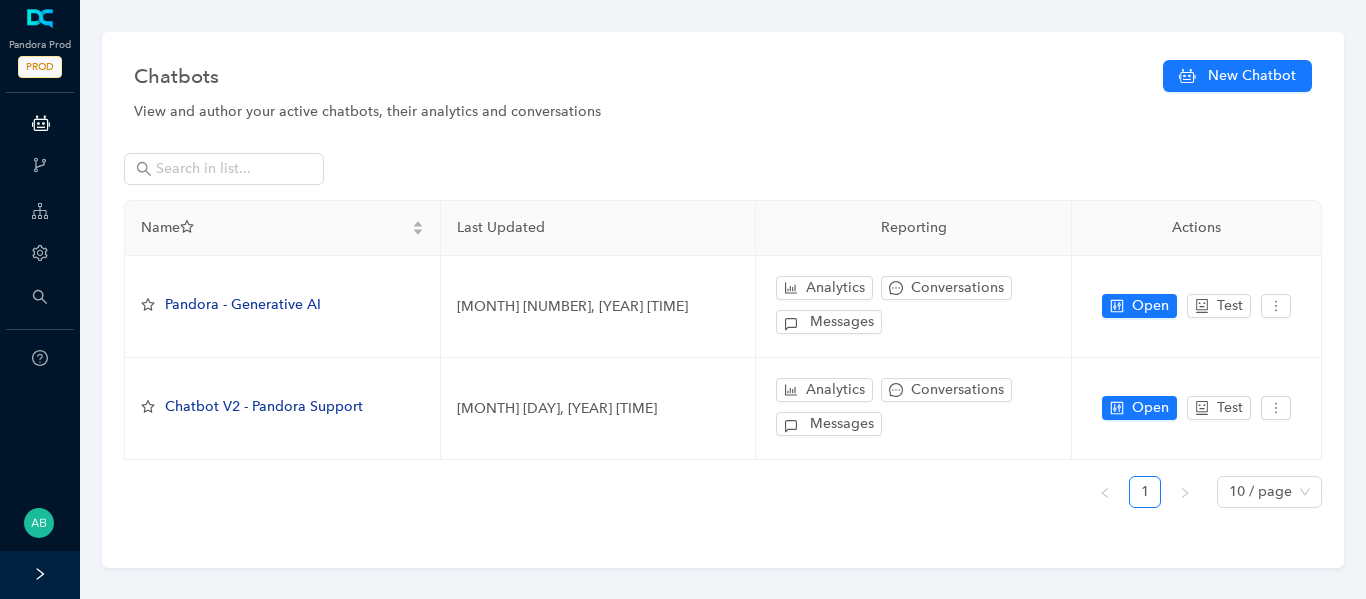 scroll, scrollTop: 0, scrollLeft: 0, axis: both 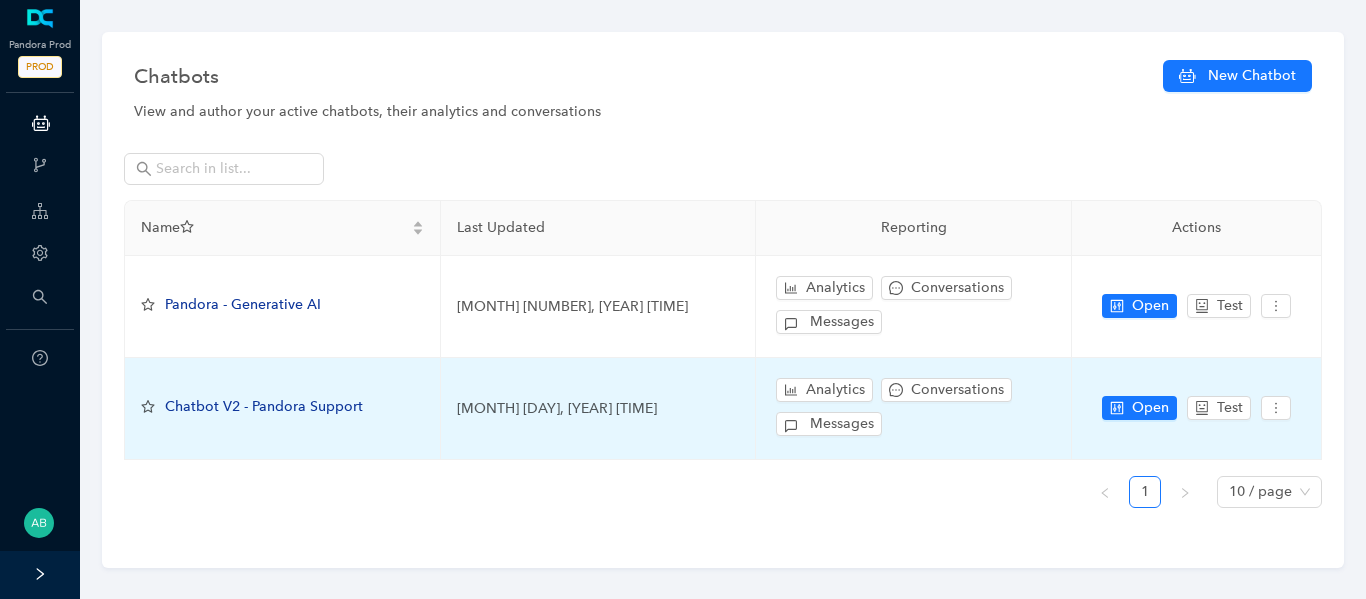 click on "Chatbot V2 - Pandora Support" at bounding box center (283, 409) 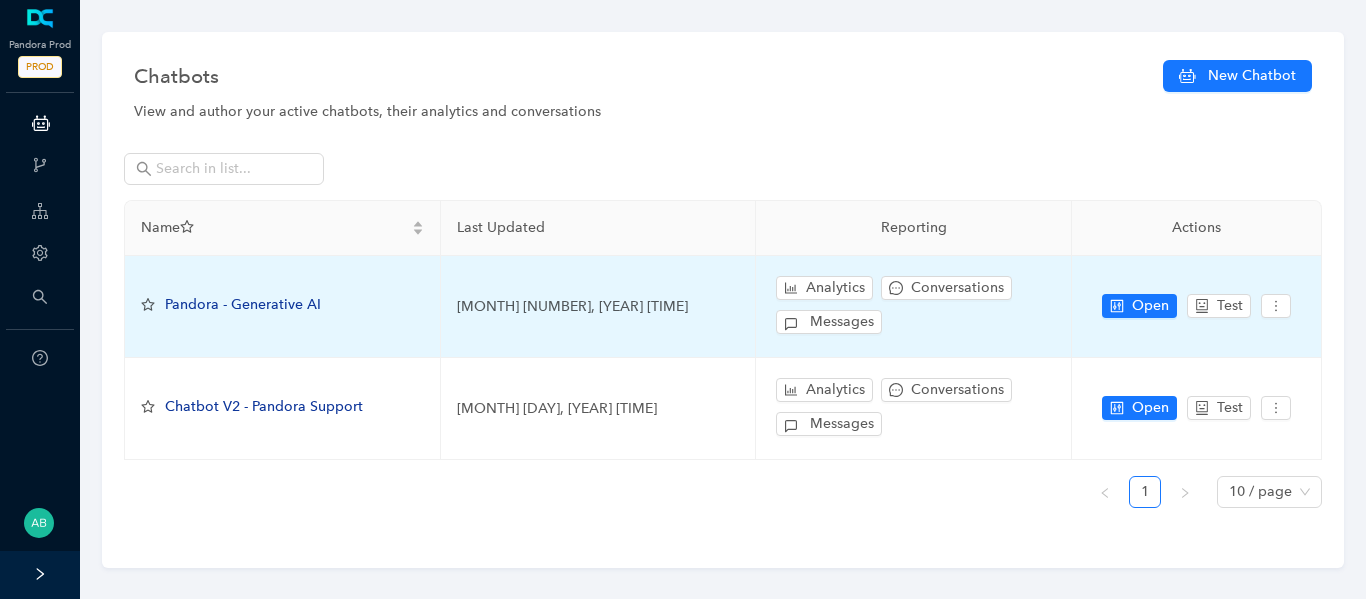 click on "Pandora - Generative AI" at bounding box center (283, 307) 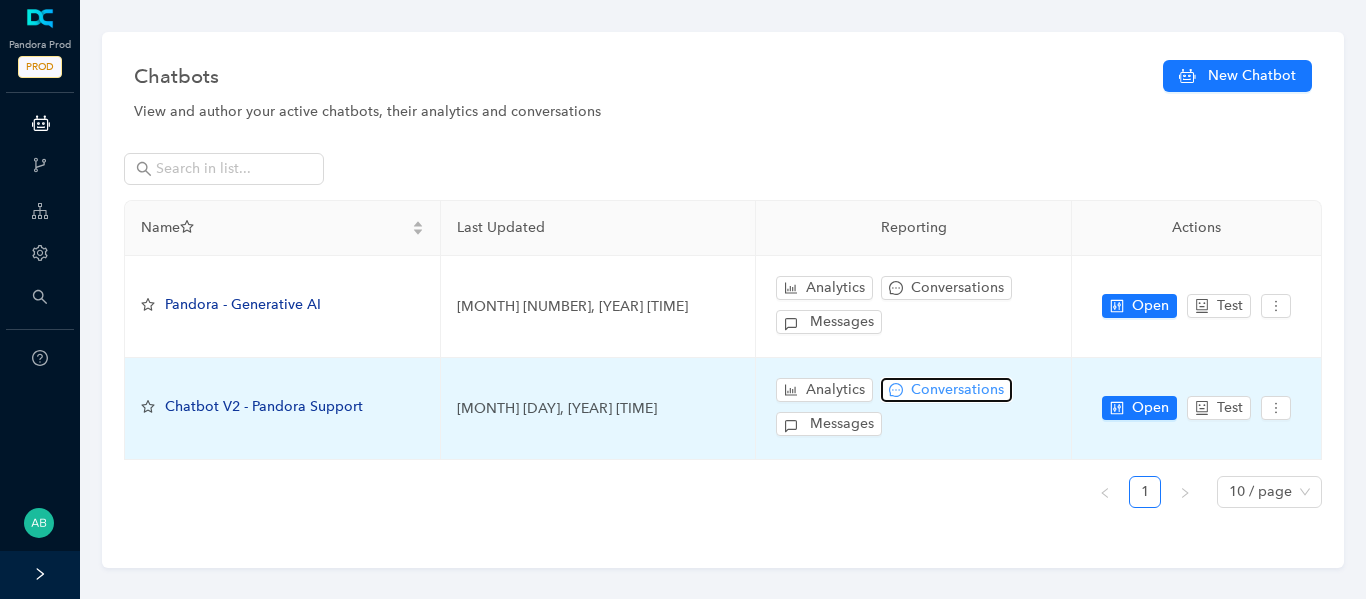 click on "Conversations" at bounding box center [957, 390] 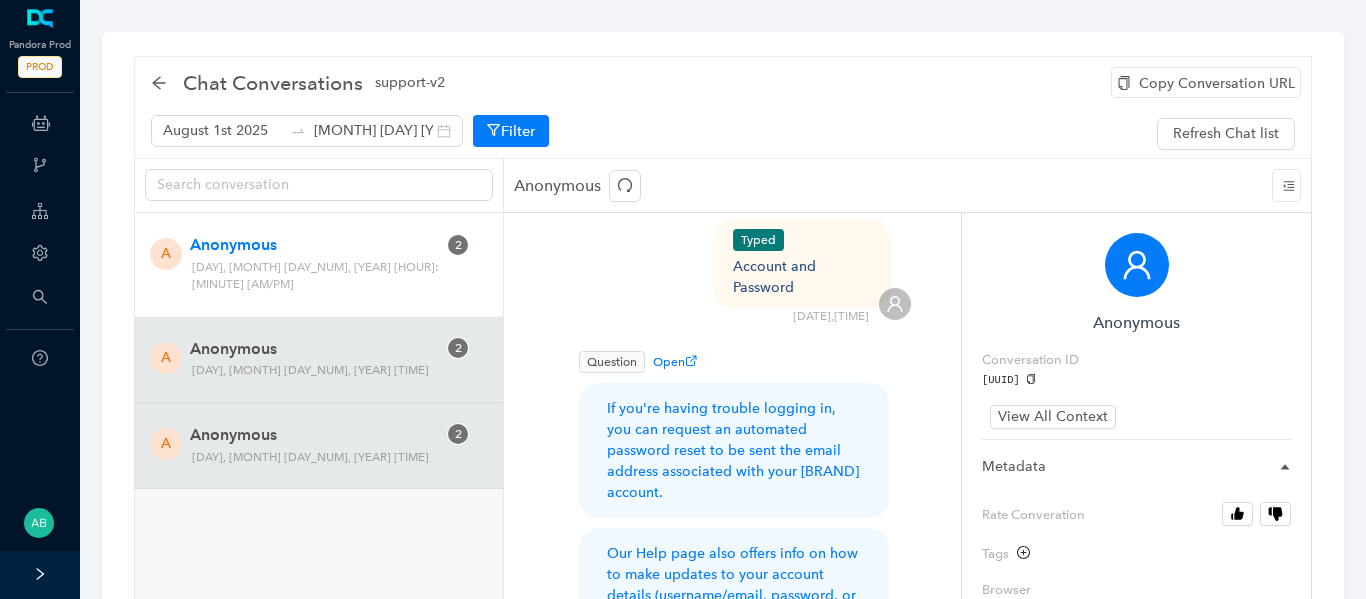 scroll, scrollTop: 426, scrollLeft: 0, axis: vertical 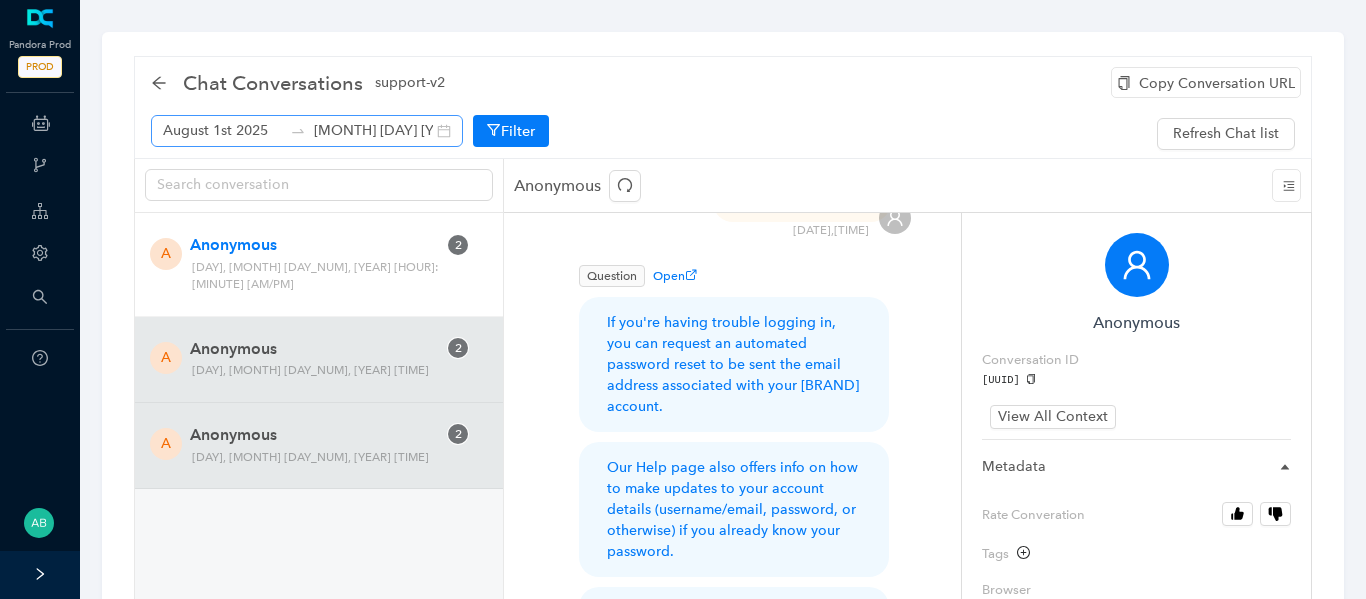 click on "[MONTH] [DAY] [YEAR] [MONTH] [DAY] [YEAR]" at bounding box center (307, 131) 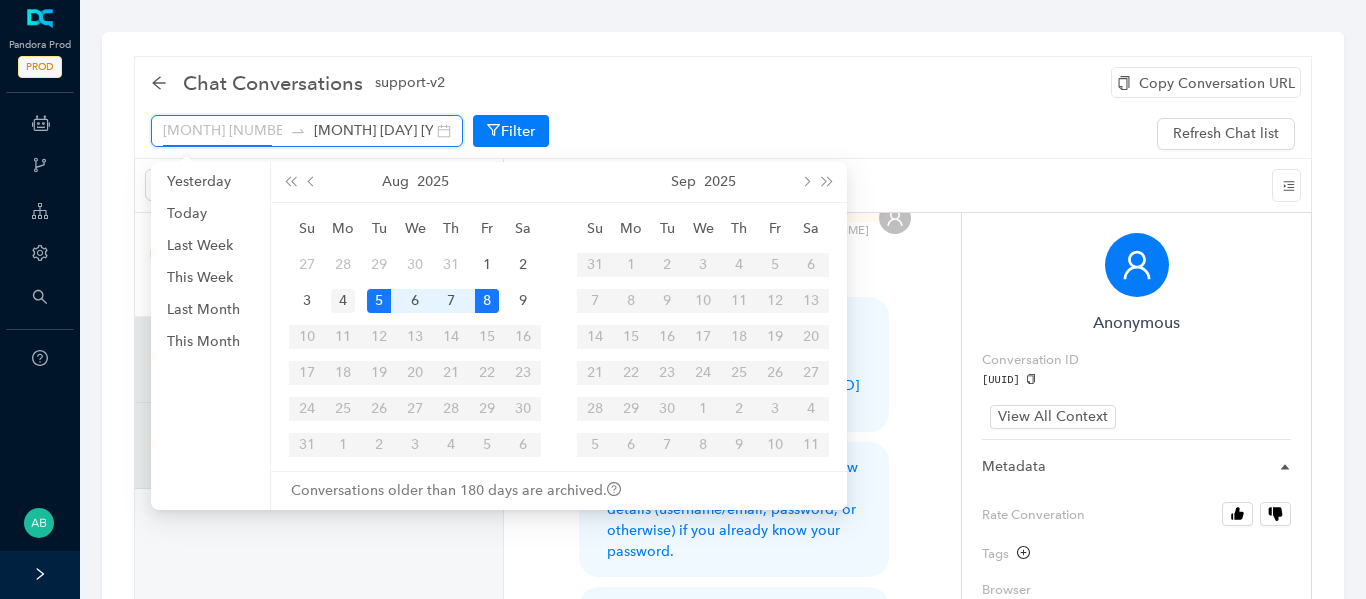 type on "[MONTH] [NUMBER] [YEAR]" 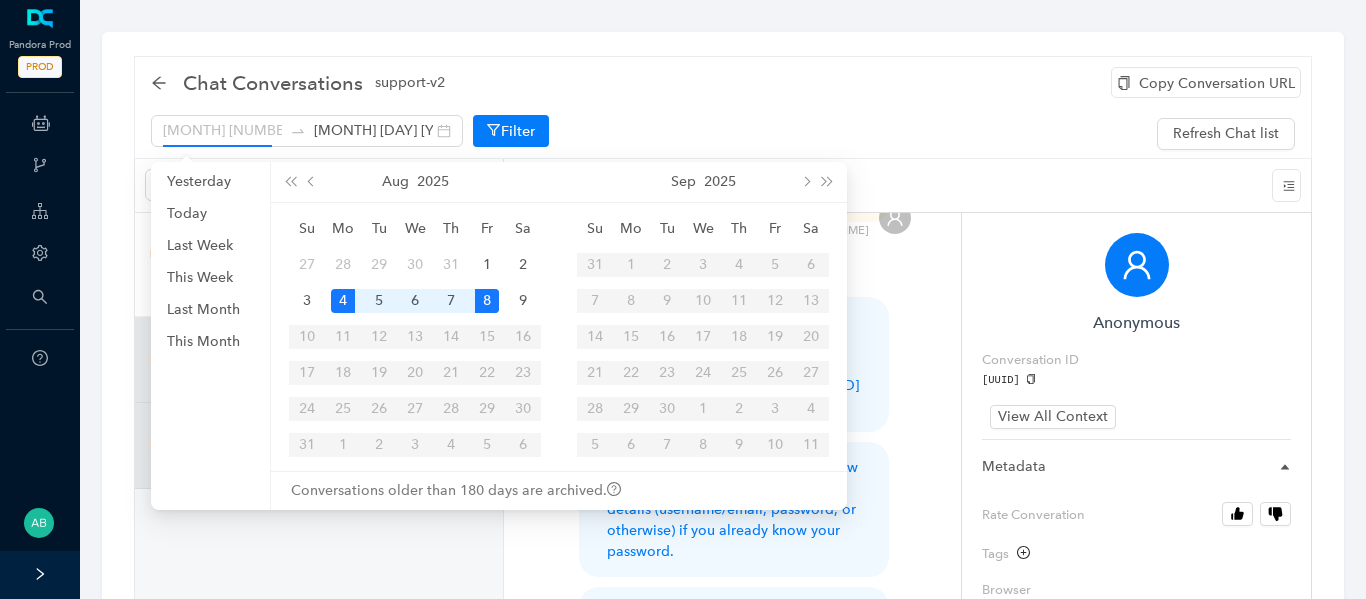 click on "4" at bounding box center (343, 301) 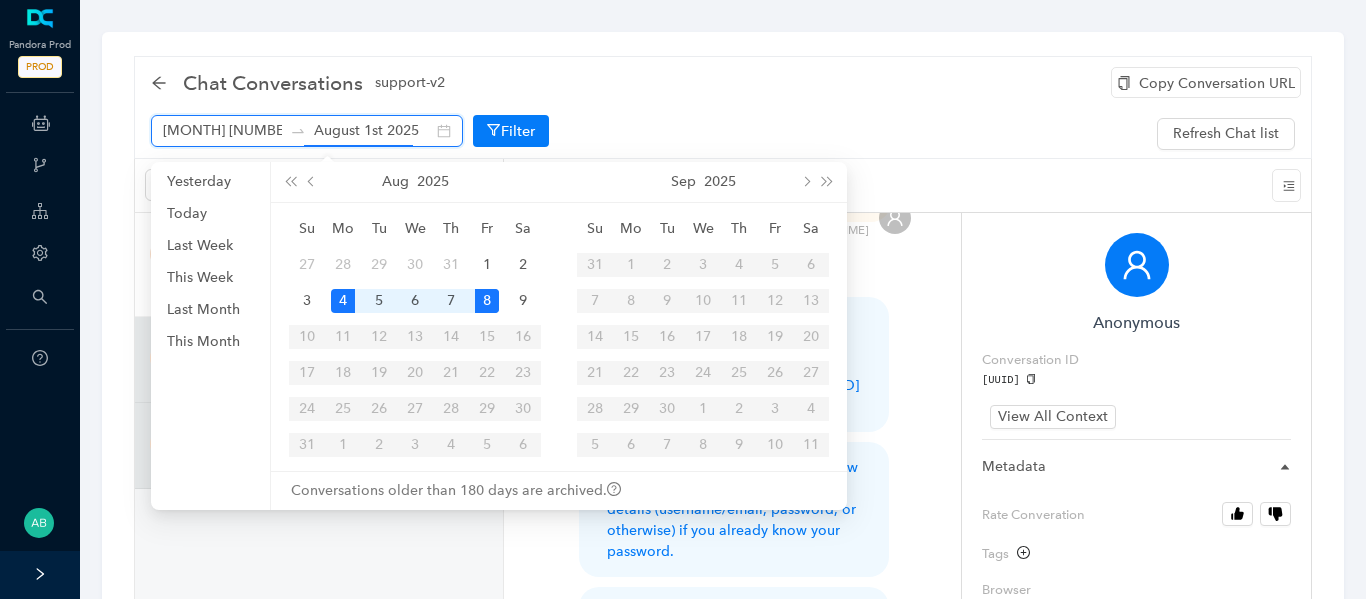 type on "[MONTH] [DAY] [YEAR]" 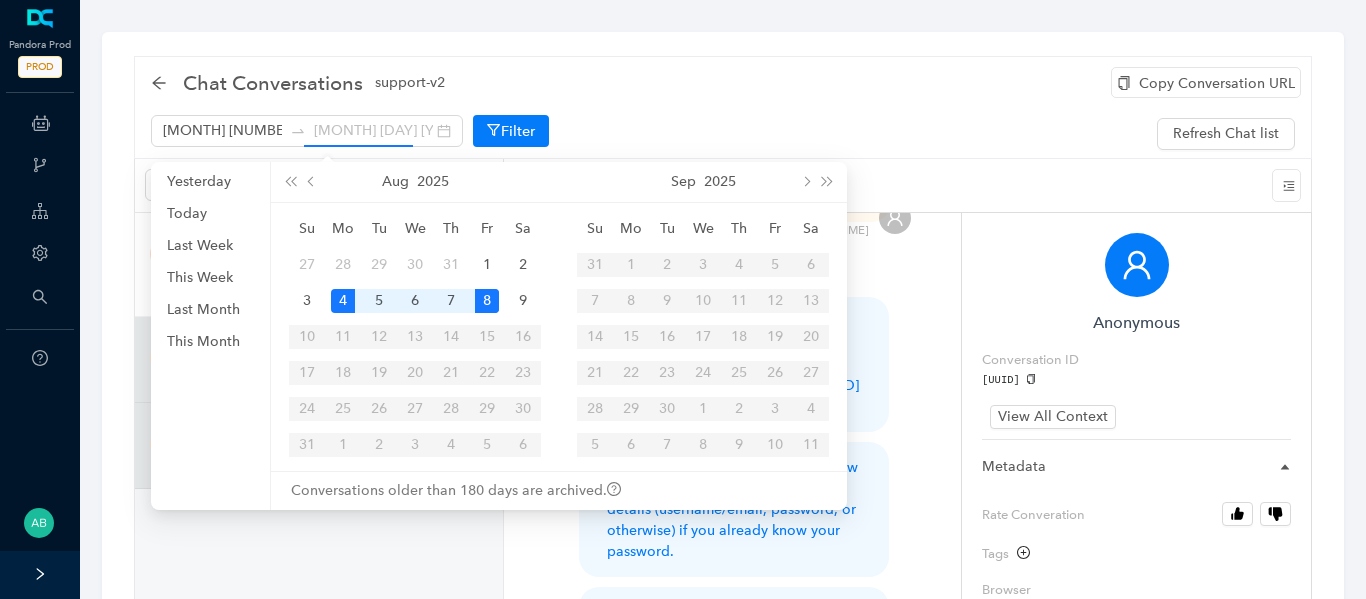 click on "8" at bounding box center (487, 301) 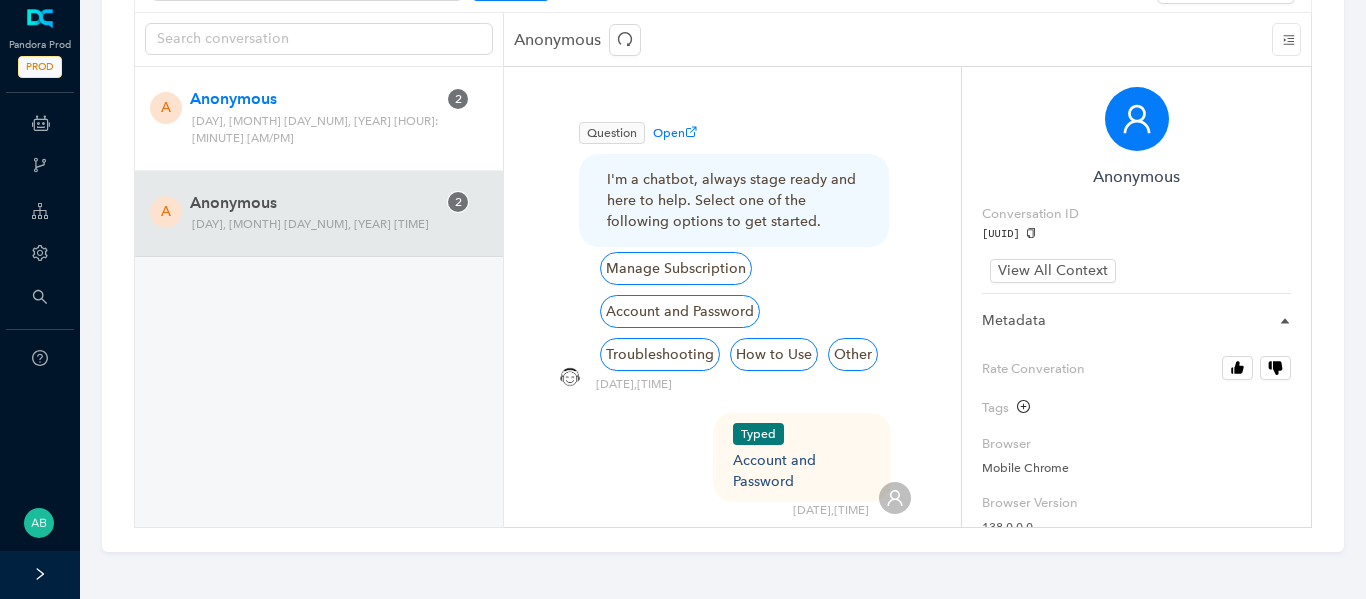 scroll, scrollTop: 0, scrollLeft: 0, axis: both 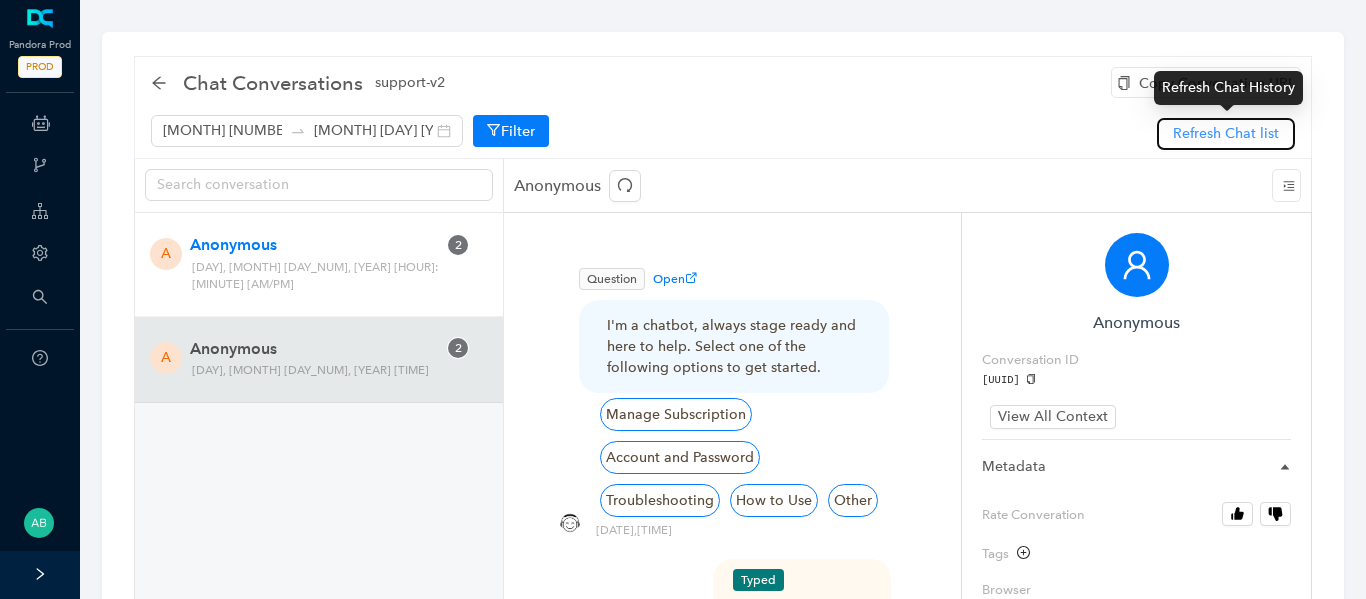 click on "Refresh Chat list" at bounding box center [1226, 134] 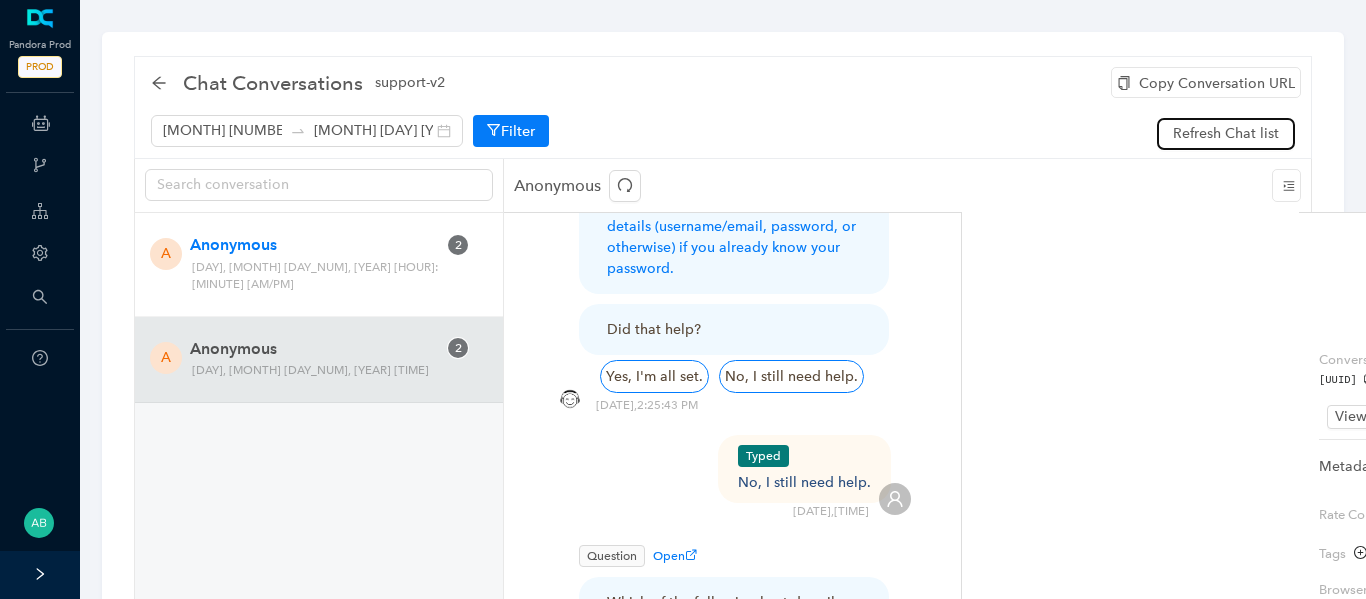 scroll, scrollTop: 1019, scrollLeft: 0, axis: vertical 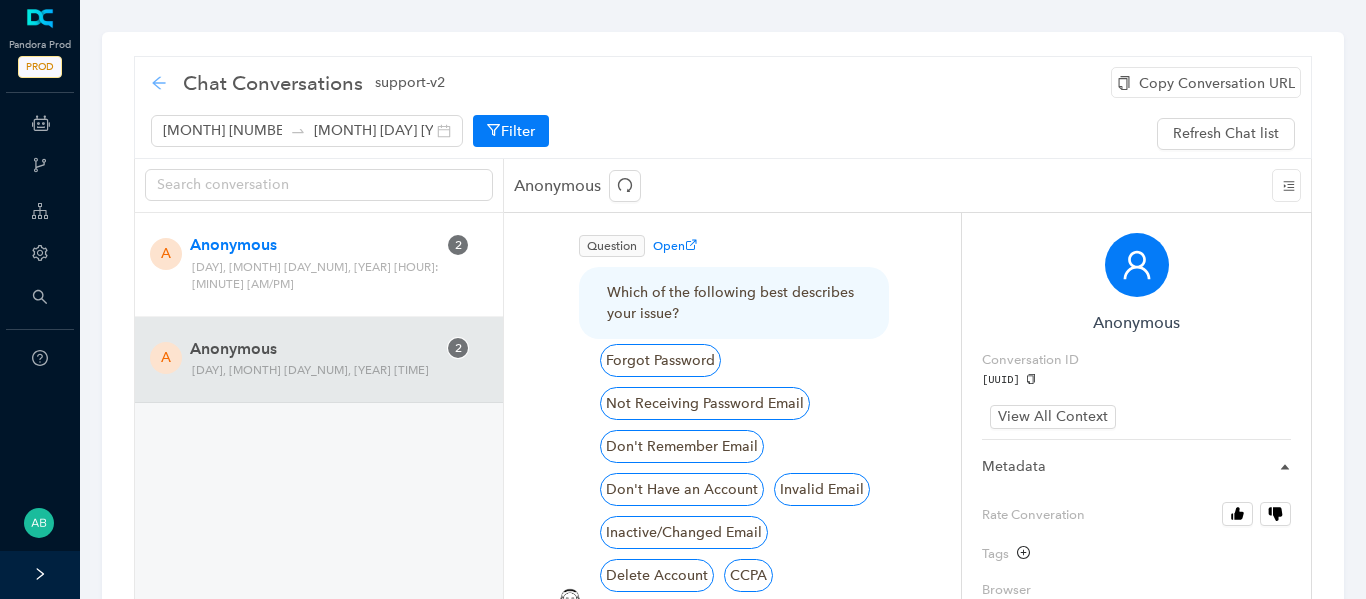 click 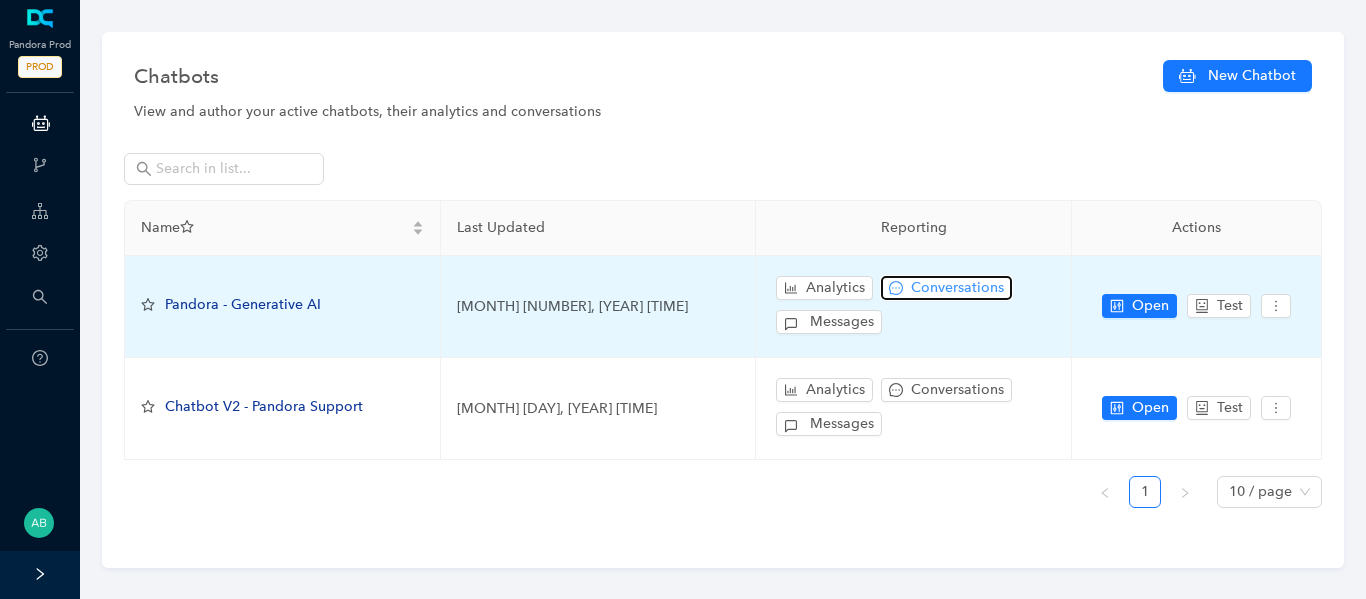 click on "Conversations" at bounding box center (957, 288) 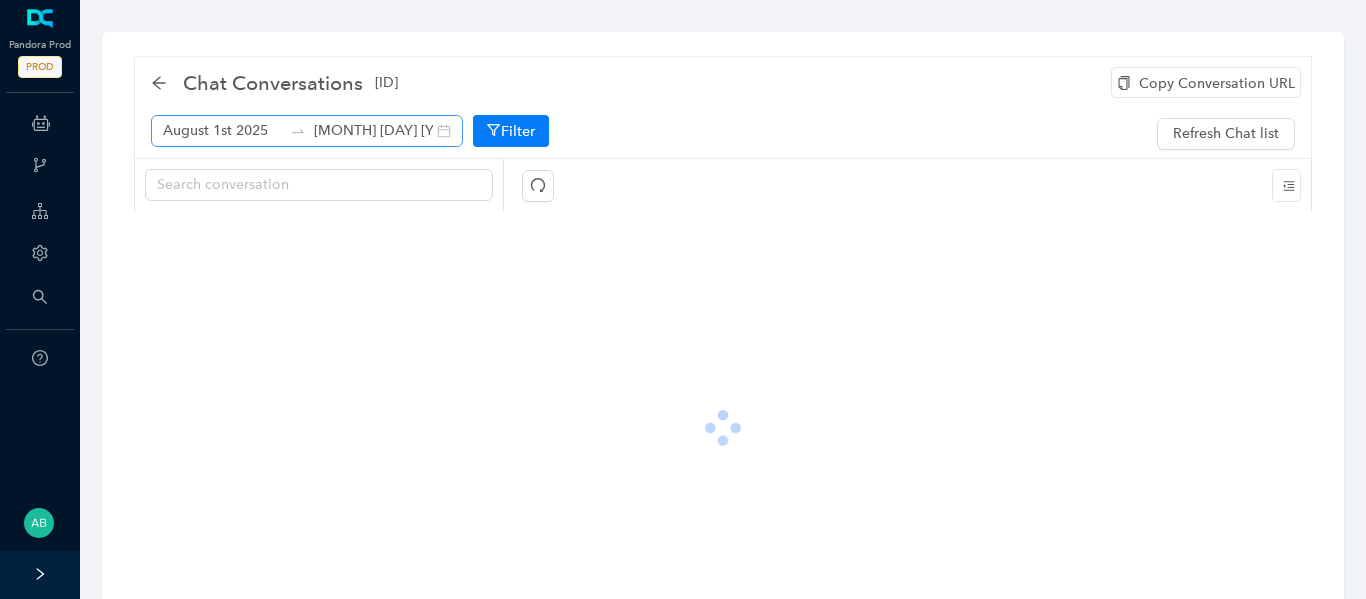 click on "[MONTH] [DAY] [YEAR] [MONTH] [DAY] [YEAR]" at bounding box center (307, 131) 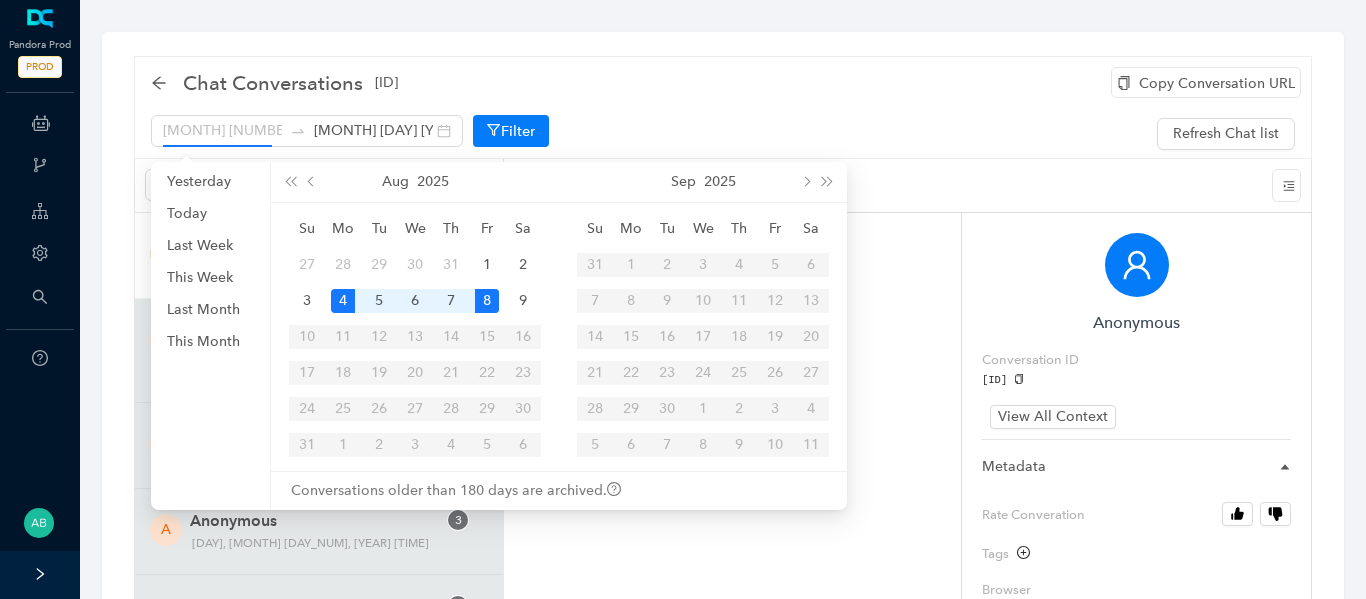 click on "4" at bounding box center (343, 301) 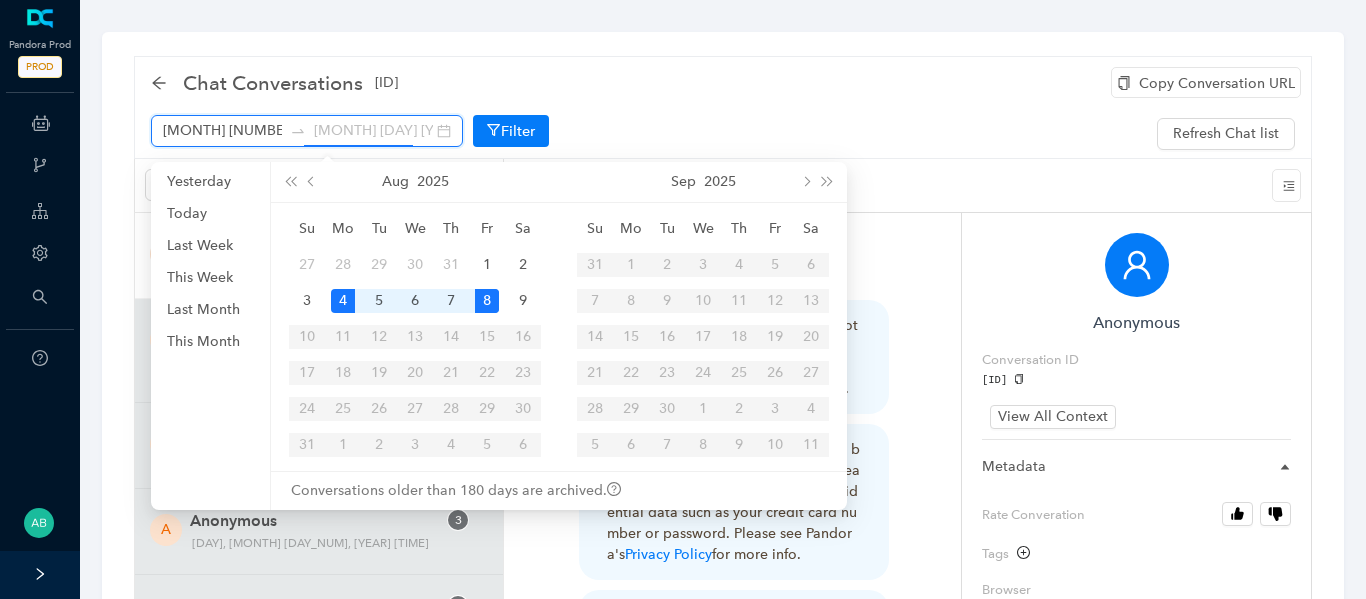 type on "August 1st 2025" 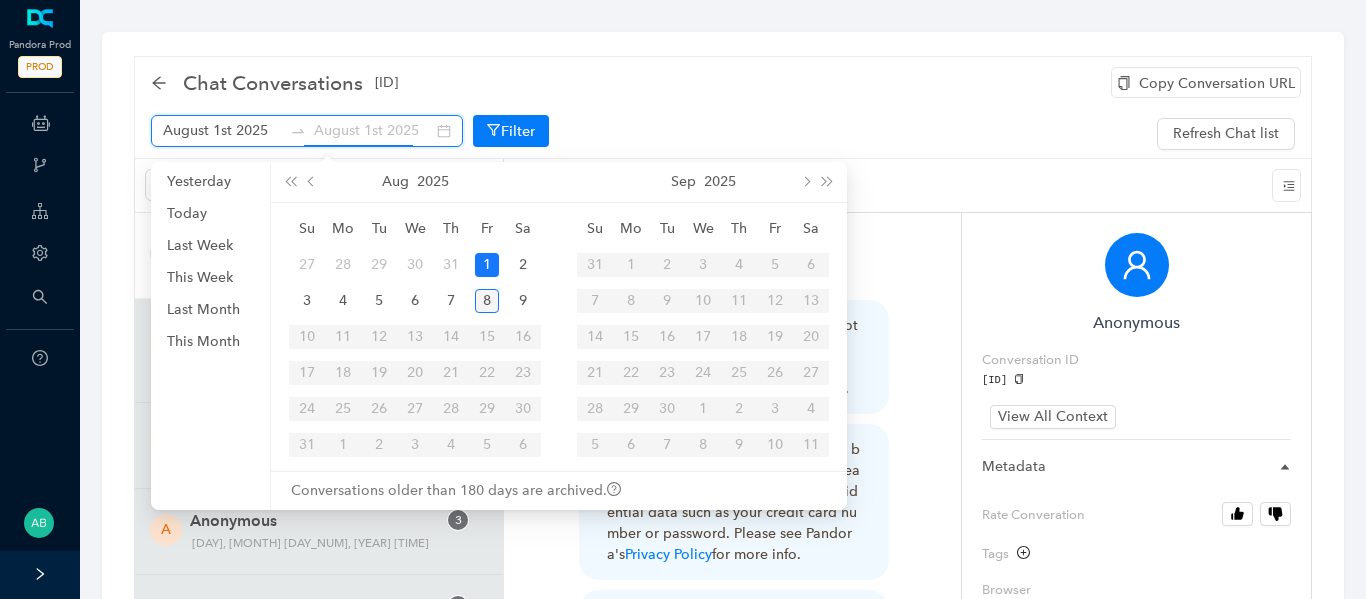 type on "[MONTH] [DAY] [YEAR]" 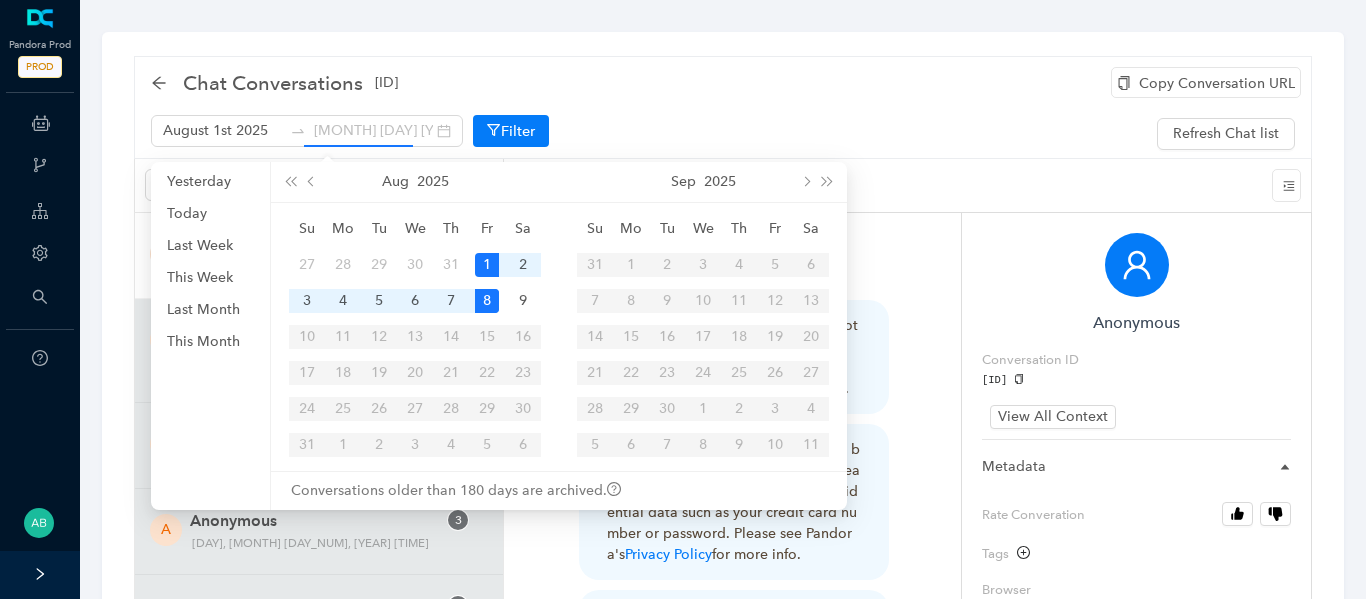 click on "8" at bounding box center [487, 301] 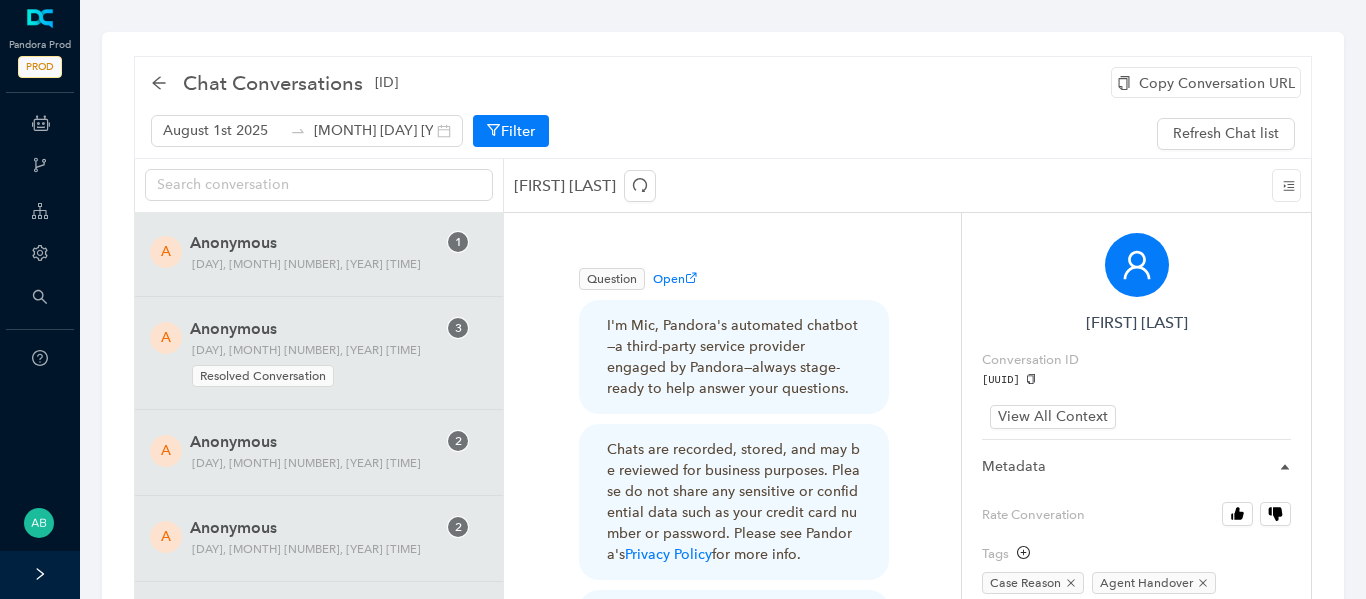scroll, scrollTop: 3219, scrollLeft: 0, axis: vertical 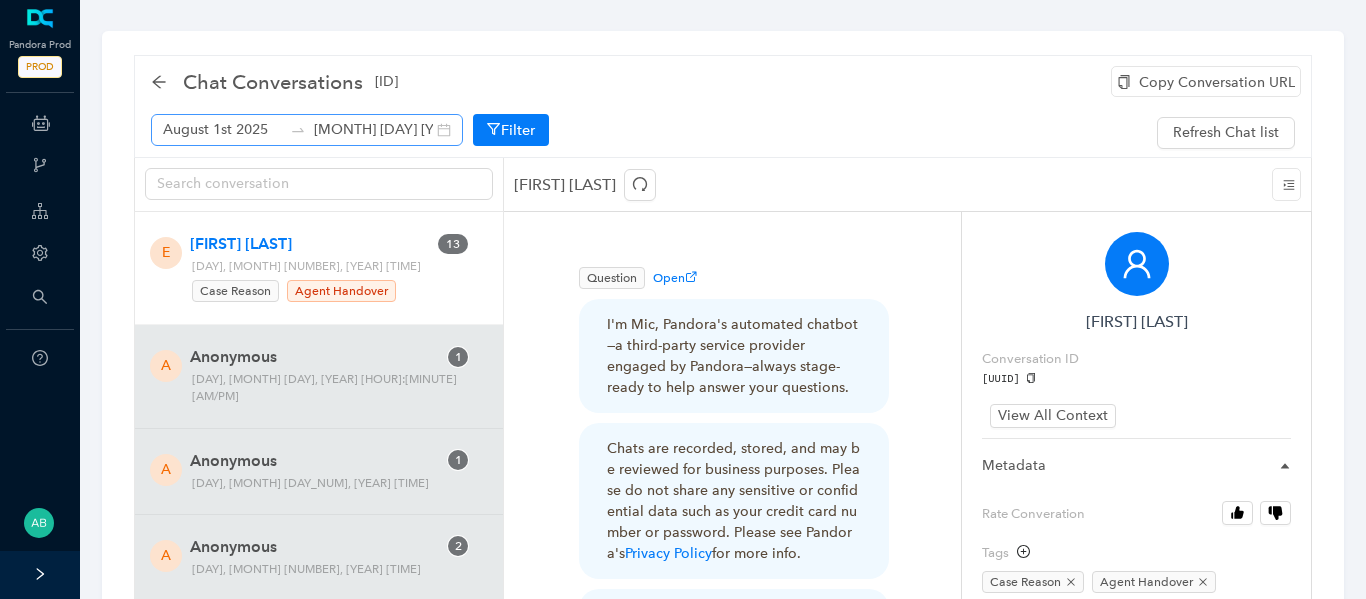click on "[MONTH] [DAY] [YEAR] [MONTH] [DAY] [YEAR]" at bounding box center [307, 130] 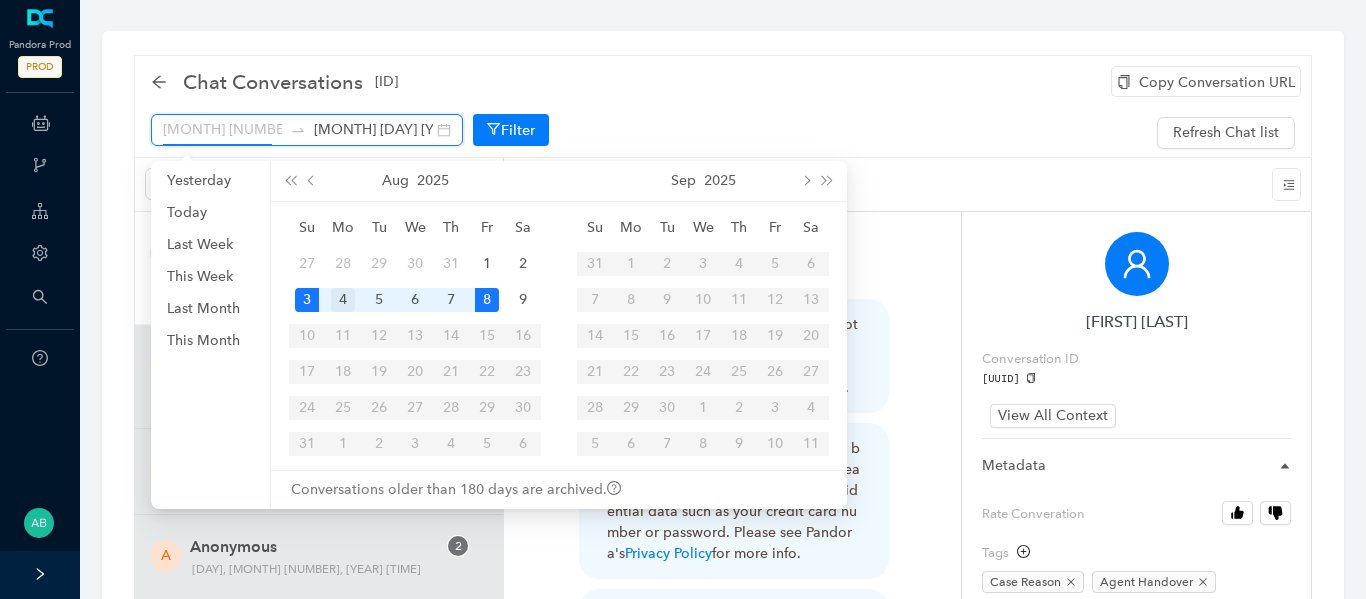 type on "[MONTH] [NUMBER] [YEAR]" 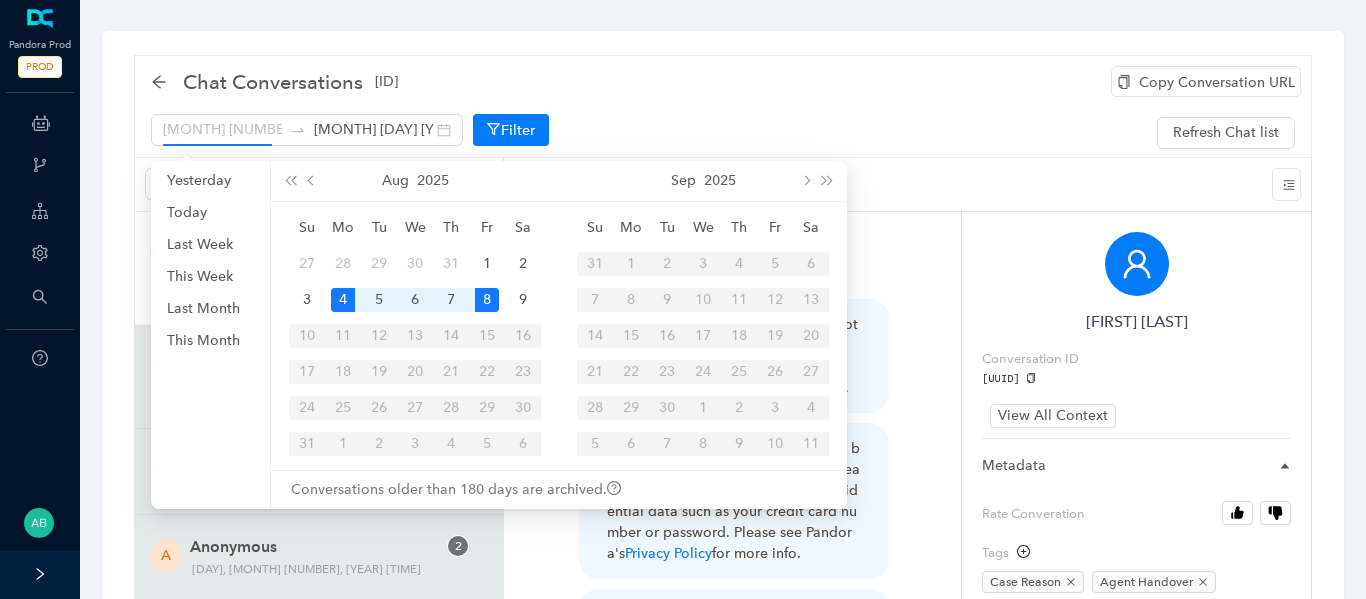click on "4" at bounding box center (343, 300) 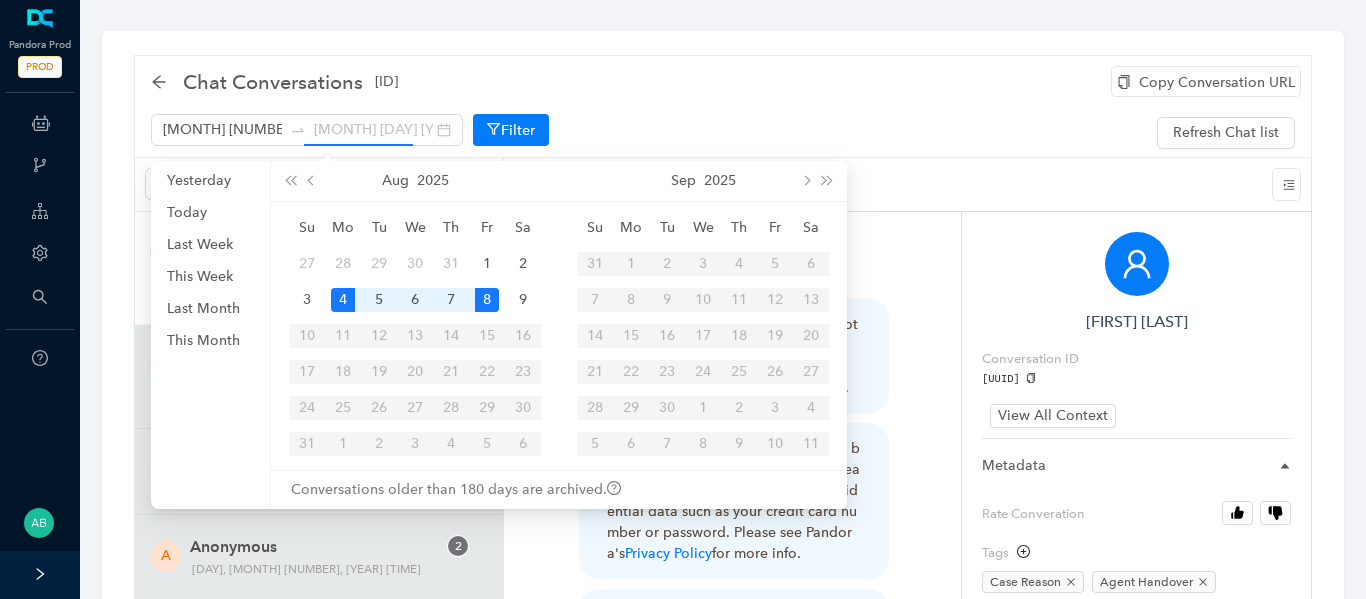 click on "4" at bounding box center [343, 300] 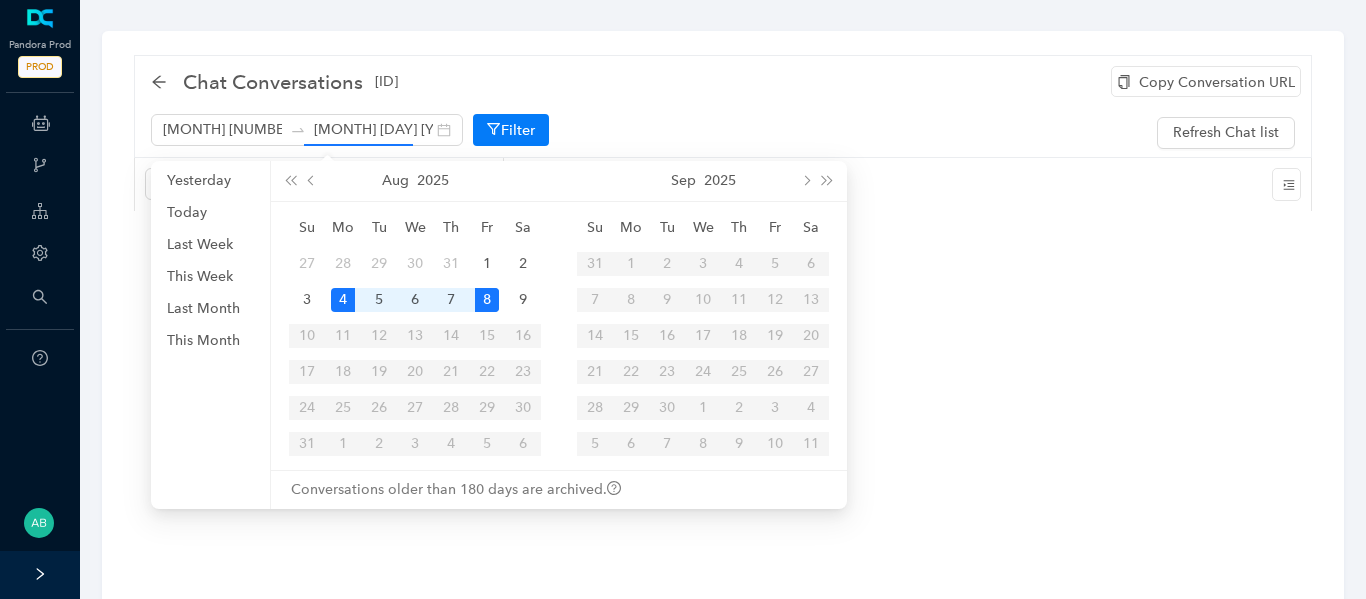 type on "[MONTH] [NUMBER] [YEAR]" 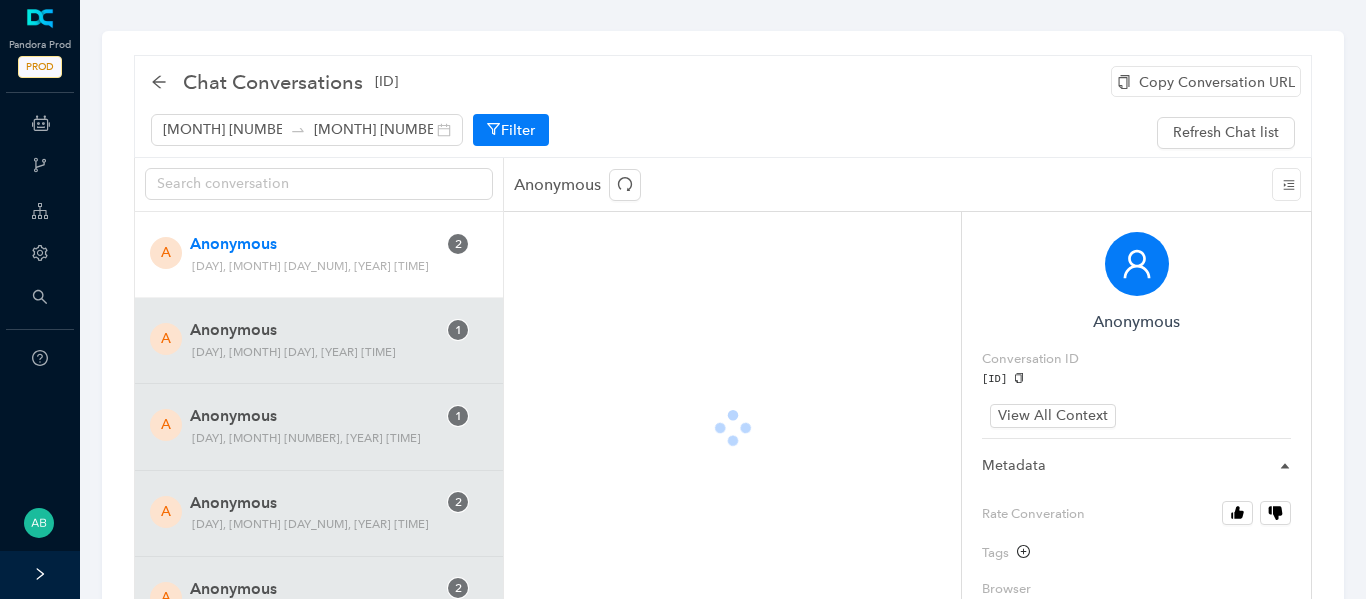 scroll, scrollTop: 0, scrollLeft: 0, axis: both 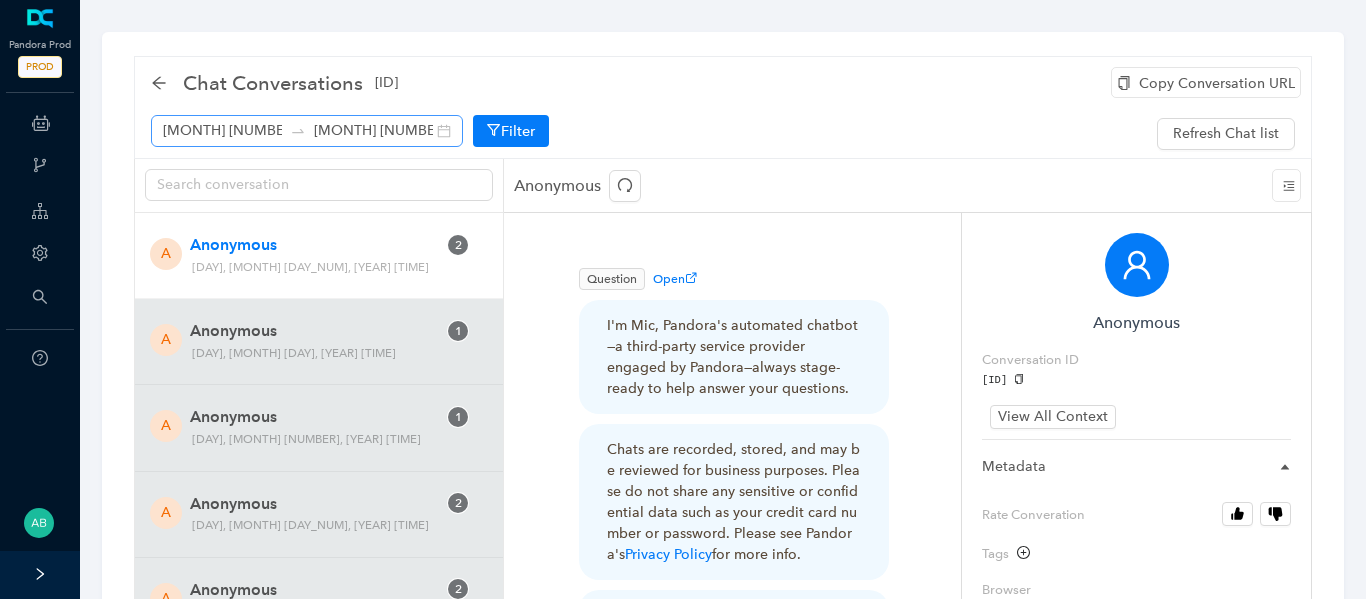 click on "[MONTH] [NUMBER] [YEAR] [MONTH] [NUMBER] [YEAR]" at bounding box center [307, 131] 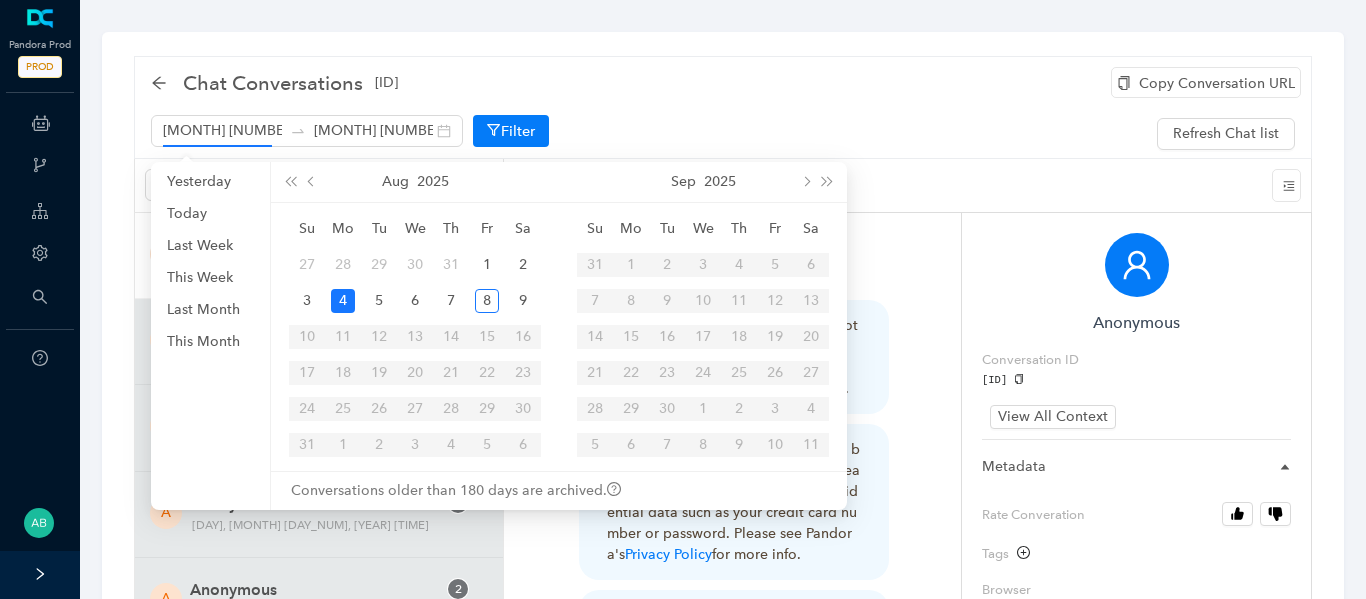 click on "Copy Conversation URL [MONTH] [DAY_NUM] [YEAR] [MONTH] [DAY_NUM] [YEAR]  Filter Refresh Chat list" at bounding box center (723, 127) 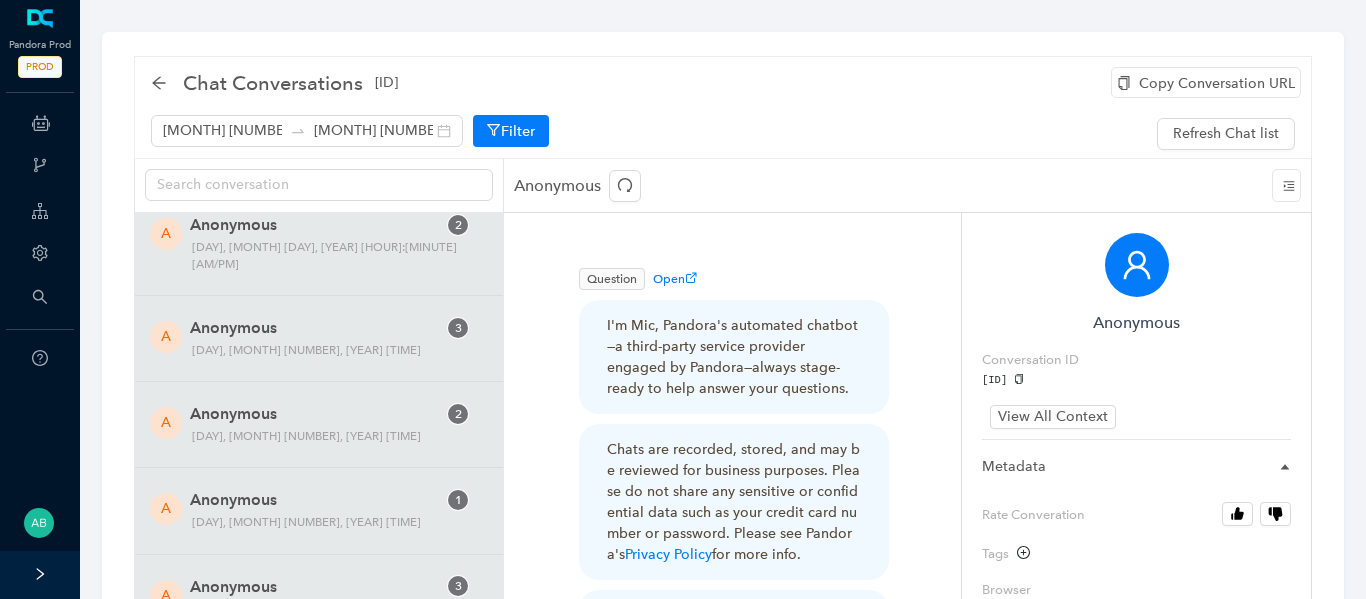scroll, scrollTop: 3165, scrollLeft: 0, axis: vertical 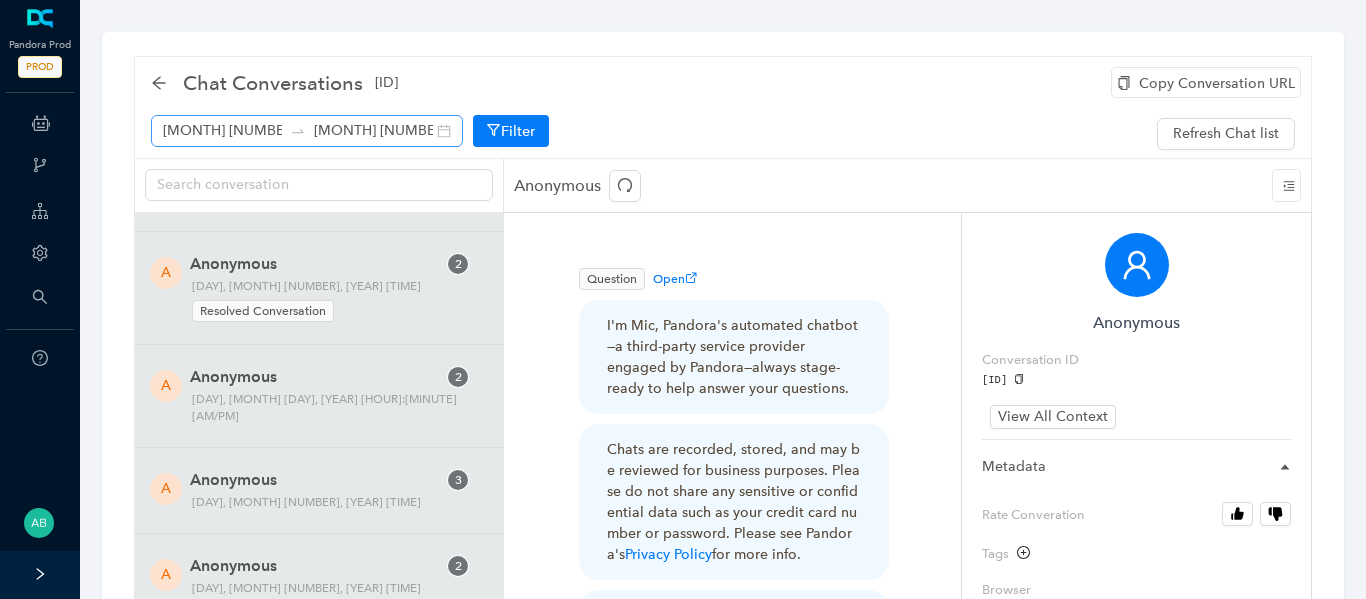 click on "[MONTH] [NUMBER] [YEAR] [MONTH] [NUMBER] [YEAR]" at bounding box center [307, 131] 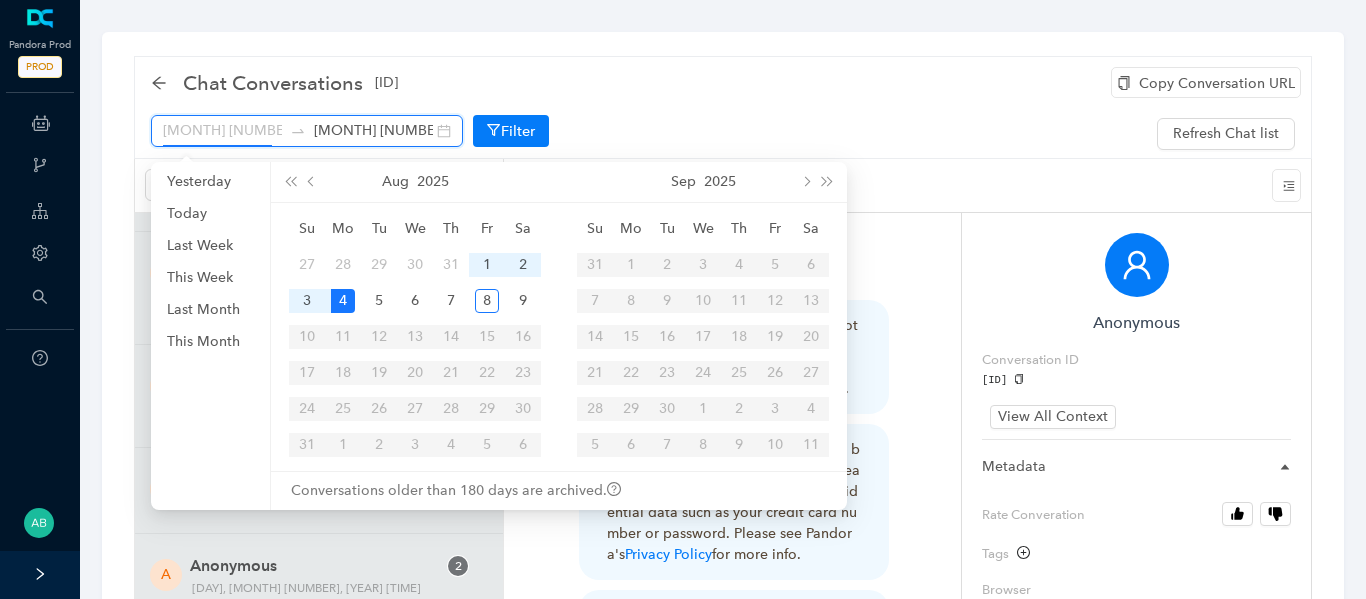 type on "[MONTH] [NUMBER] [YEAR]" 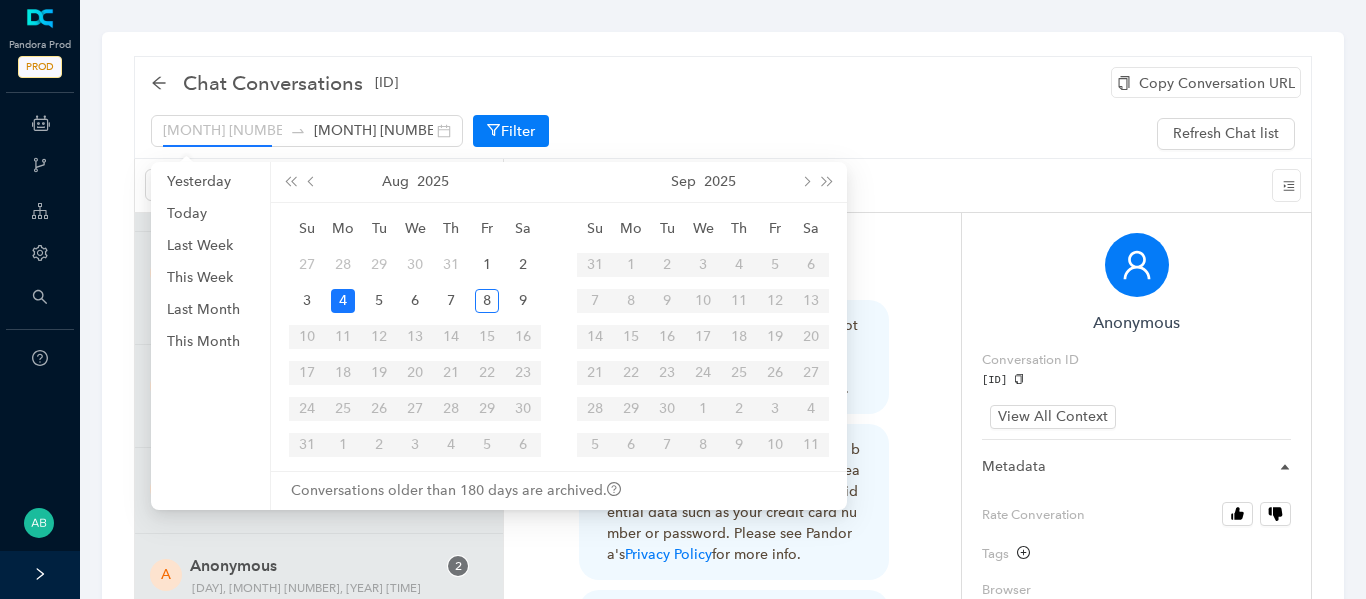 click on "4" at bounding box center (343, 301) 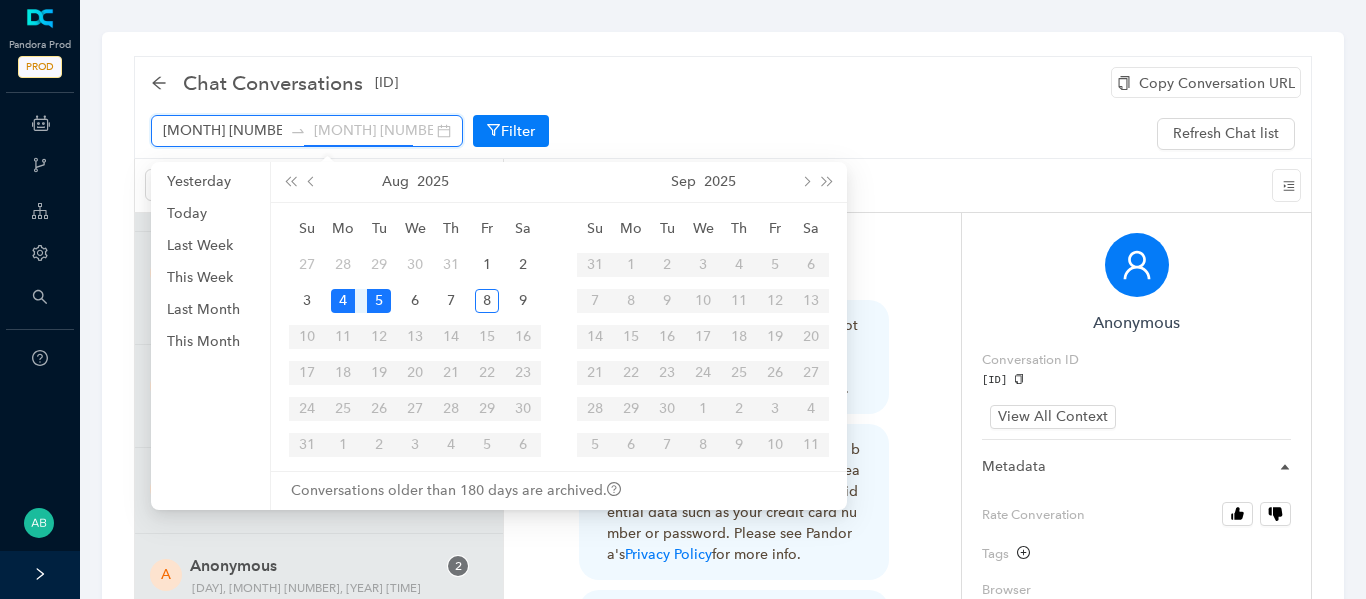 type on "[MONTH] [NUMBER] [YEAR]" 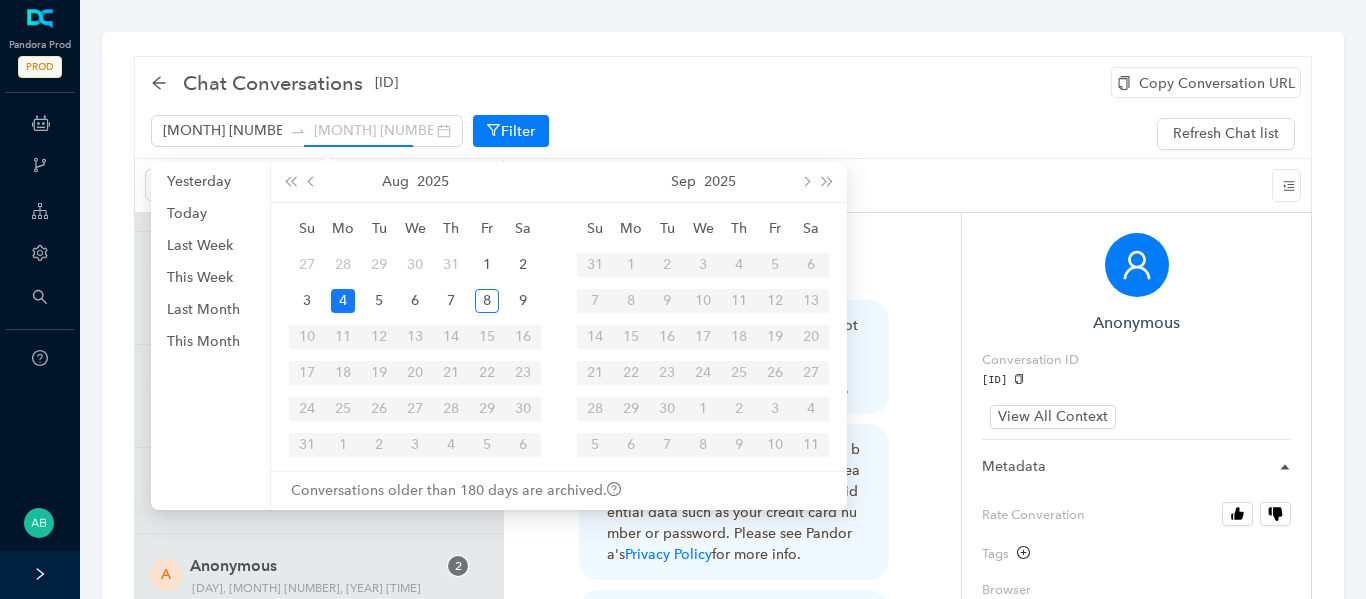 click on "4" at bounding box center [343, 301] 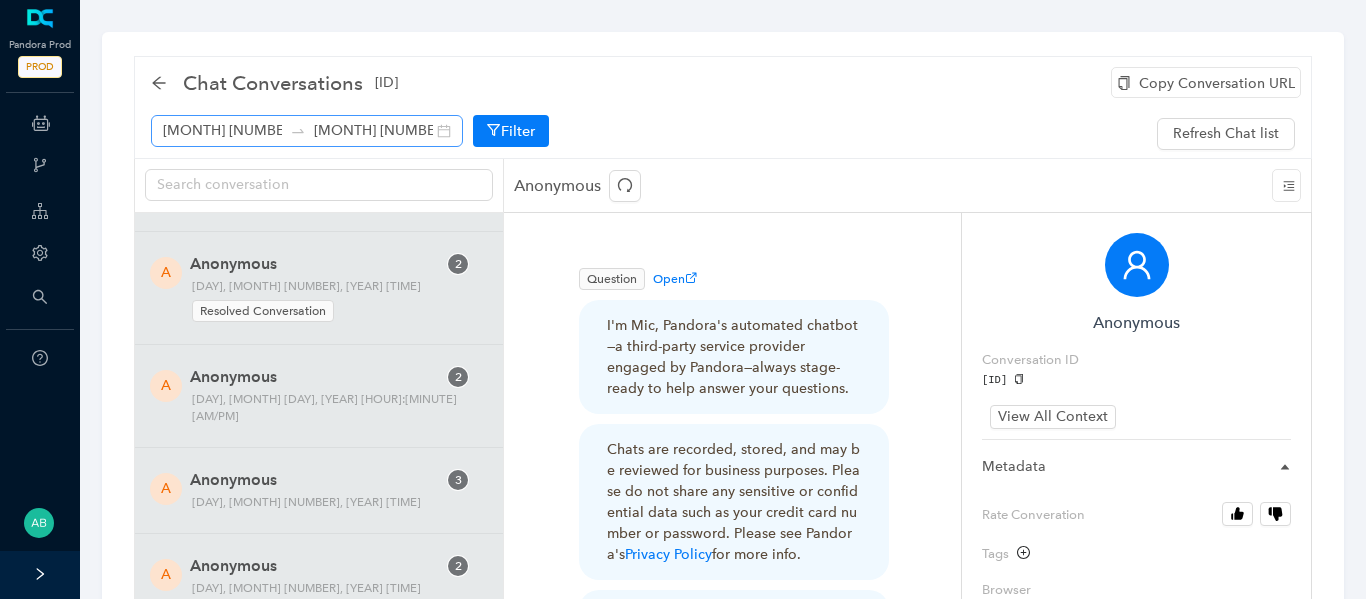 click on "[MONTH] [NUMBER] [YEAR] [MONTH] [NUMBER] [YEAR]" at bounding box center (307, 131) 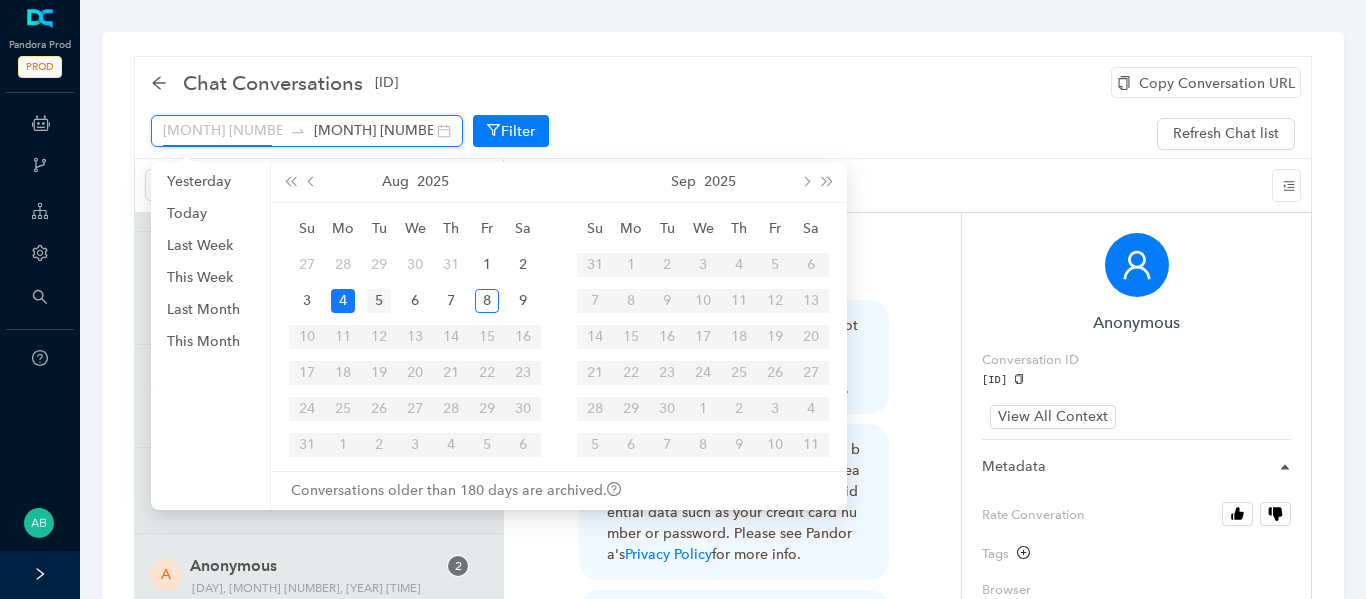 type on "[MONTH] [NUMBER] [YEAR]" 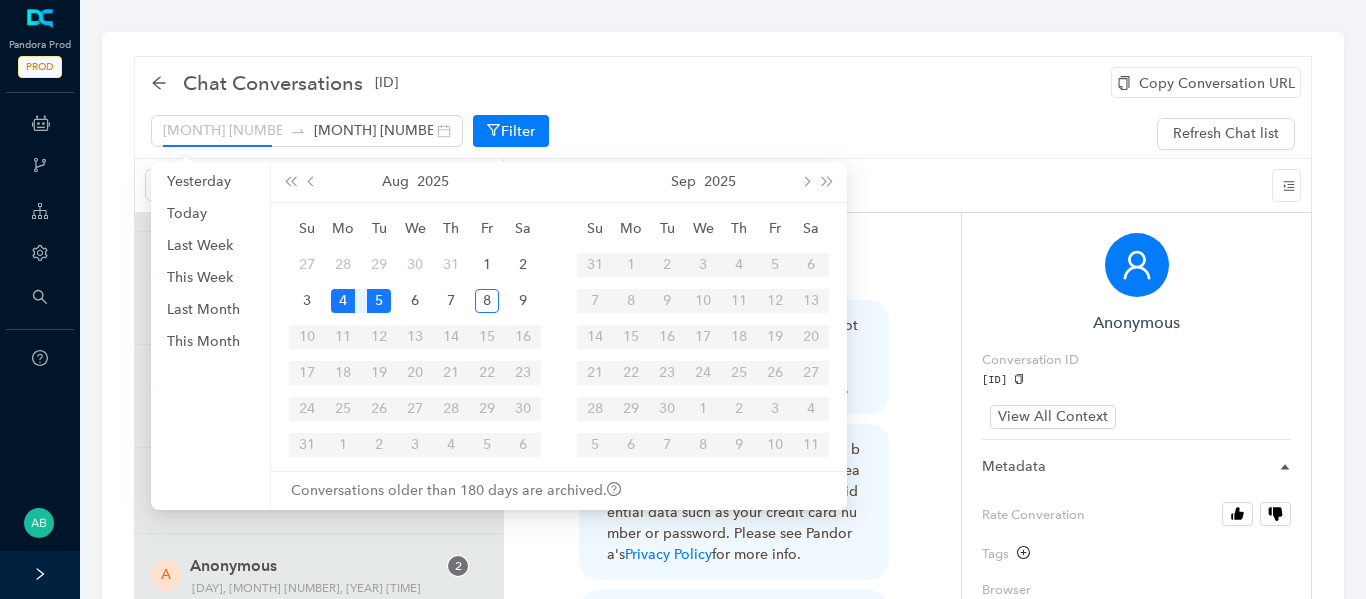 click on "5" at bounding box center (379, 301) 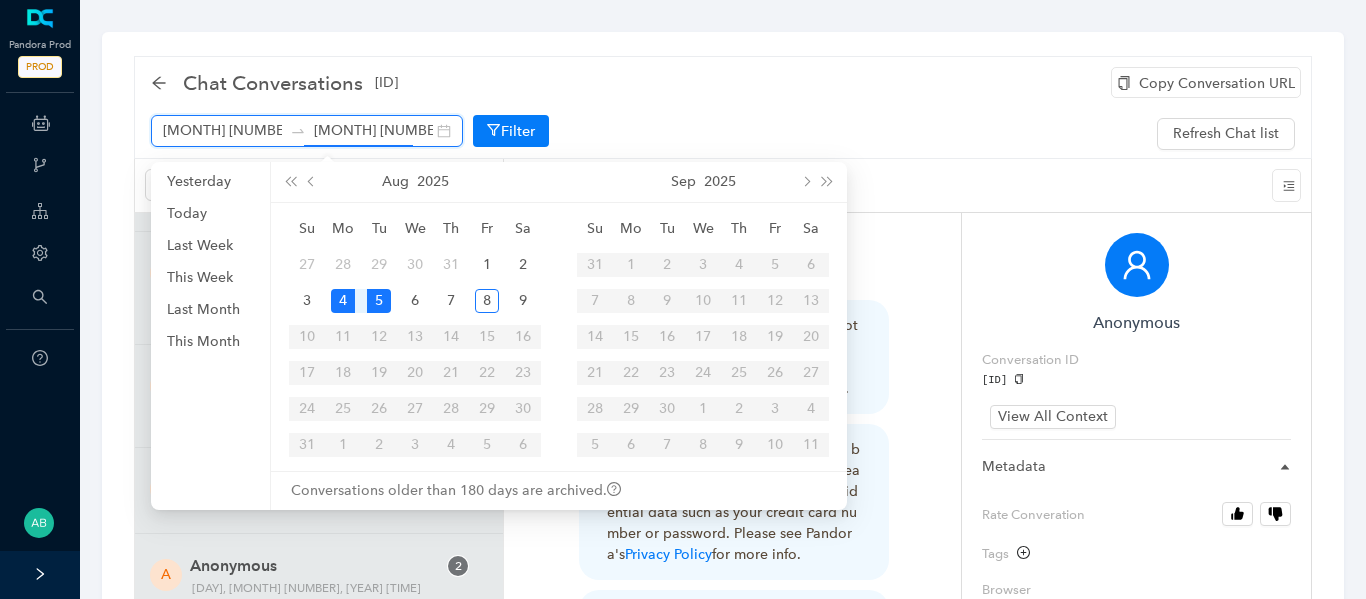 click on "[MONTH] [DAY_NUM] [YEAR] [MONTH] [DAY_NUM] [YEAR]" at bounding box center [307, 131] 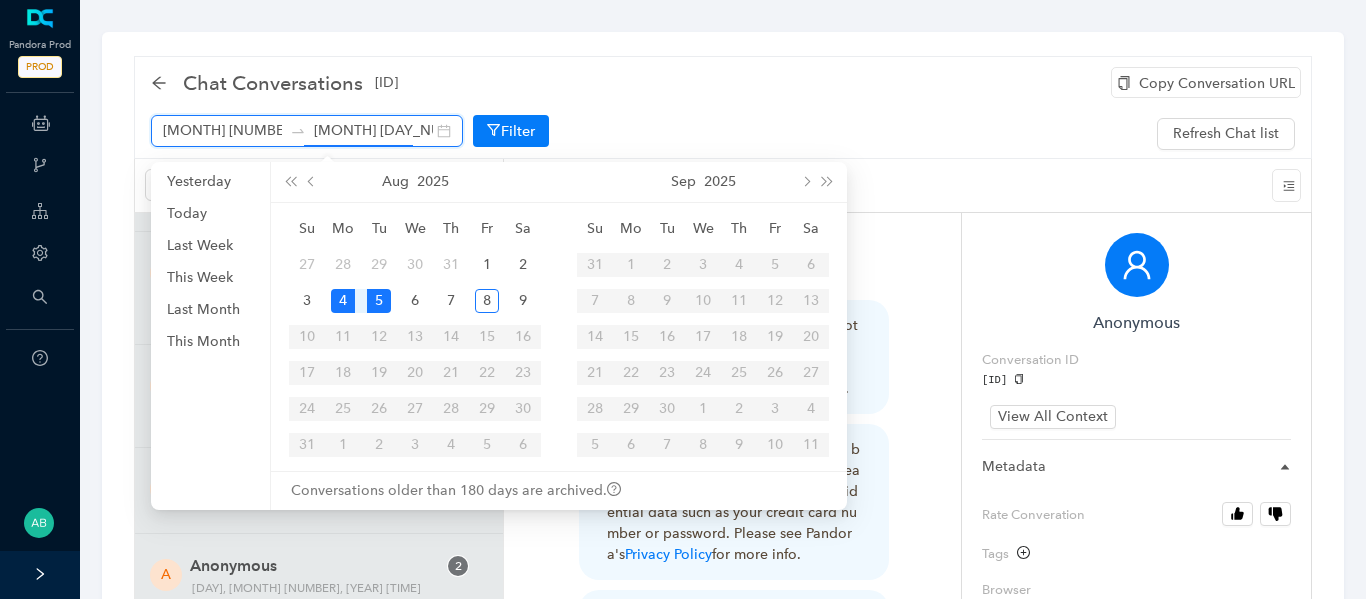 type on "[MONTH] [NUMBER] [YEAR]" 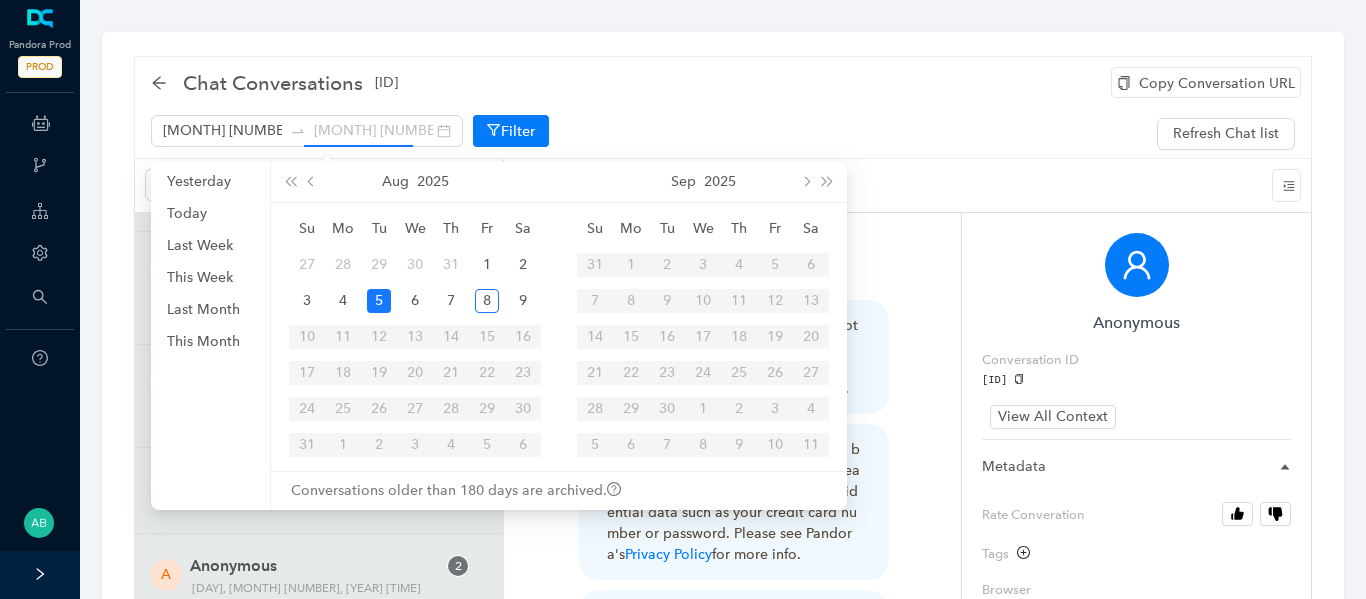 click on "5" at bounding box center (379, 301) 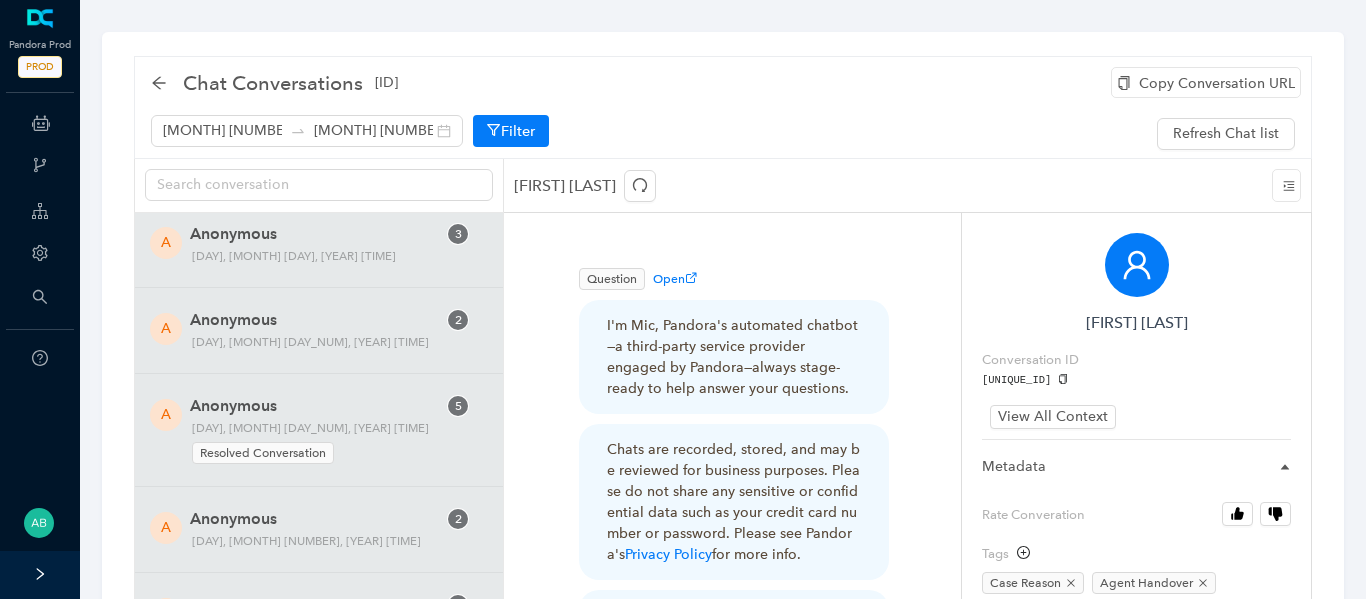 scroll, scrollTop: 3273, scrollLeft: 0, axis: vertical 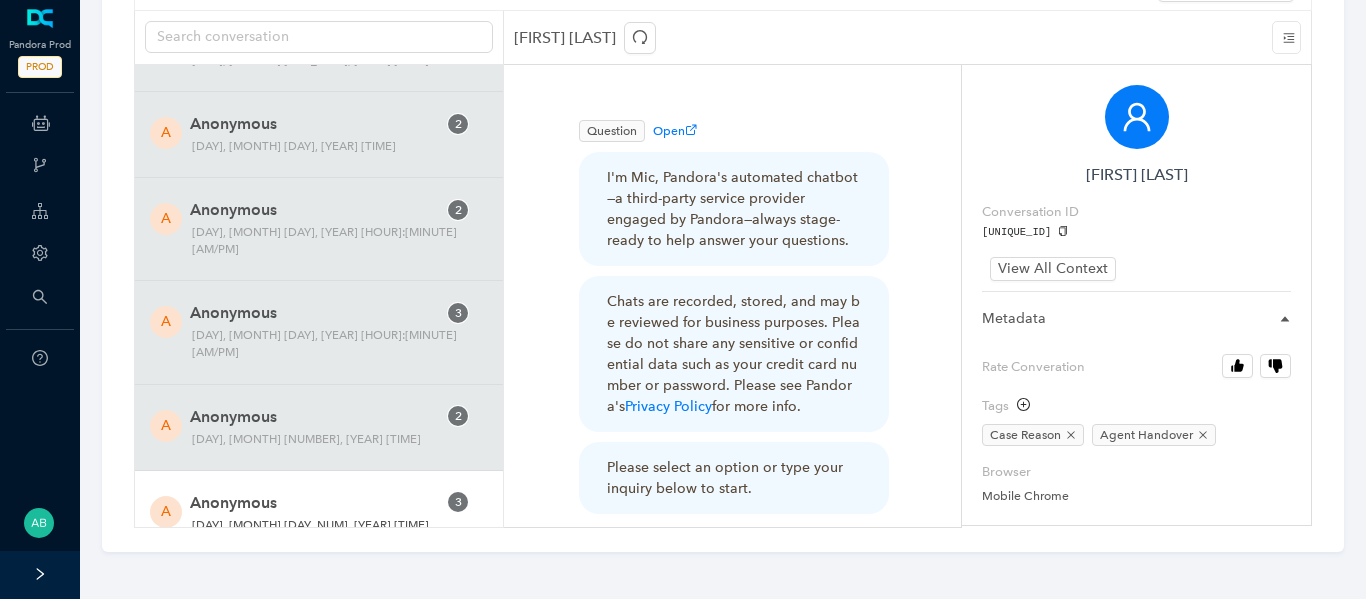 click on "Anonymous" at bounding box center (313, 503) 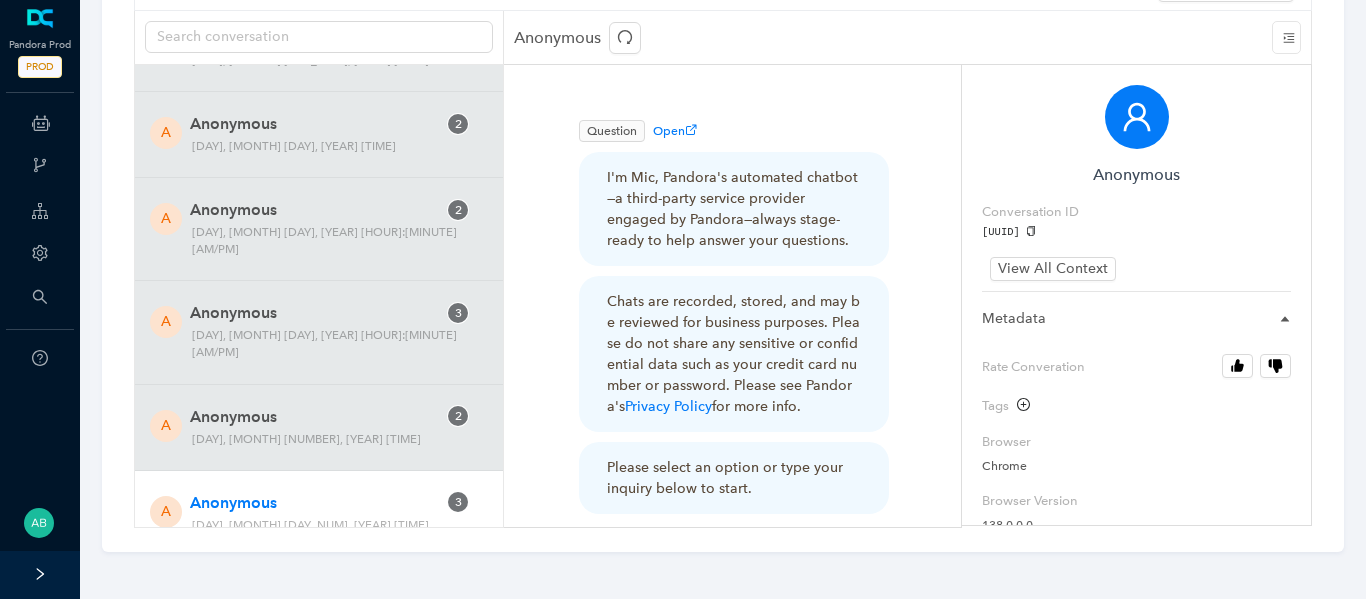 click 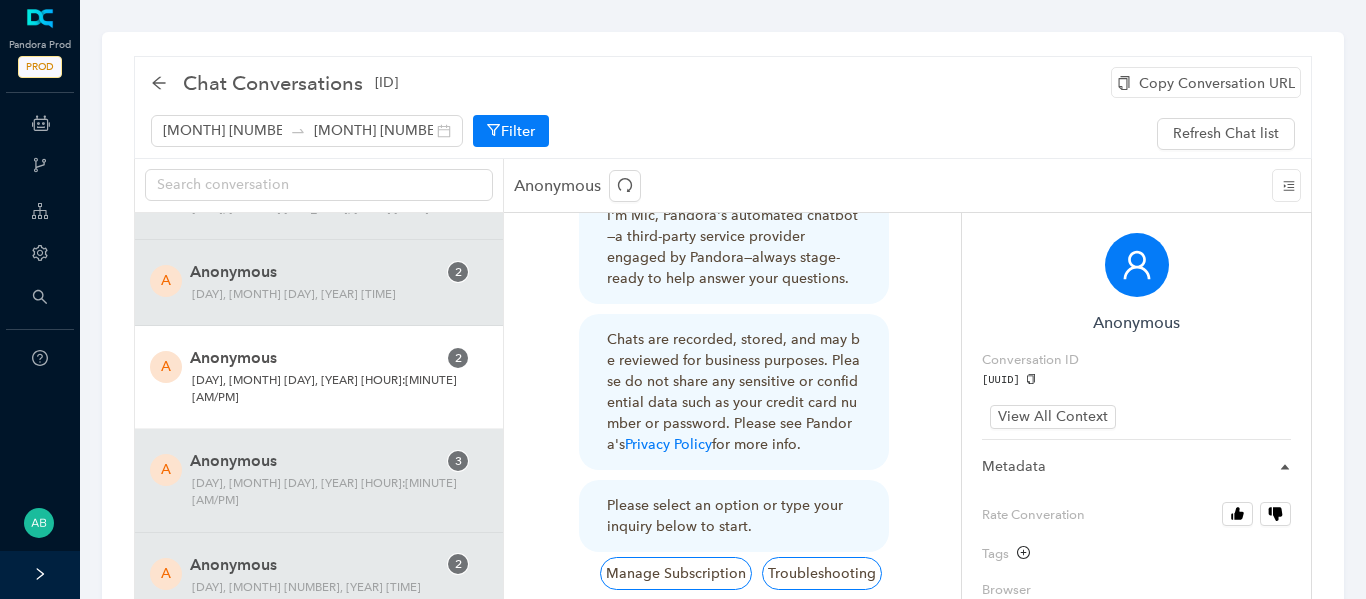 scroll, scrollTop: 111, scrollLeft: 0, axis: vertical 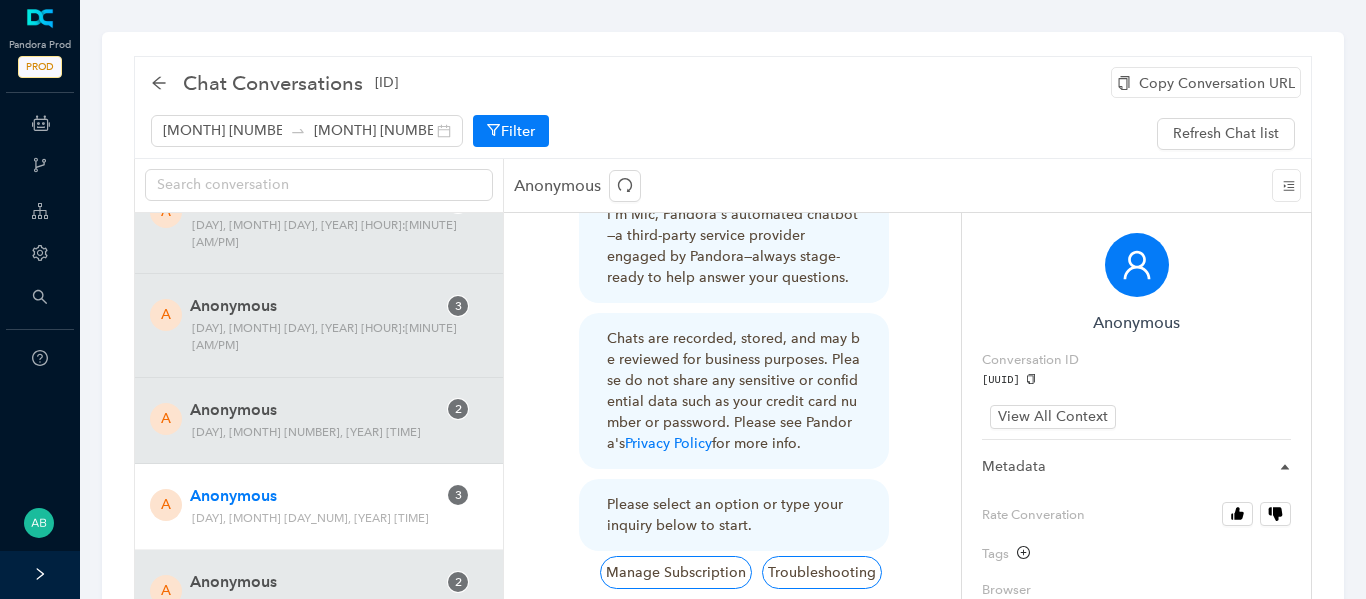 click on "A   Anonymous 3 [DAY], [MONTH] [NUMBER], [YEAR] [TIME]" at bounding box center (319, 507) 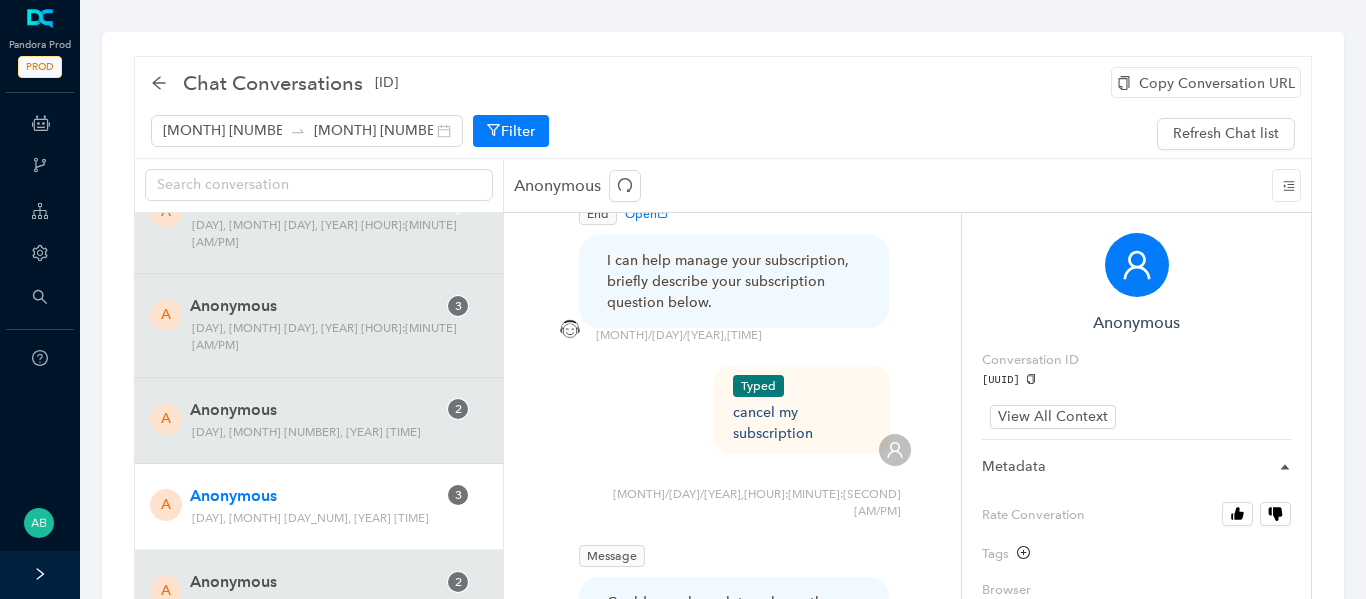 scroll, scrollTop: 713, scrollLeft: 0, axis: vertical 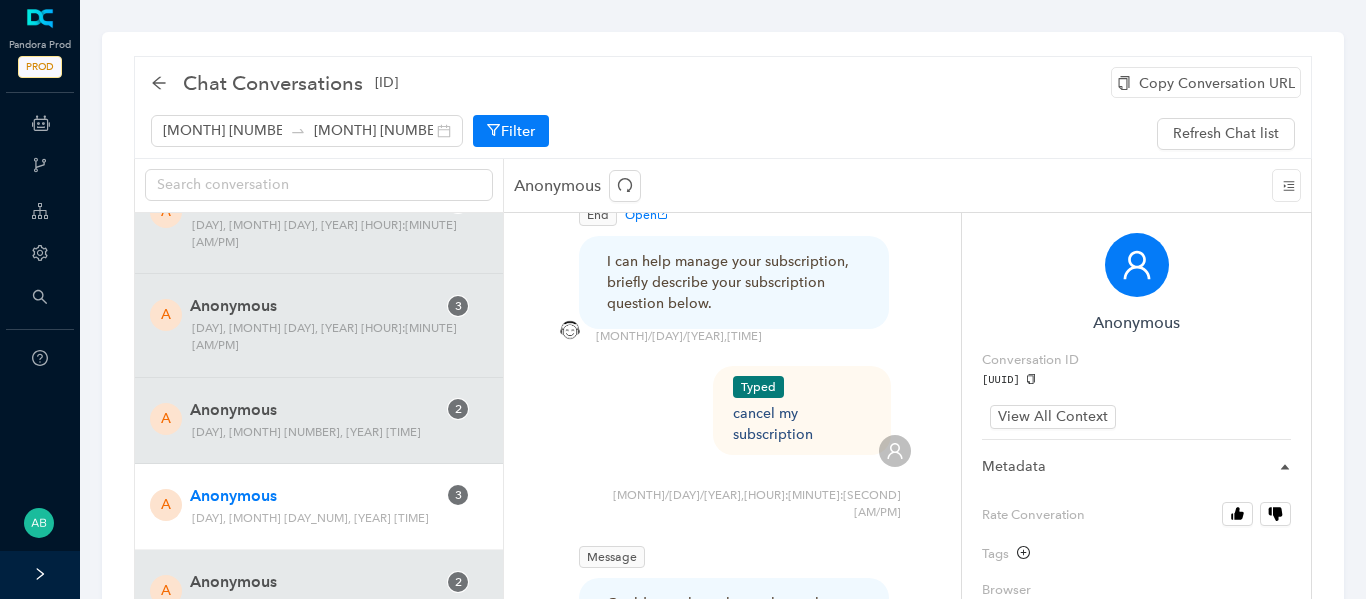 click on "Copy Conversation URL" at bounding box center (1206, 82) 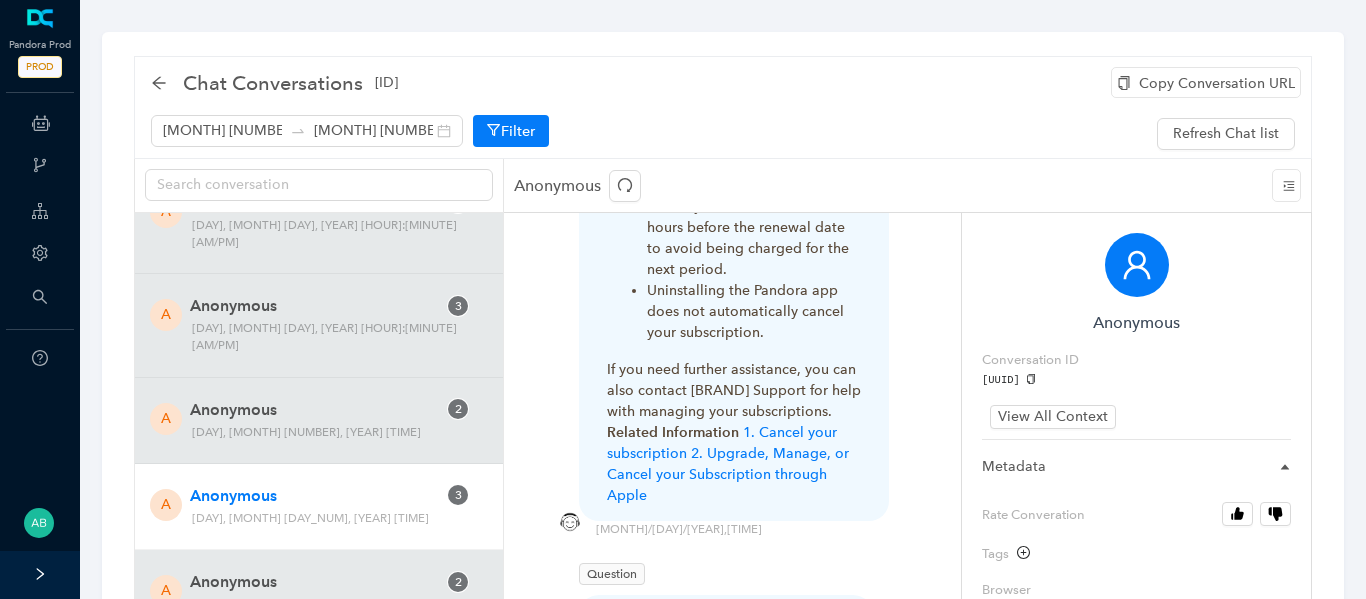 scroll, scrollTop: 1882, scrollLeft: 0, axis: vertical 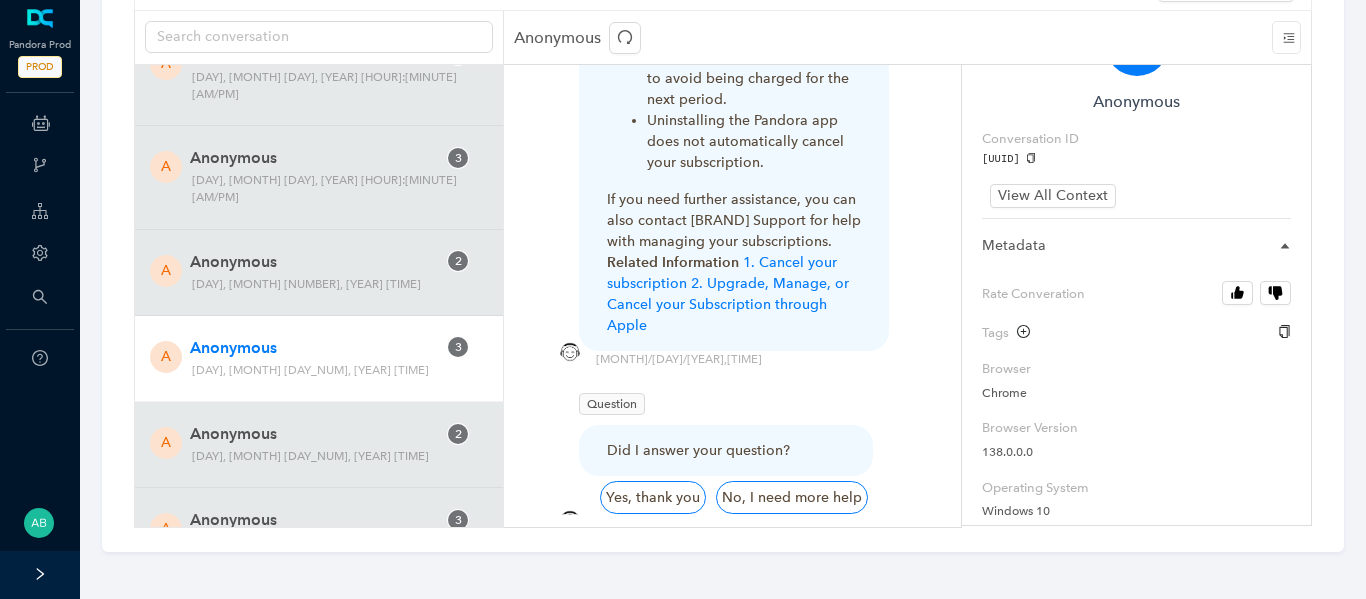 click 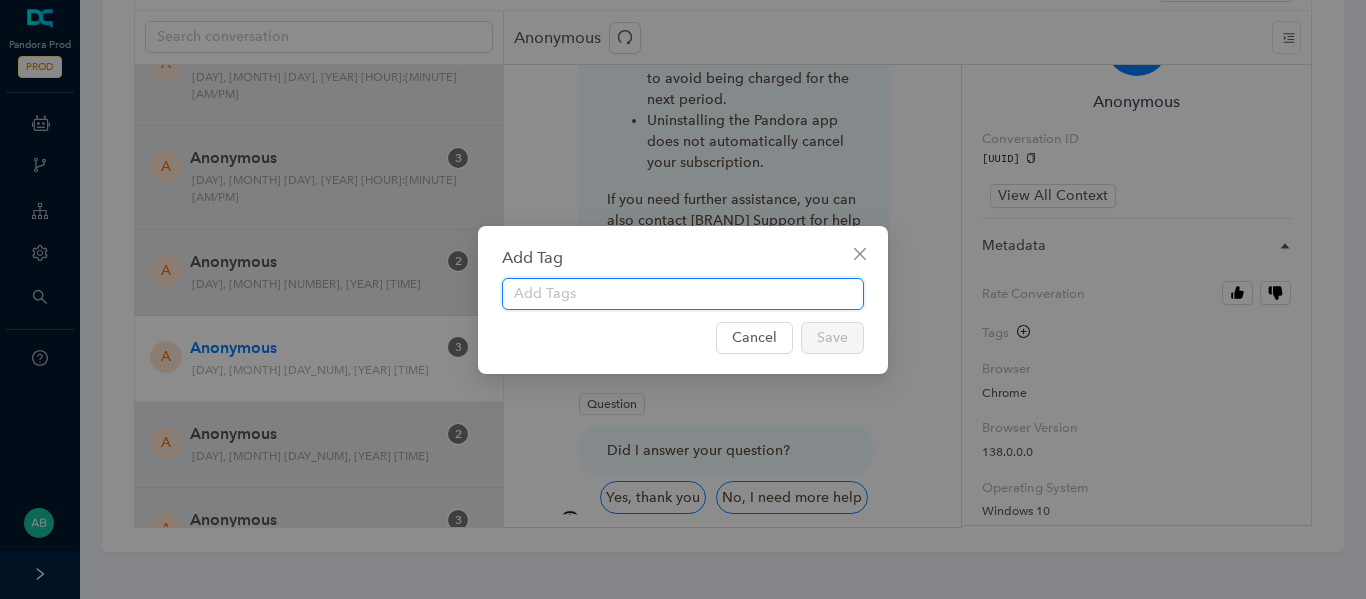 click at bounding box center [683, 294] 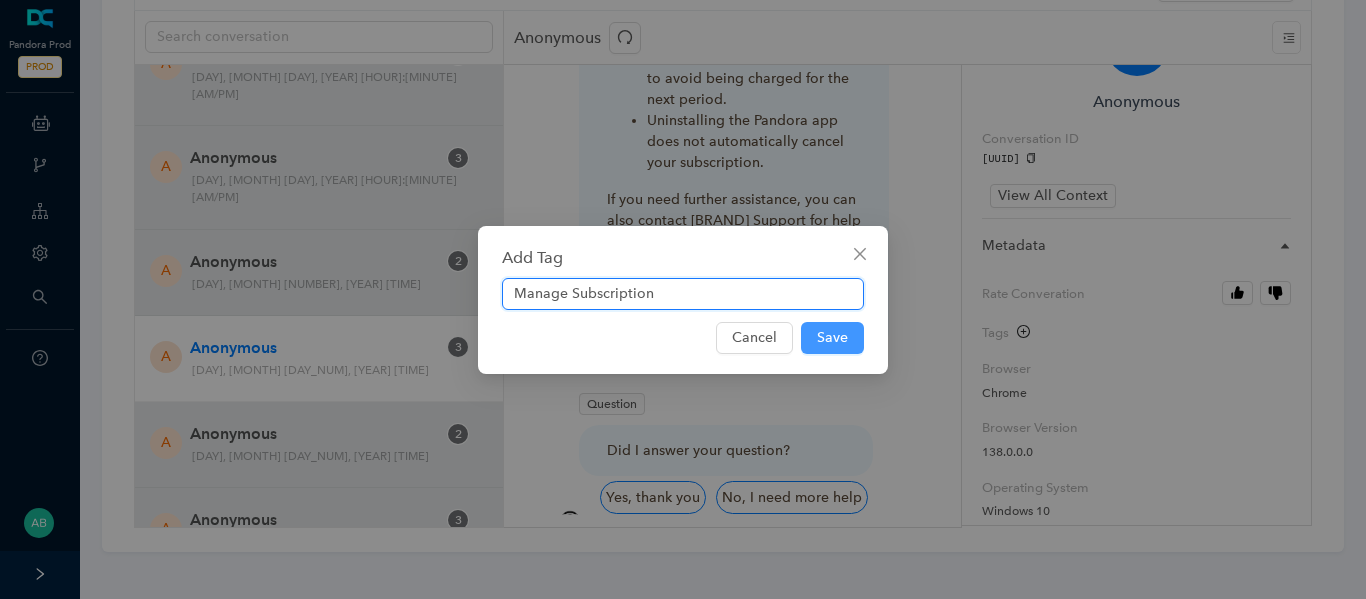 type on "manage Subscription" 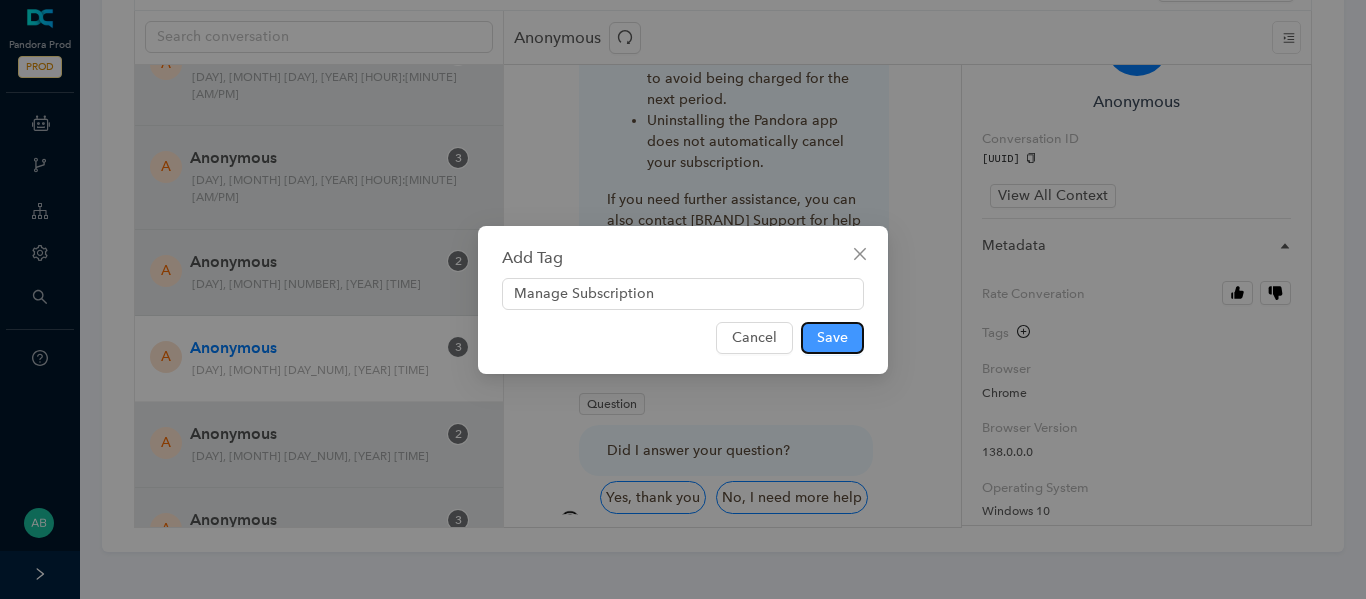click on "Save" at bounding box center [832, 338] 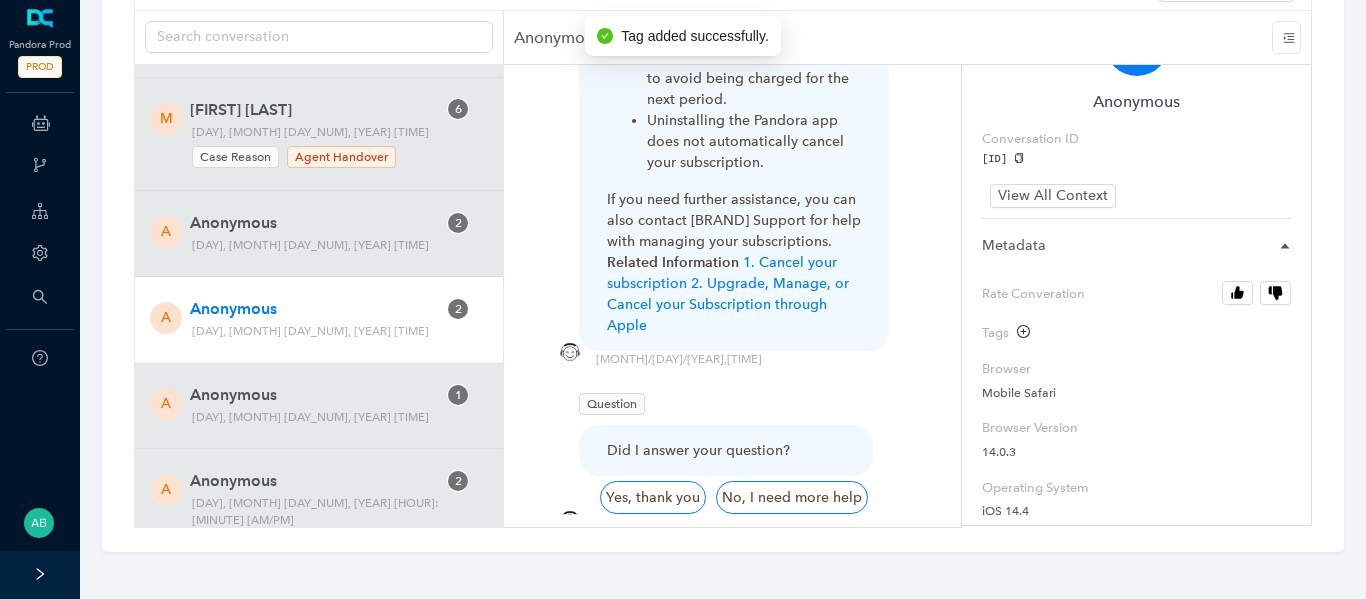 scroll, scrollTop: 2058, scrollLeft: 0, axis: vertical 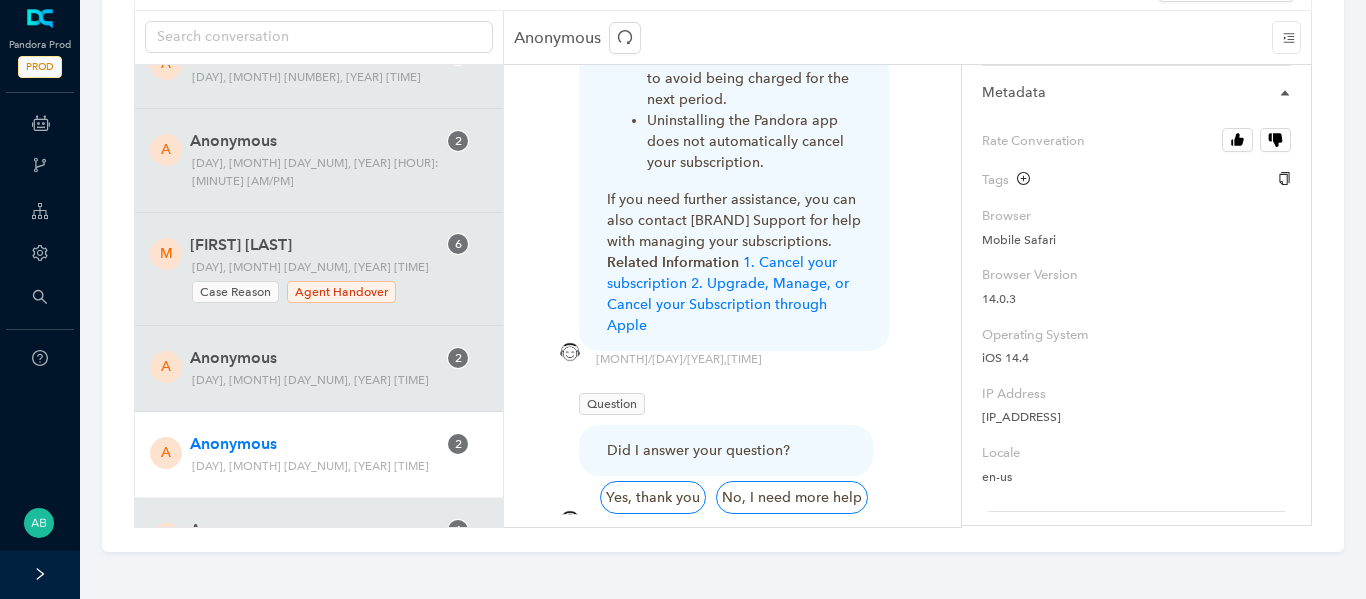 click 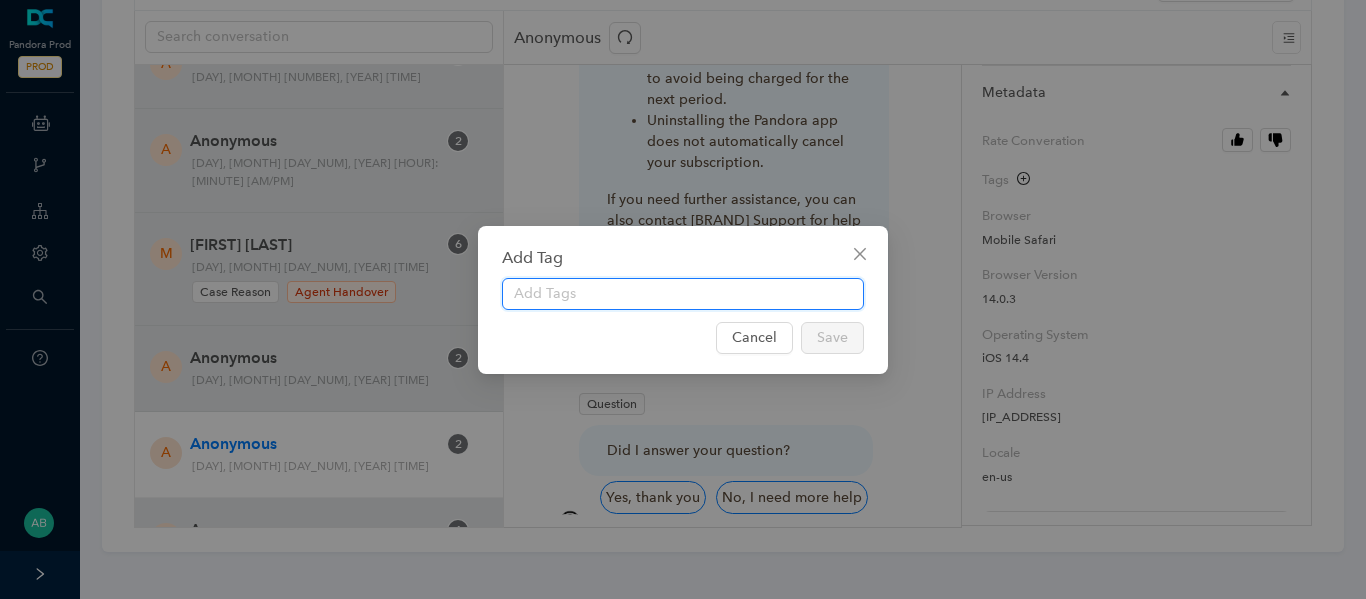 click at bounding box center [683, 294] 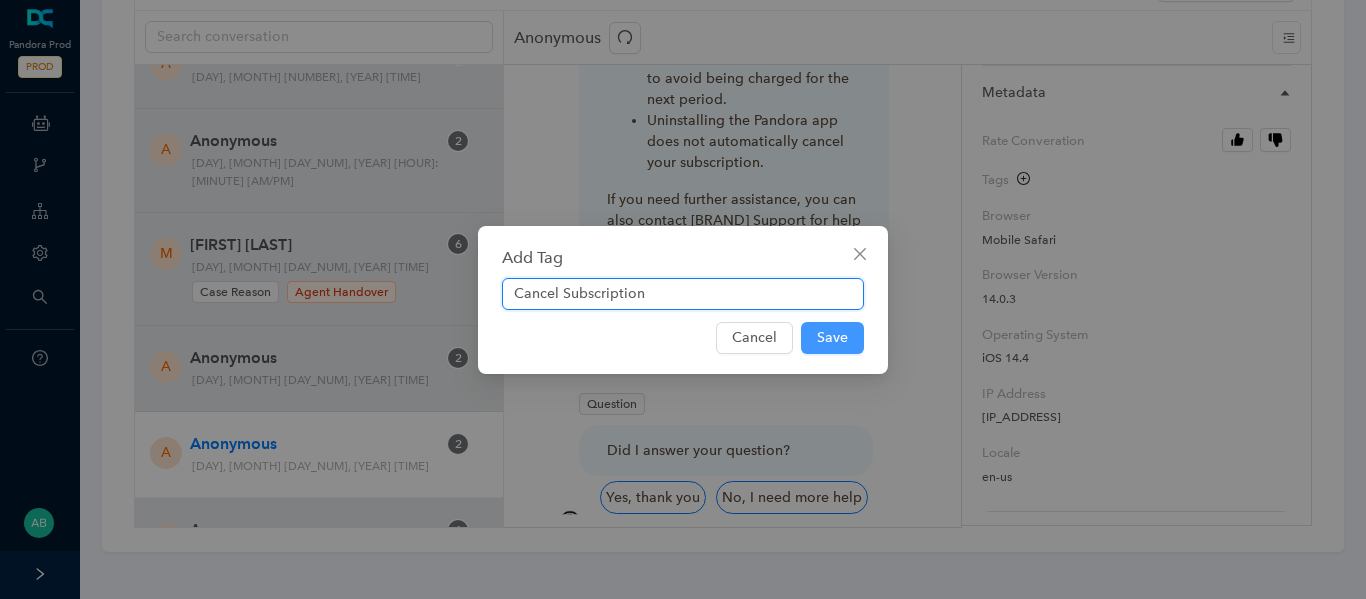 type on "Cancel Subscription" 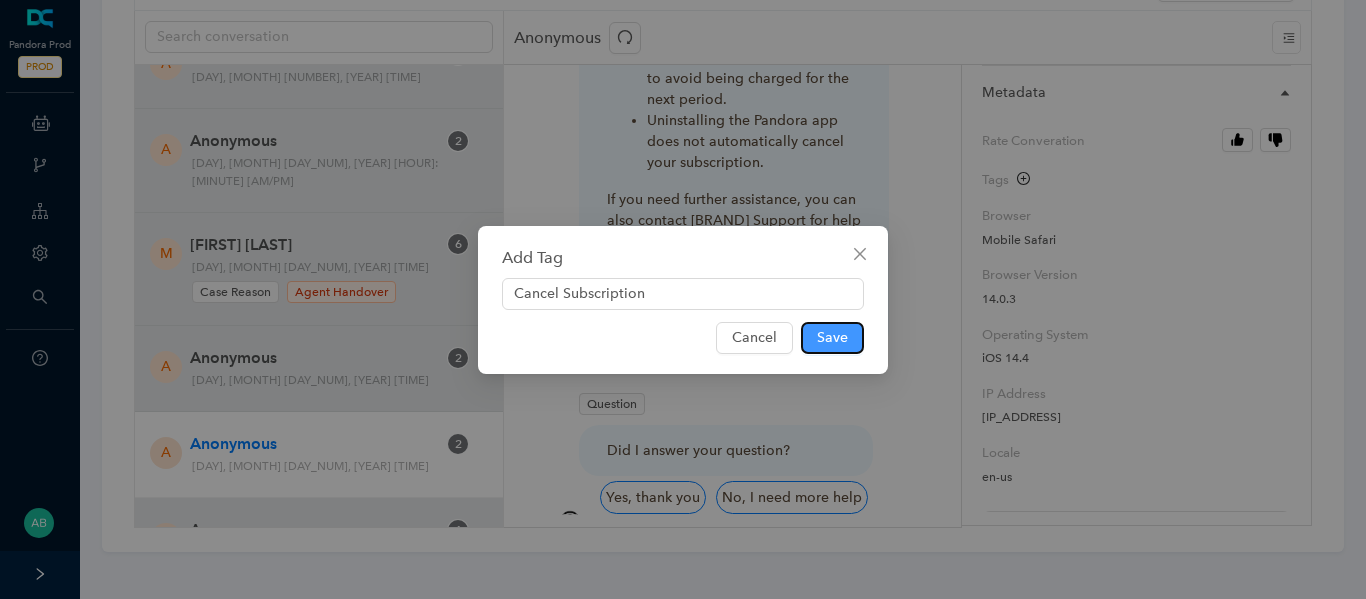 click on "Save" at bounding box center [832, 338] 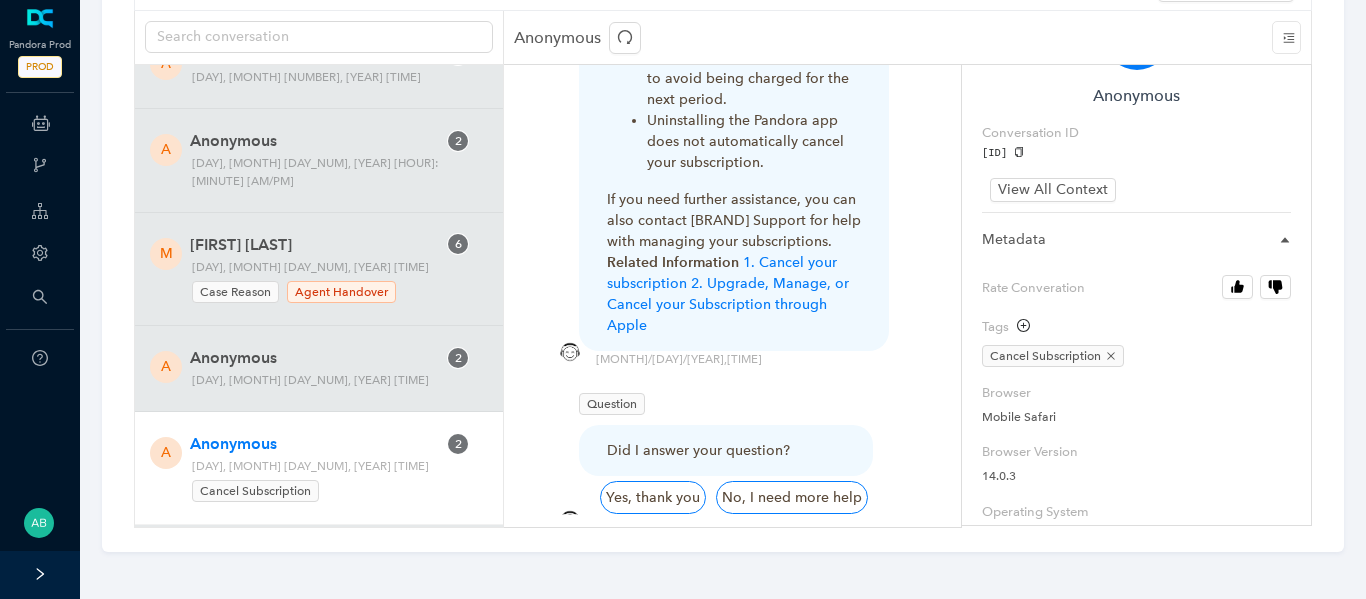 scroll, scrollTop: 80, scrollLeft: 0, axis: vertical 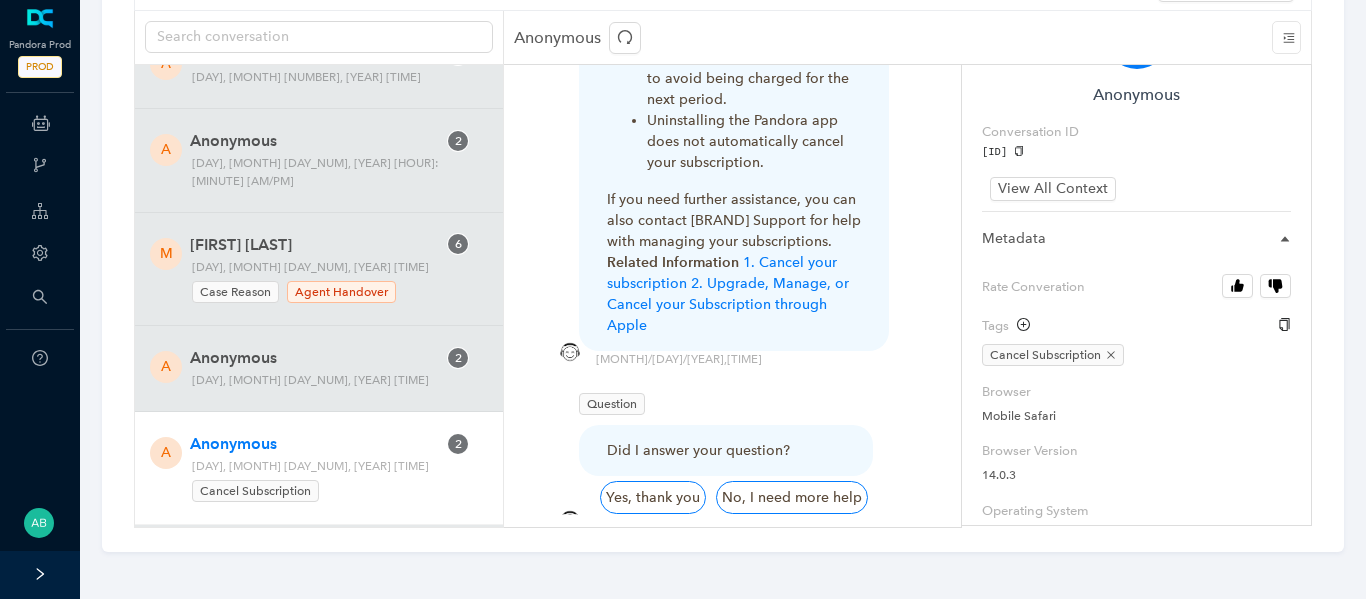 click 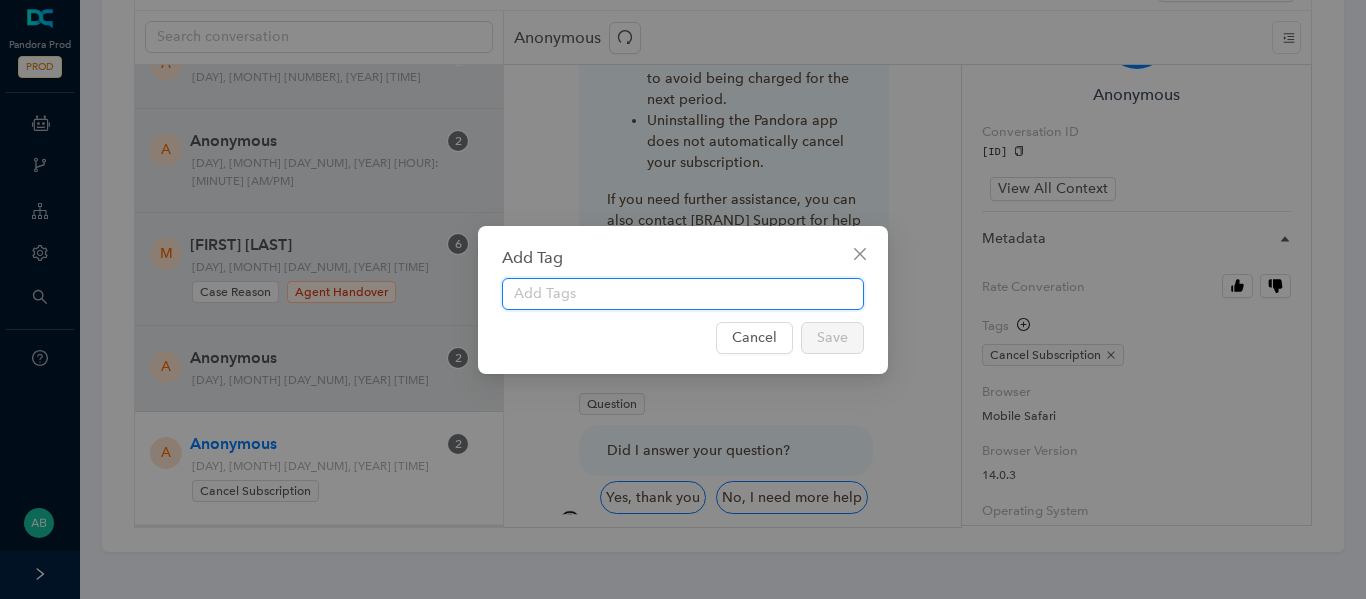 click at bounding box center (683, 294) 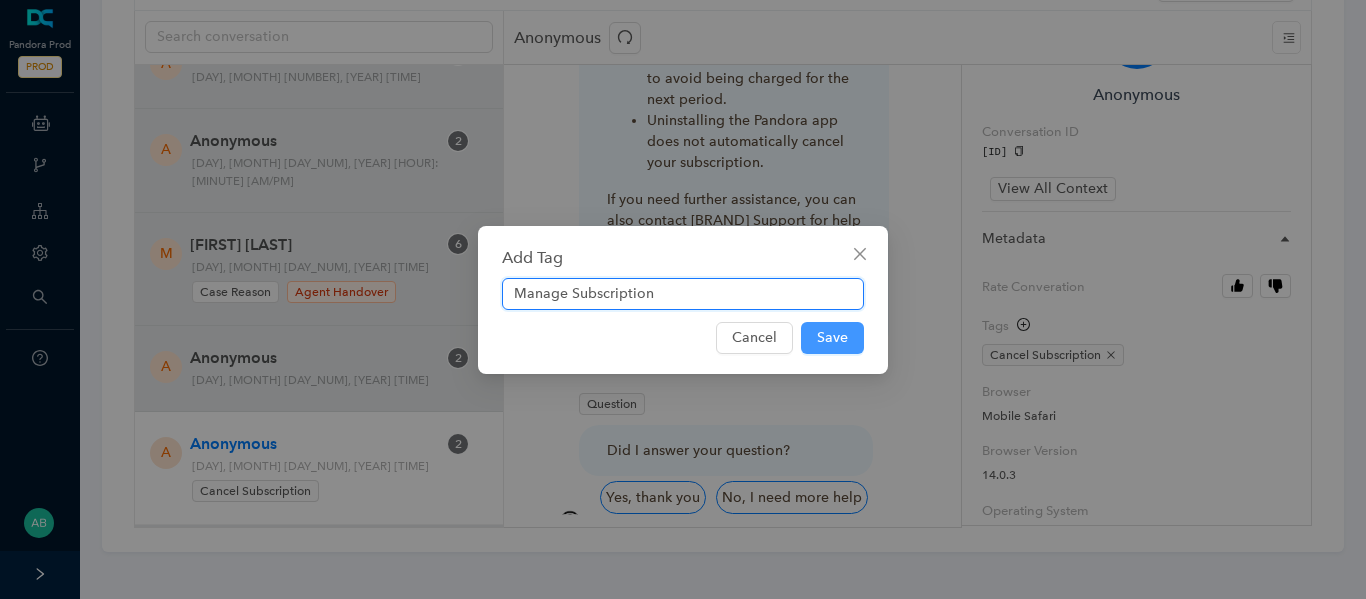 type on "Manage Subscription" 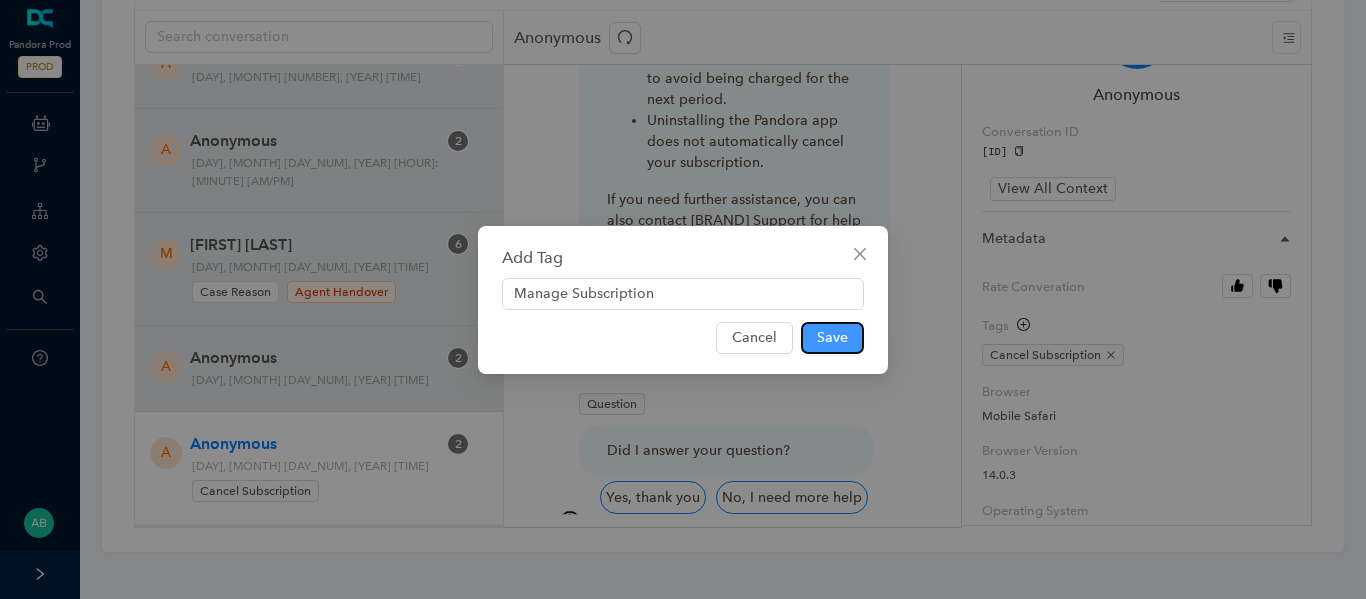 click on "Save" at bounding box center [832, 338] 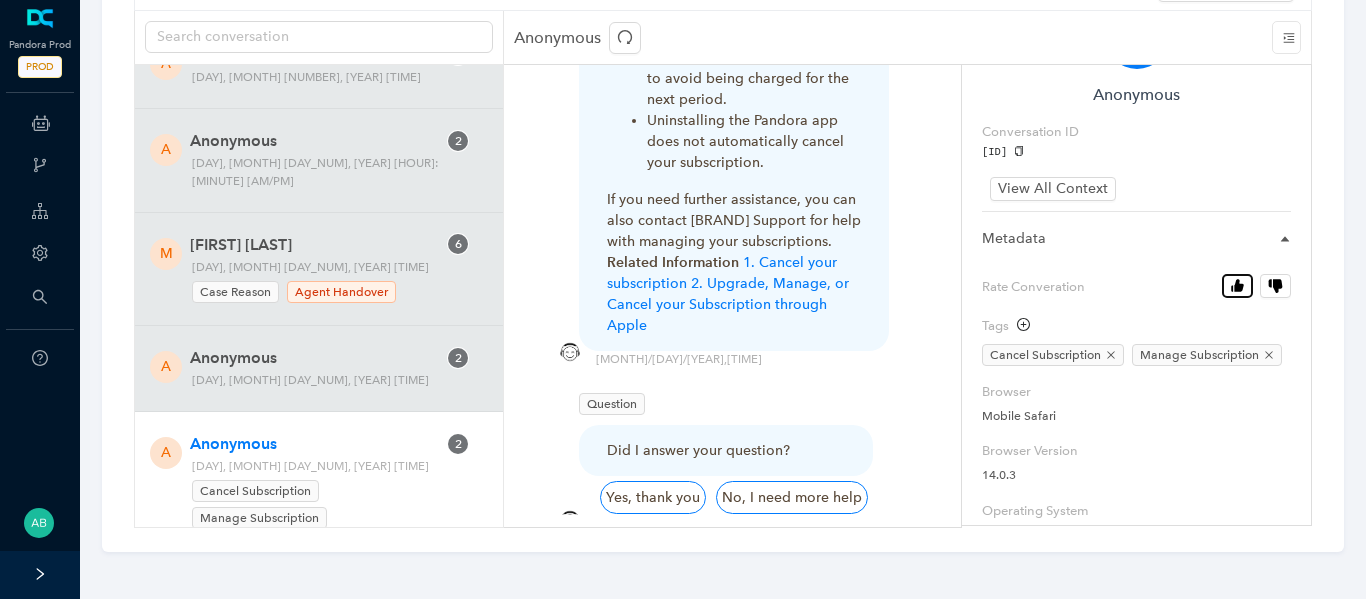 click 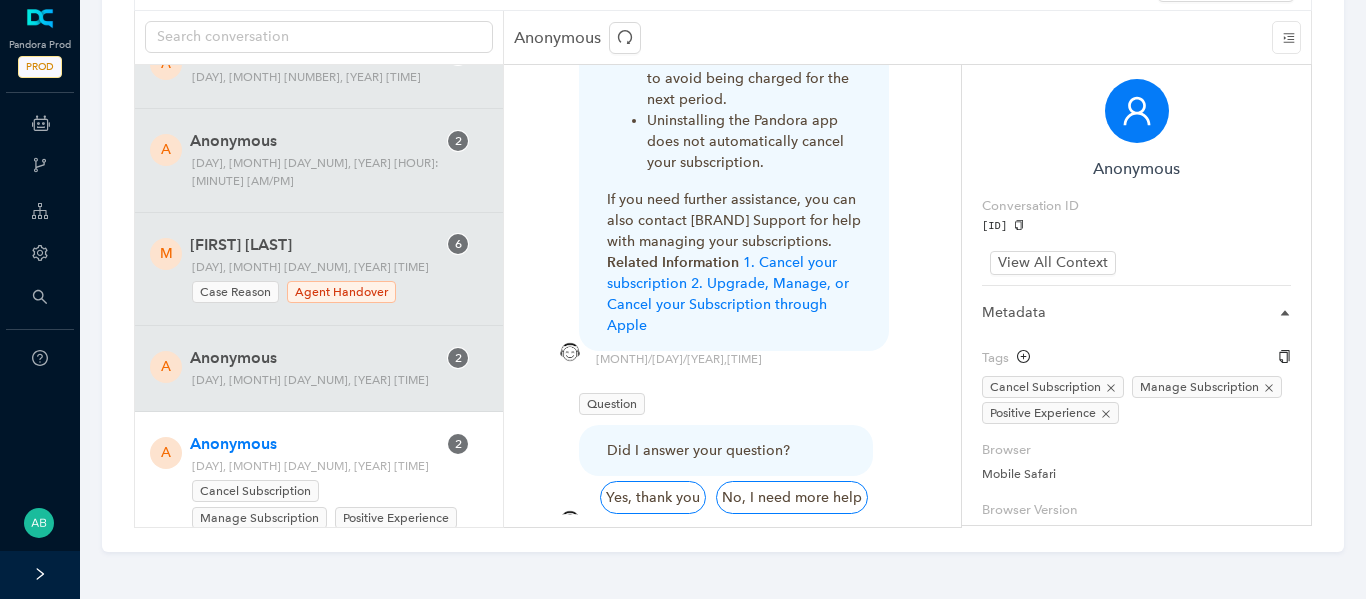 scroll, scrollTop: 0, scrollLeft: 0, axis: both 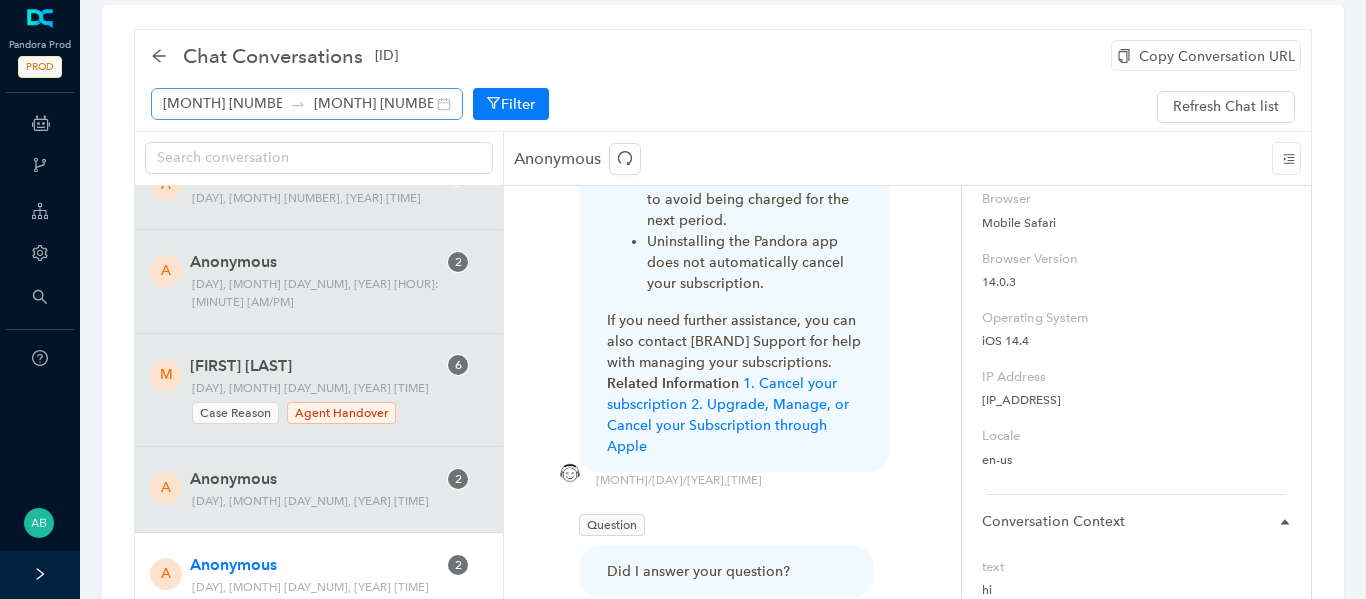 click on "[MONTH] [DAY_NUM] [YEAR] [MONTH] [DAY_NUM] [YEAR]" at bounding box center (307, 104) 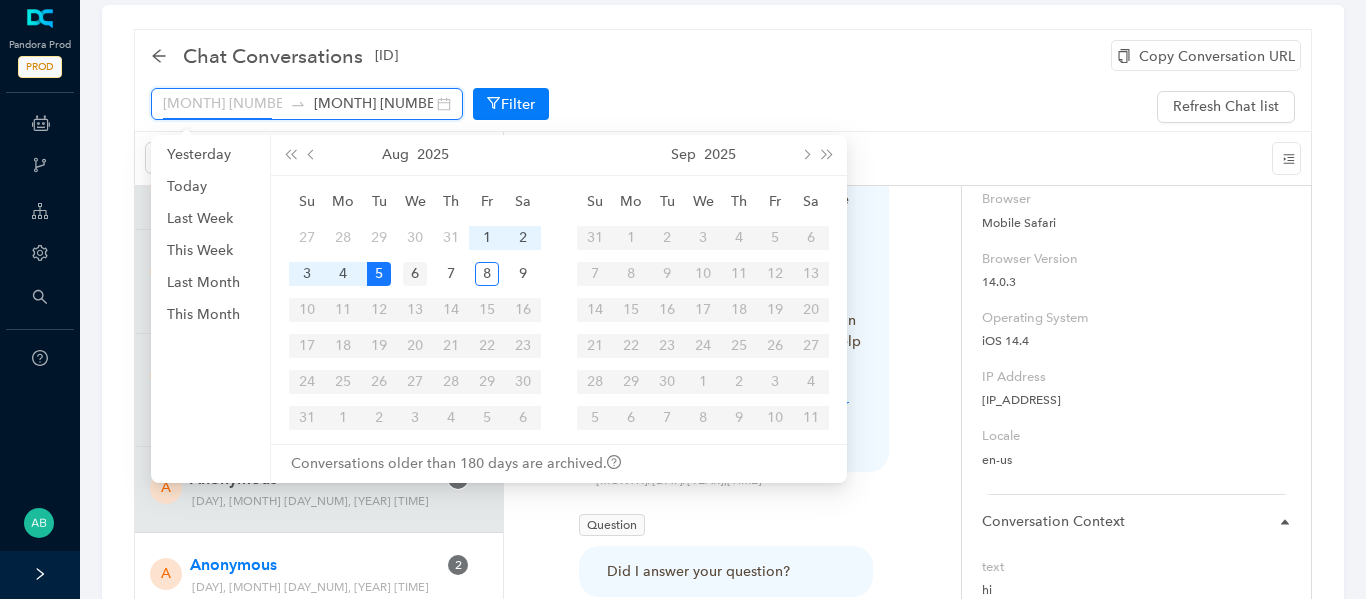 type on "[MONTH] [DAY_NUM] [YEAR]" 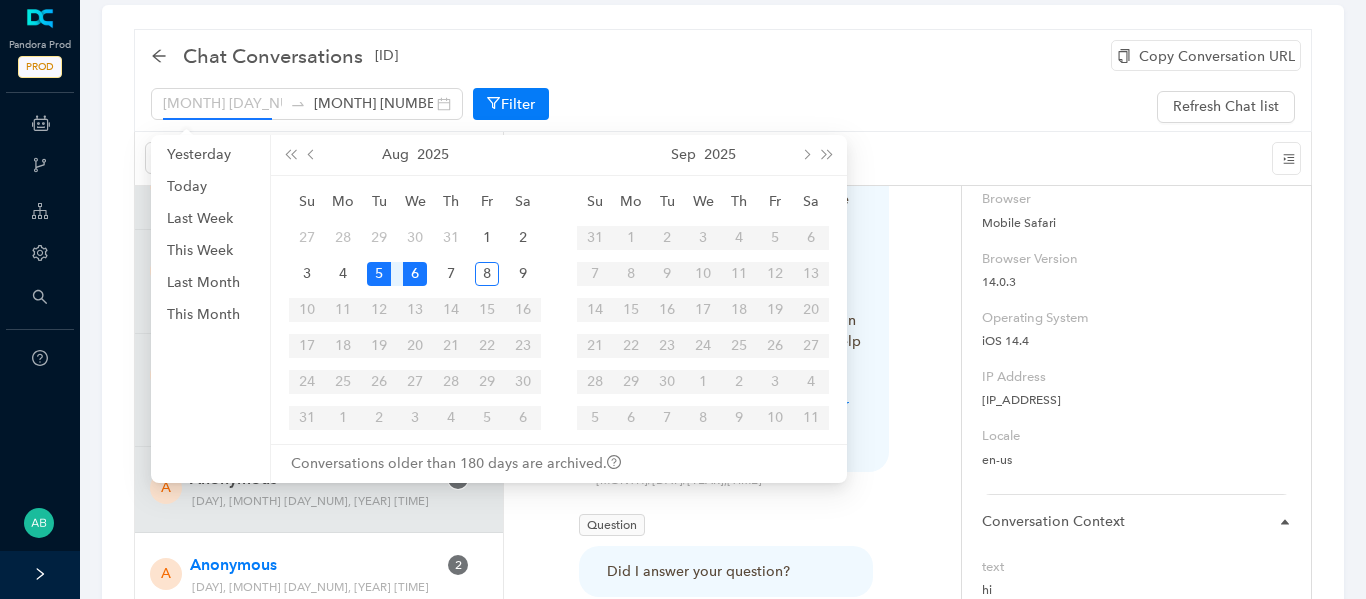 click on "6" at bounding box center [415, 274] 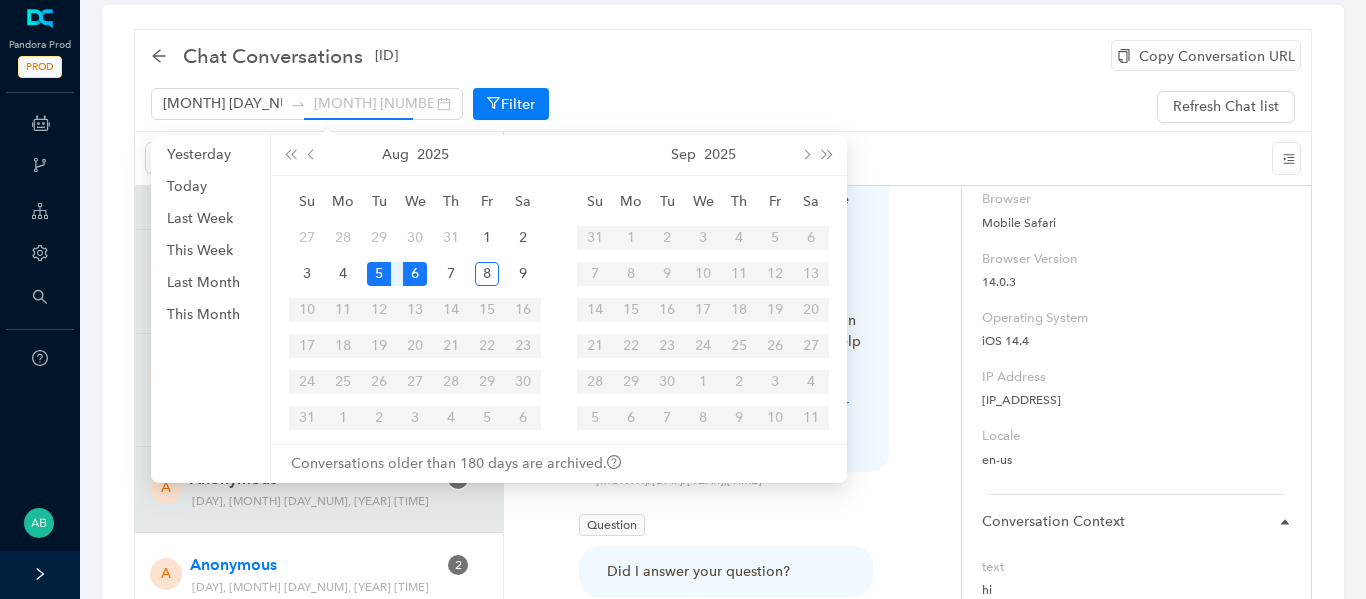click on "6" at bounding box center [415, 274] 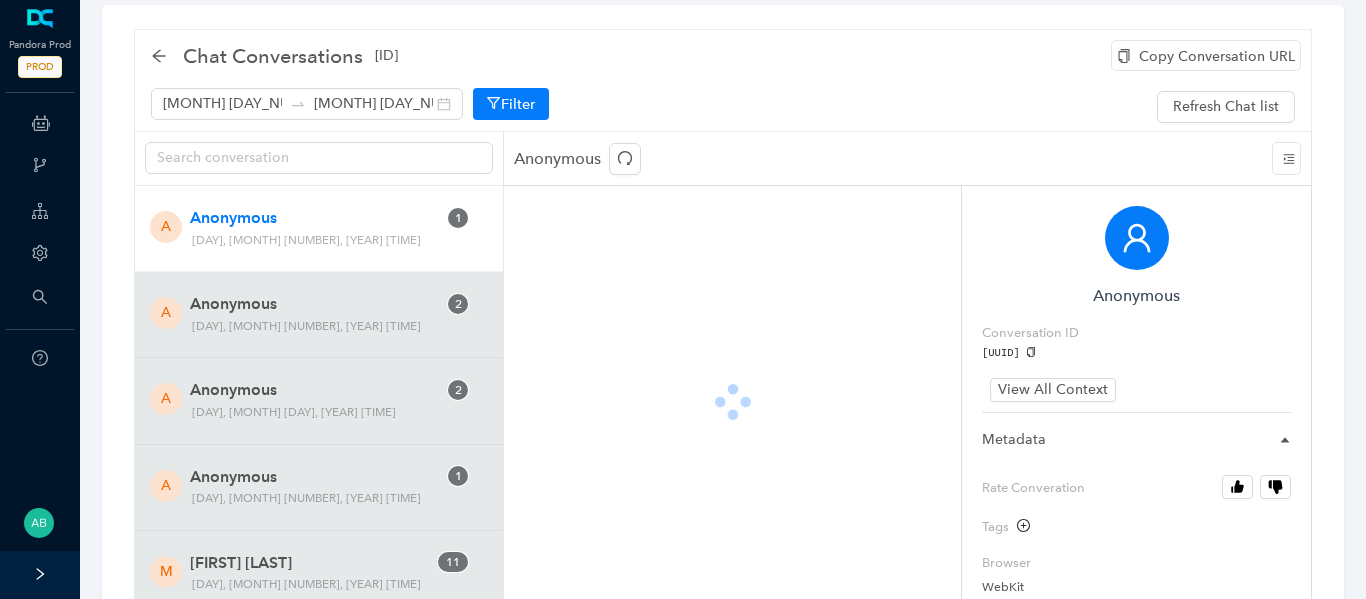scroll, scrollTop: 0, scrollLeft: 0, axis: both 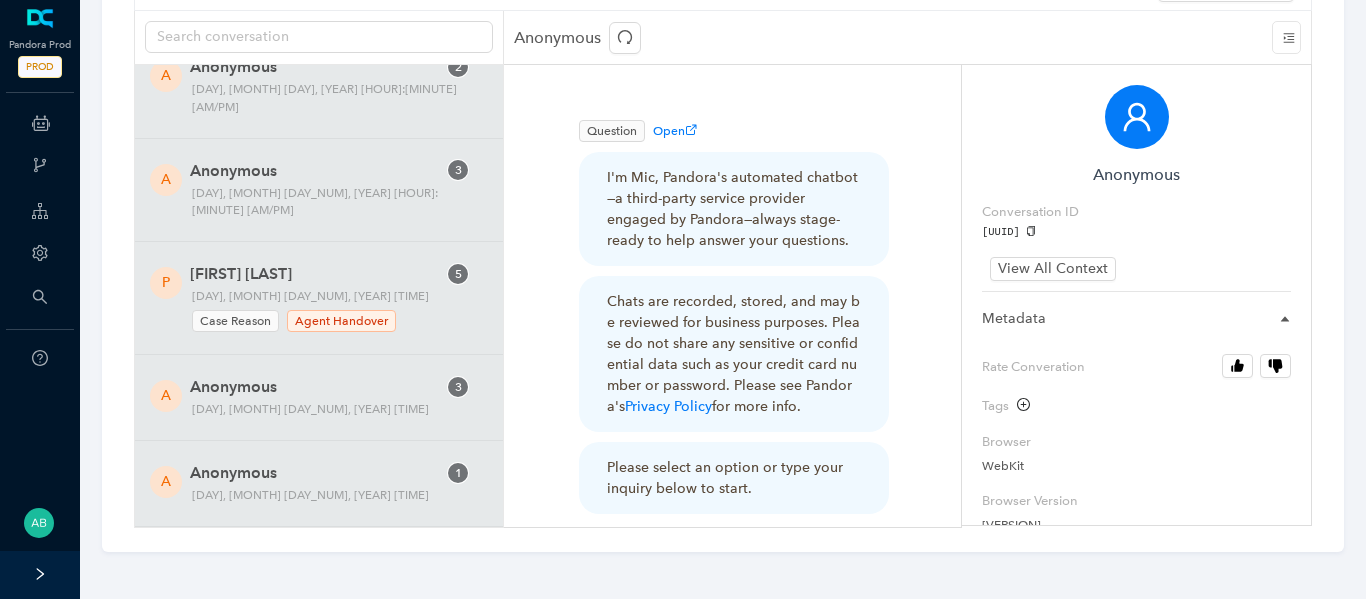 click on "[DAY], [MONTH] [NUMBER], [YEAR] [TIME]" at bounding box center (306, 667) 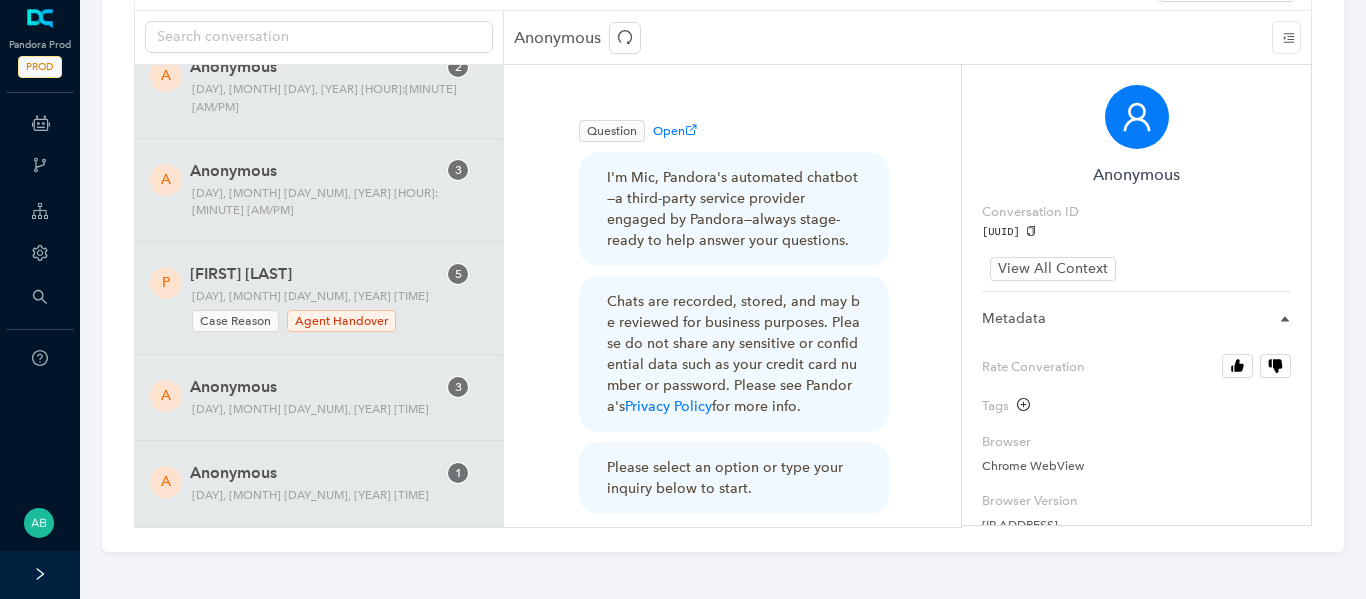 click 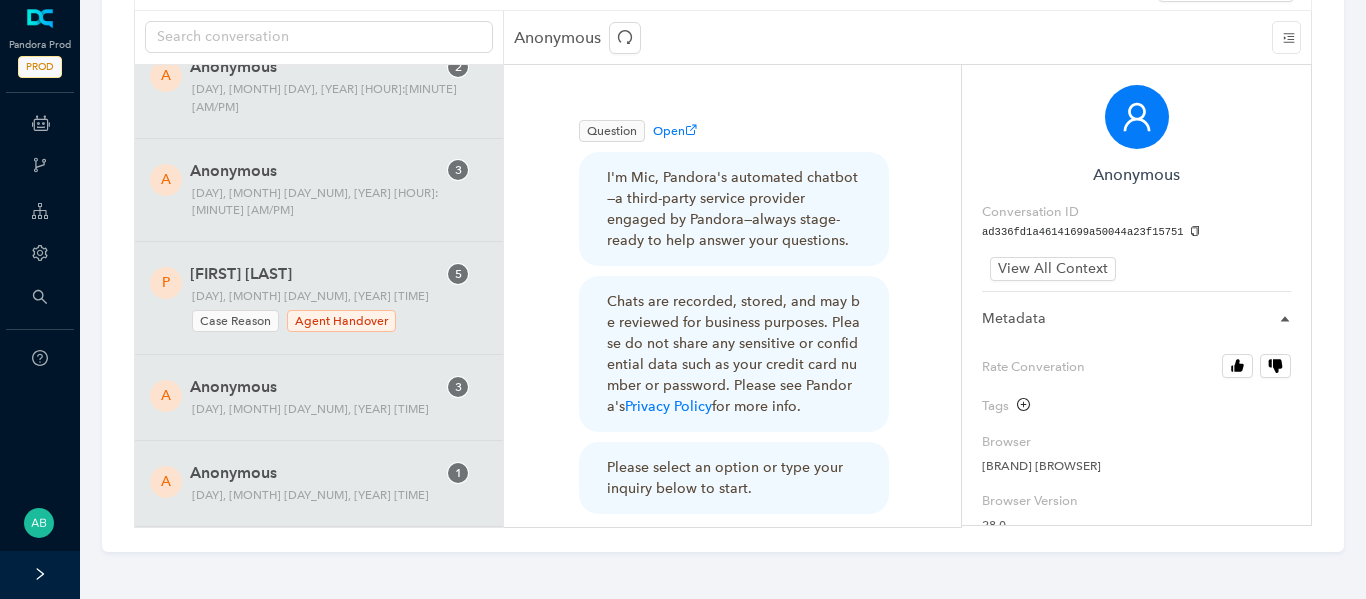 click on "Anonymous" at bounding box center (313, 645) 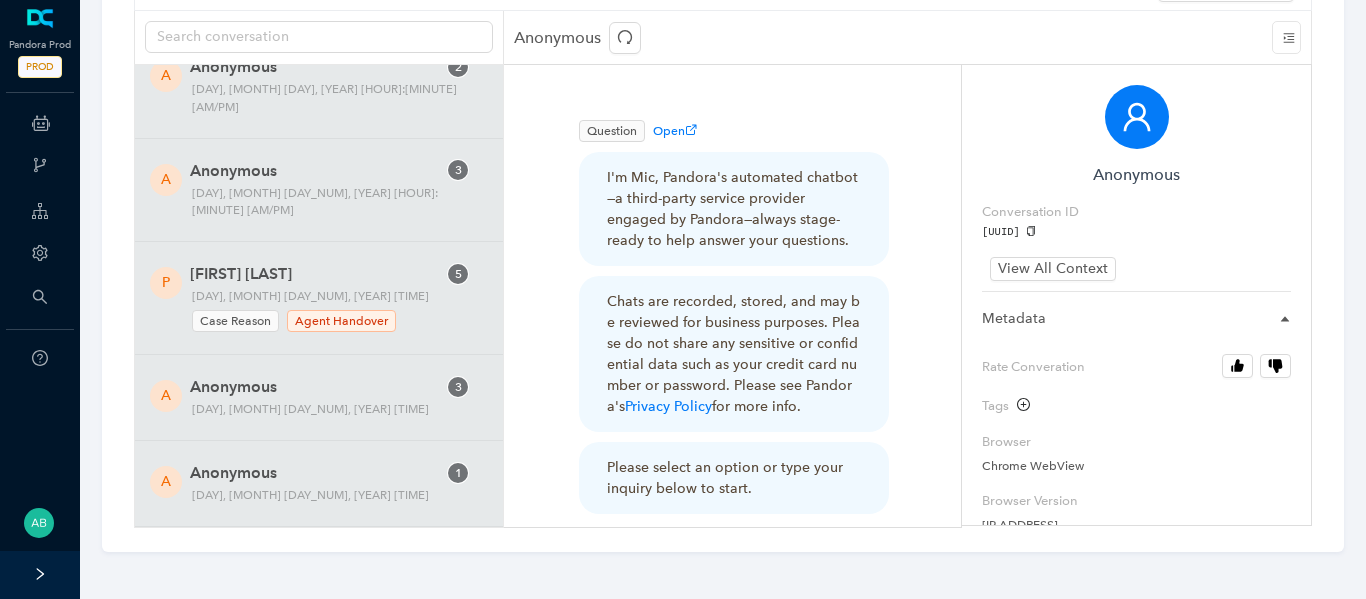 drag, startPoint x: 326, startPoint y: 439, endPoint x: 375, endPoint y: 446, distance: 49.497475 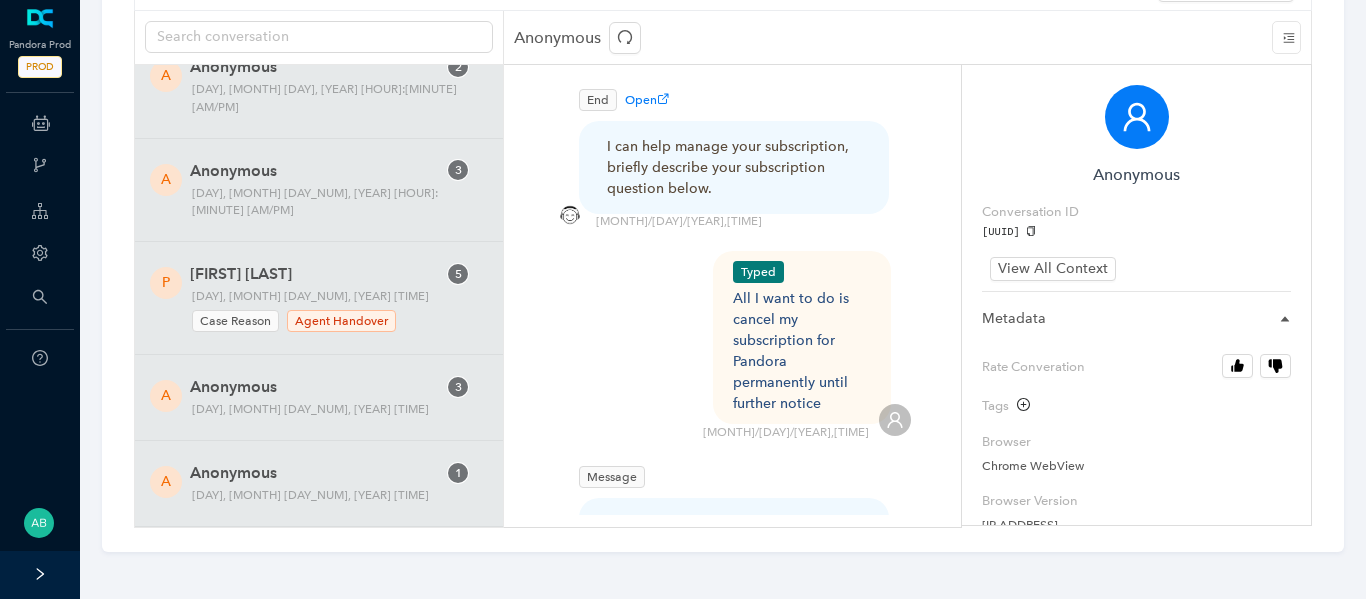 scroll, scrollTop: 682, scrollLeft: 0, axis: vertical 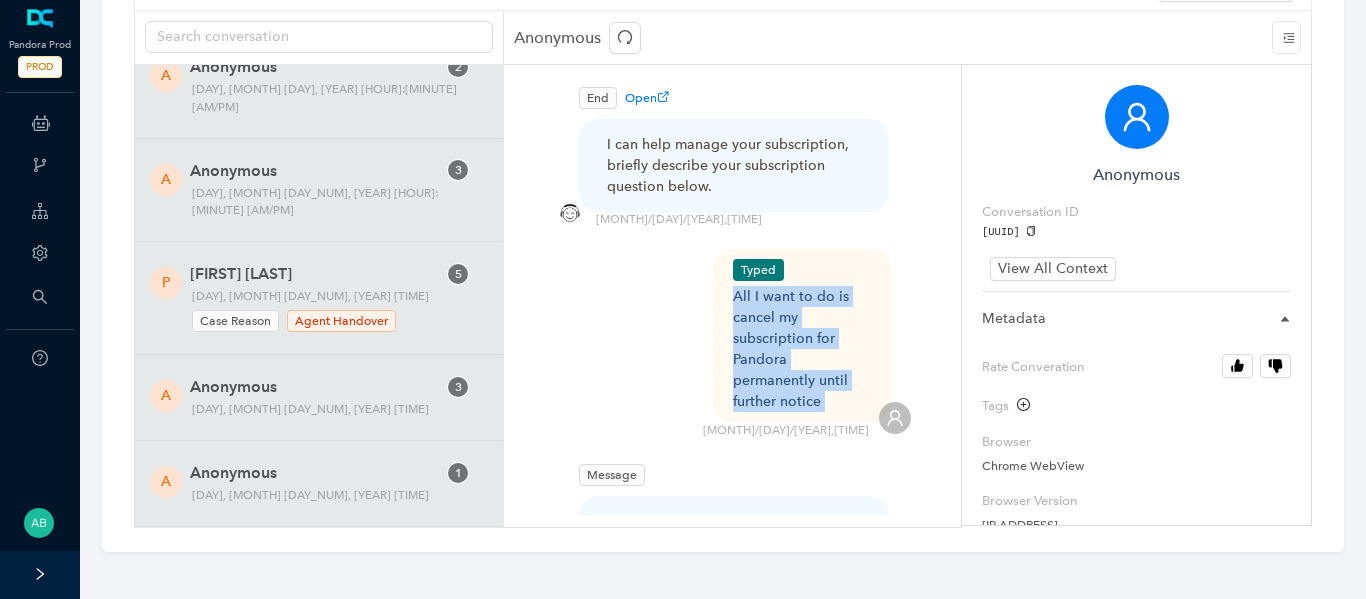 drag, startPoint x: 734, startPoint y: 272, endPoint x: 836, endPoint y: 384, distance: 151.48598 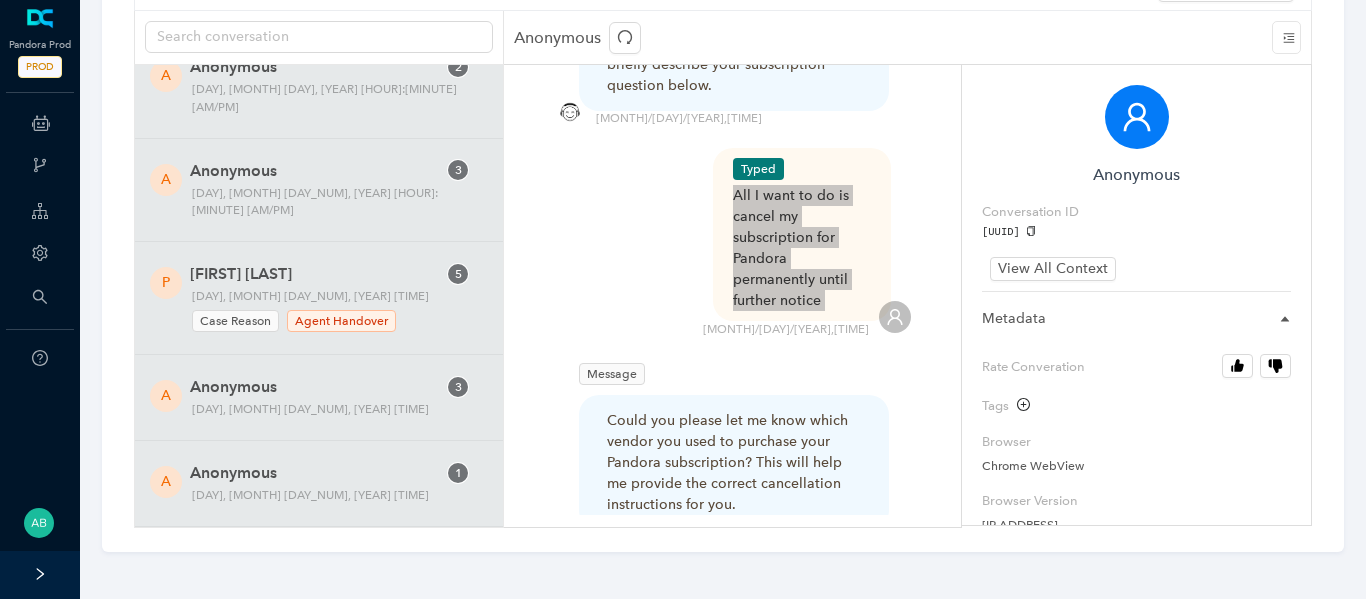 scroll, scrollTop: 784, scrollLeft: 0, axis: vertical 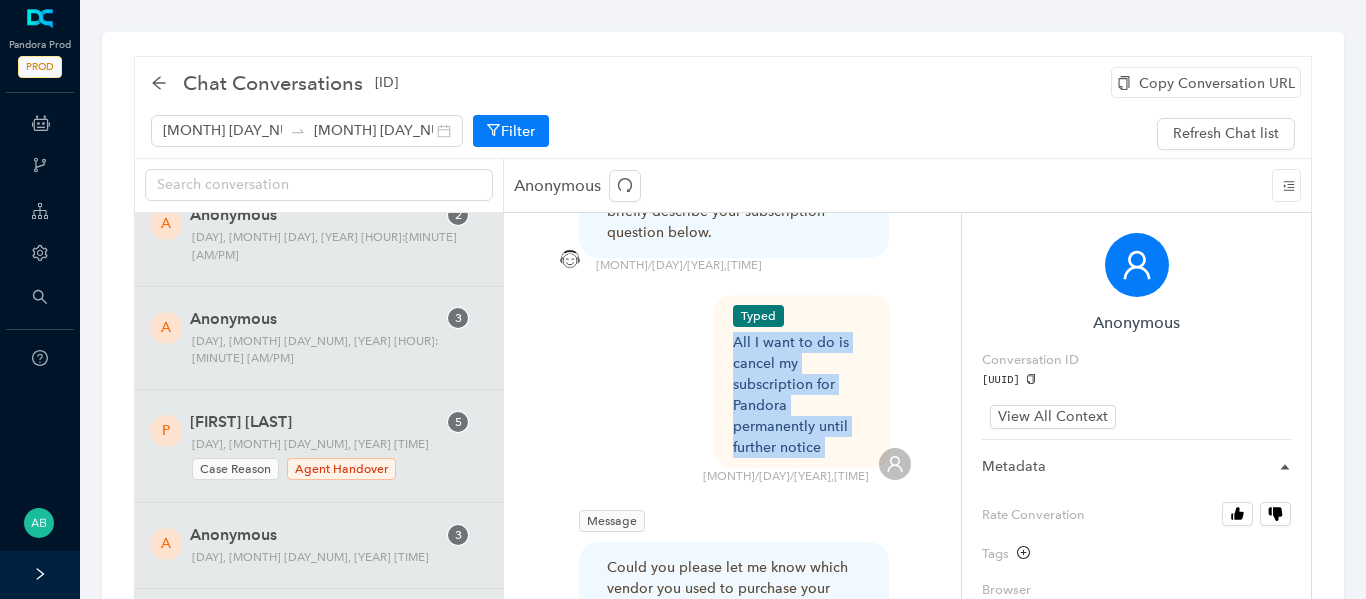 click on "Copy Conversation URL" at bounding box center [1206, 82] 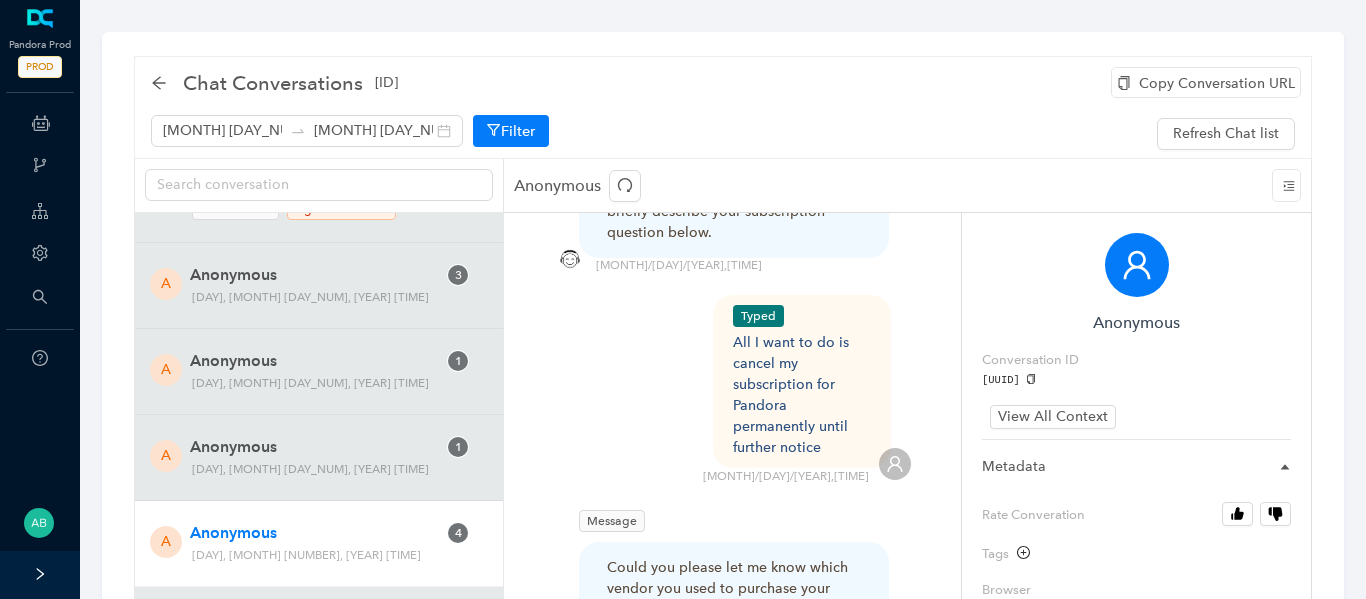 scroll, scrollTop: 3799, scrollLeft: 0, axis: vertical 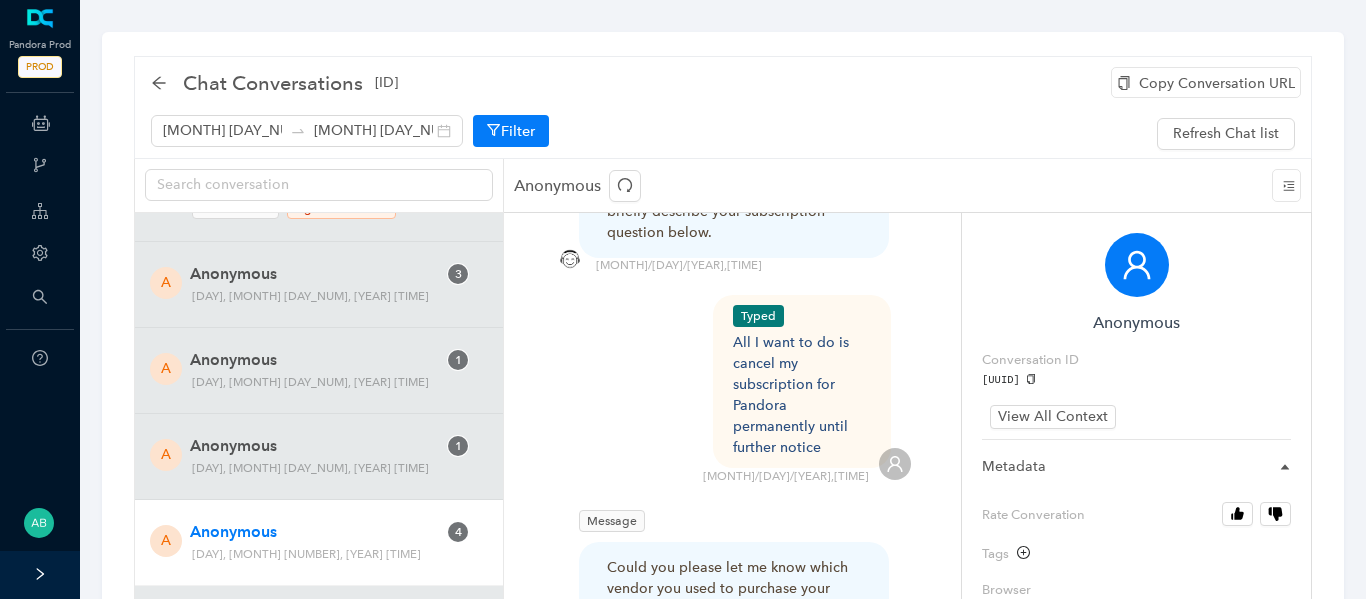 click on "A [ANONYMOUS] [FIRST] [LAST] [DAY], [MONTH] [NUMBER], [YEAR] [TIME]" at bounding box center (319, 542) 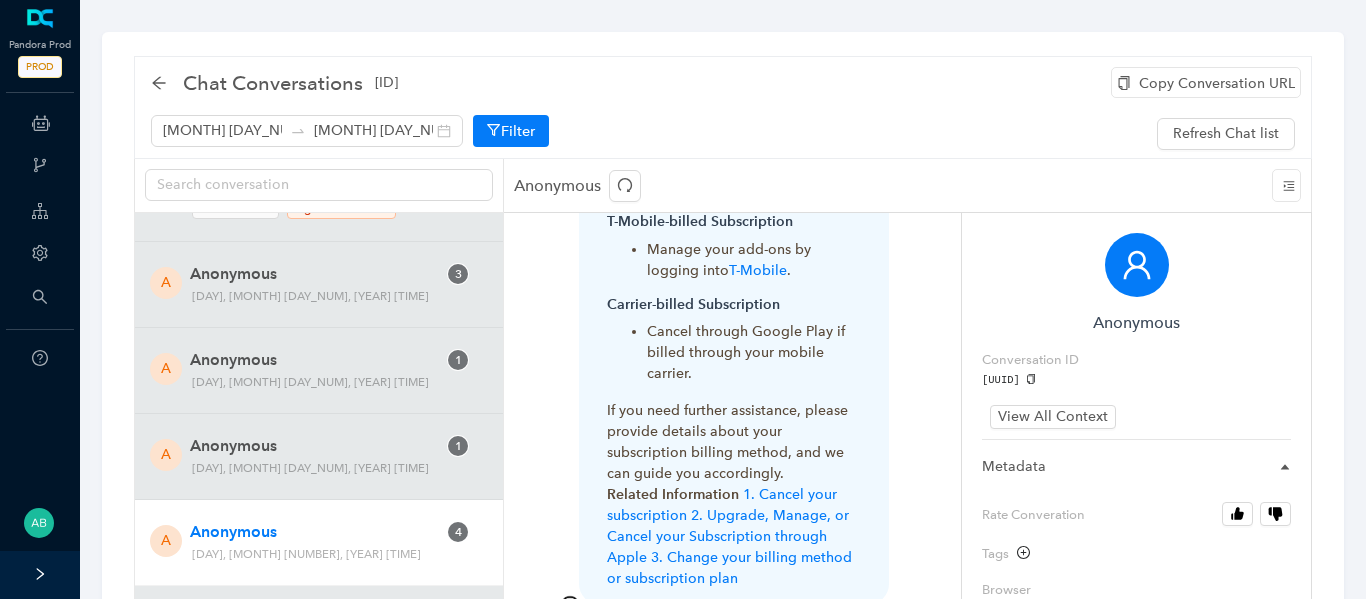 scroll, scrollTop: 4197, scrollLeft: 0, axis: vertical 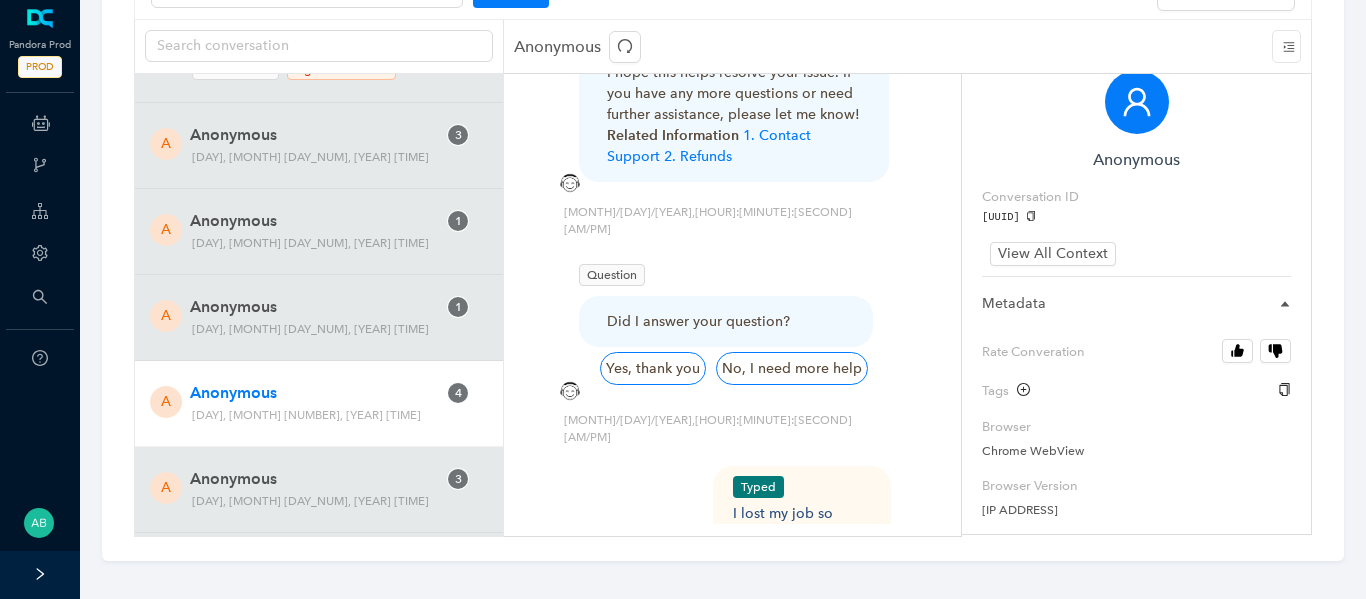 click 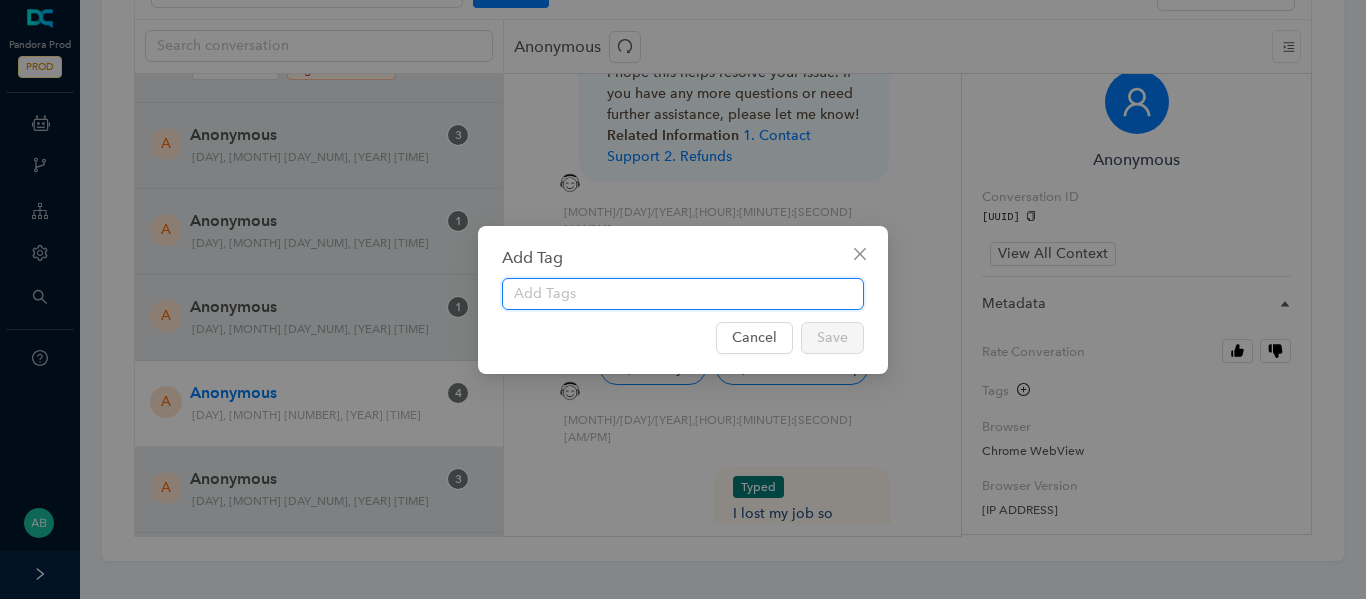 click at bounding box center (683, 294) 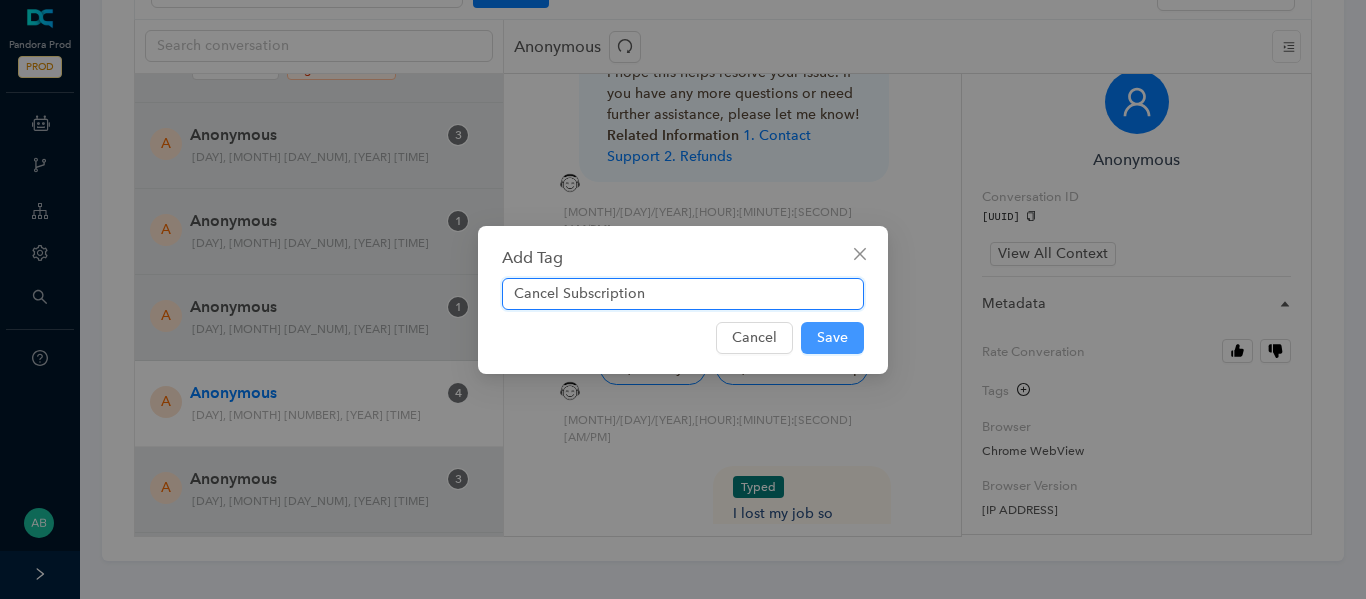 type on "Cancel Subscription" 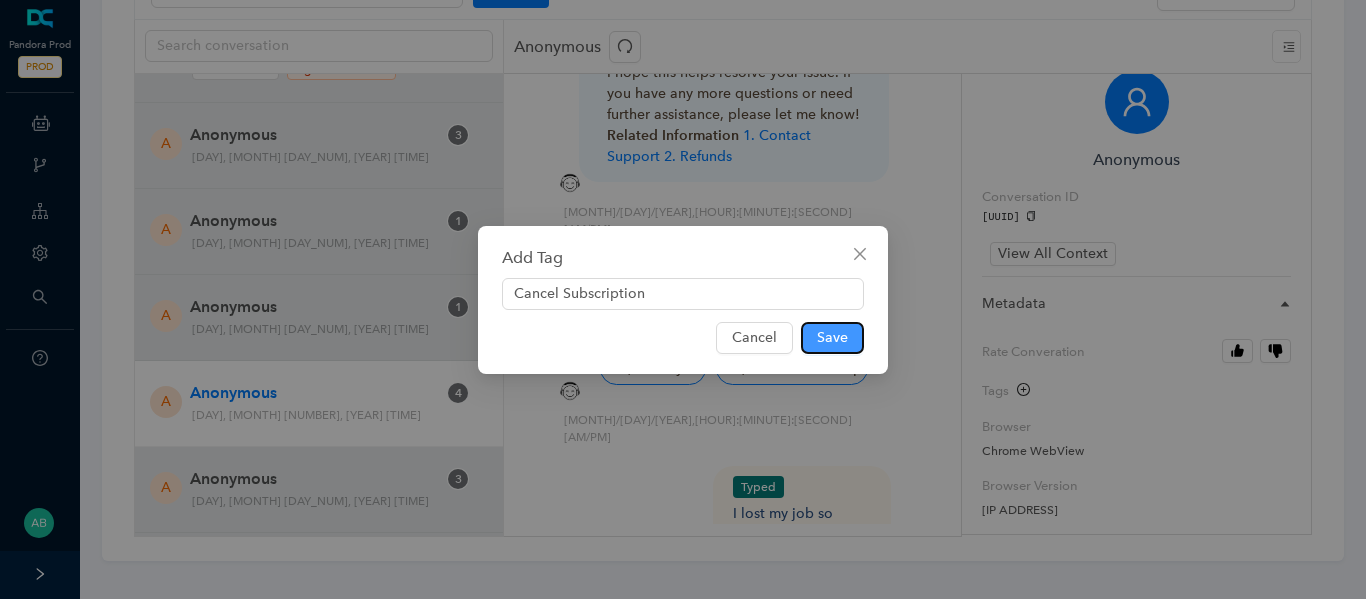 click on "Save" at bounding box center [832, 338] 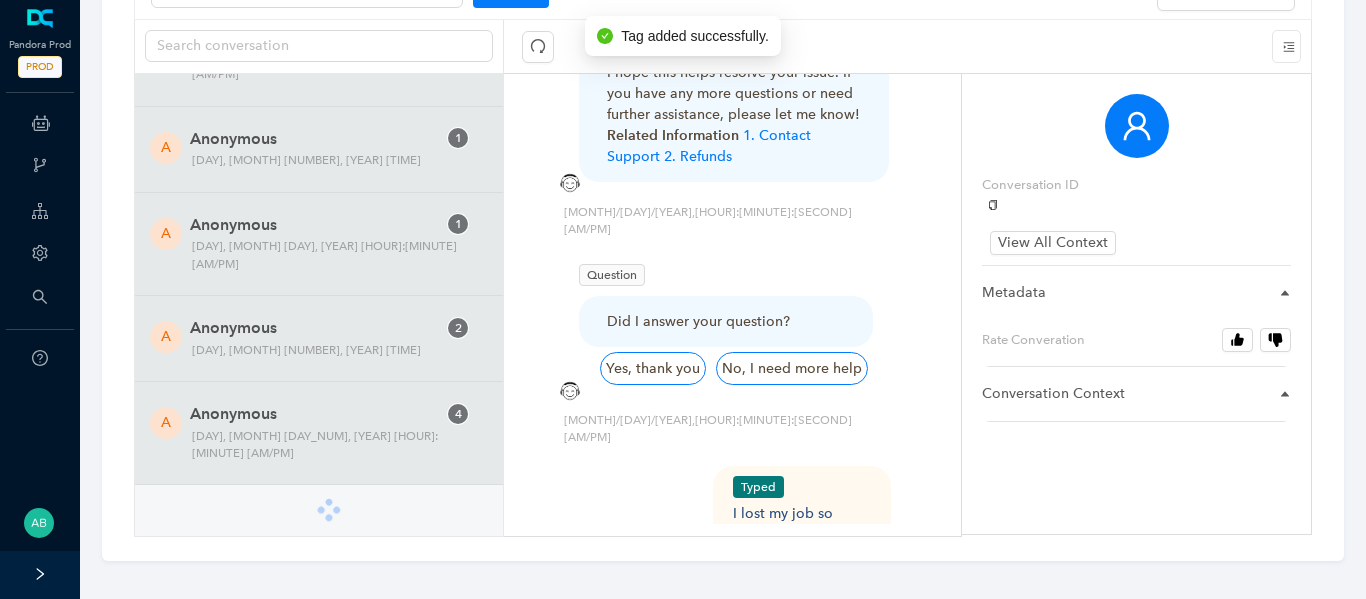 scroll, scrollTop: 3138, scrollLeft: 0, axis: vertical 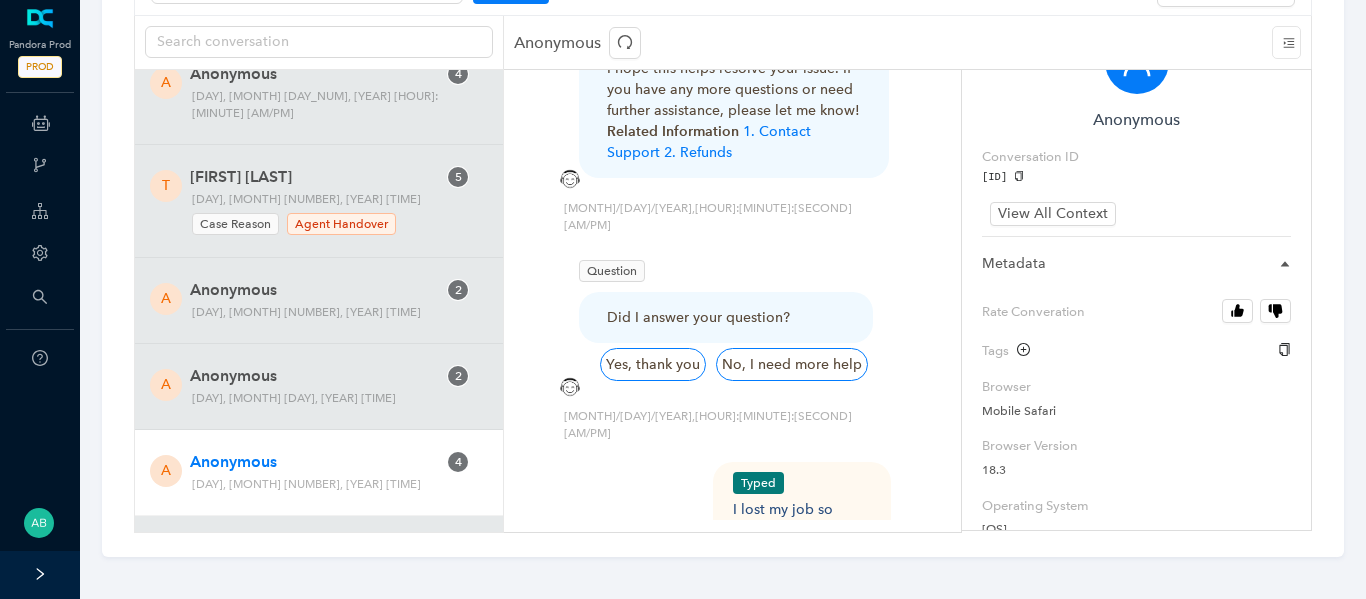 click 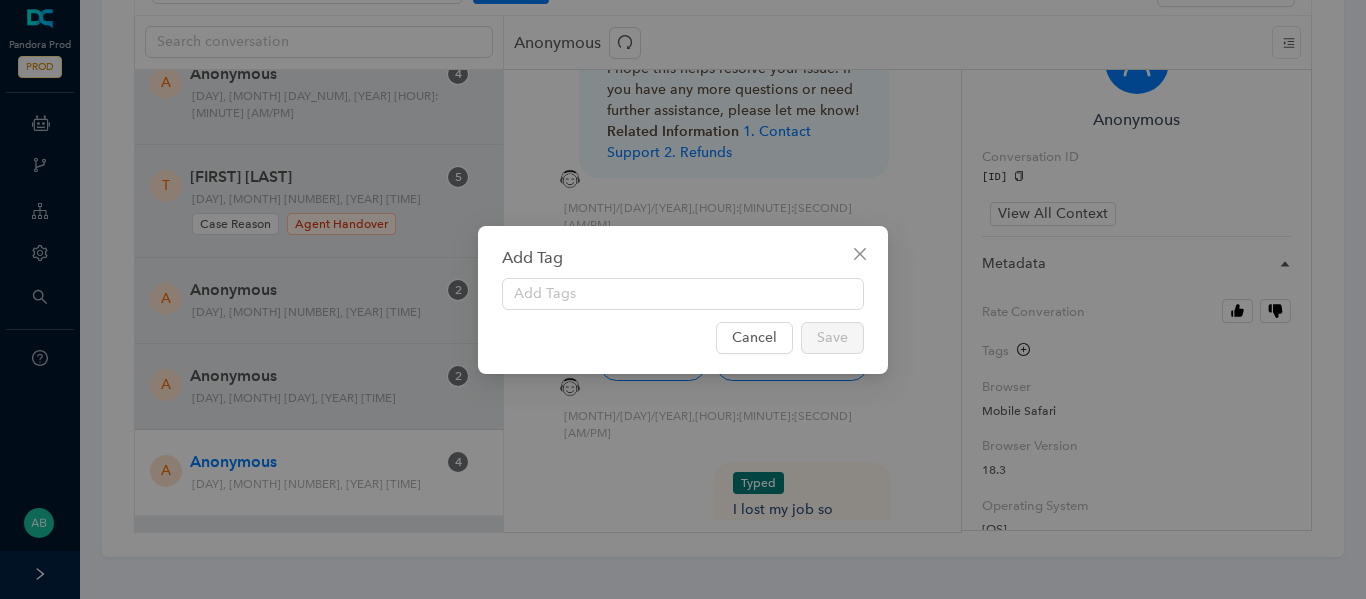 click on "Add Tag Cancel Save" at bounding box center (683, 300) 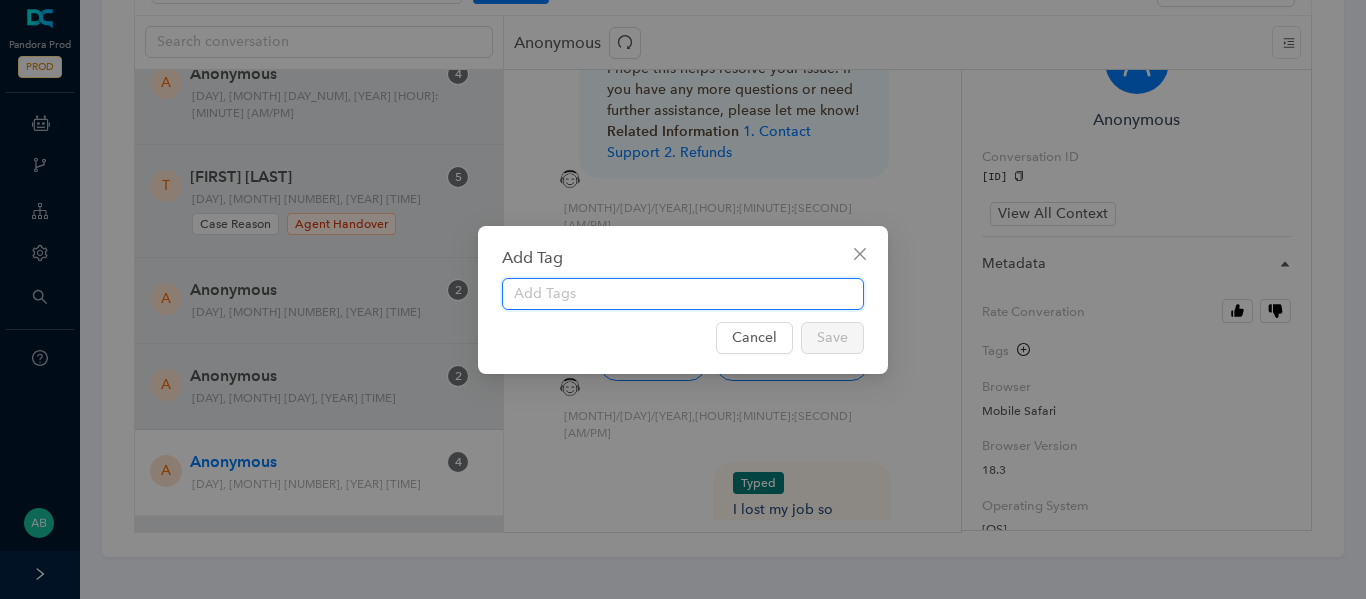 click at bounding box center [683, 294] 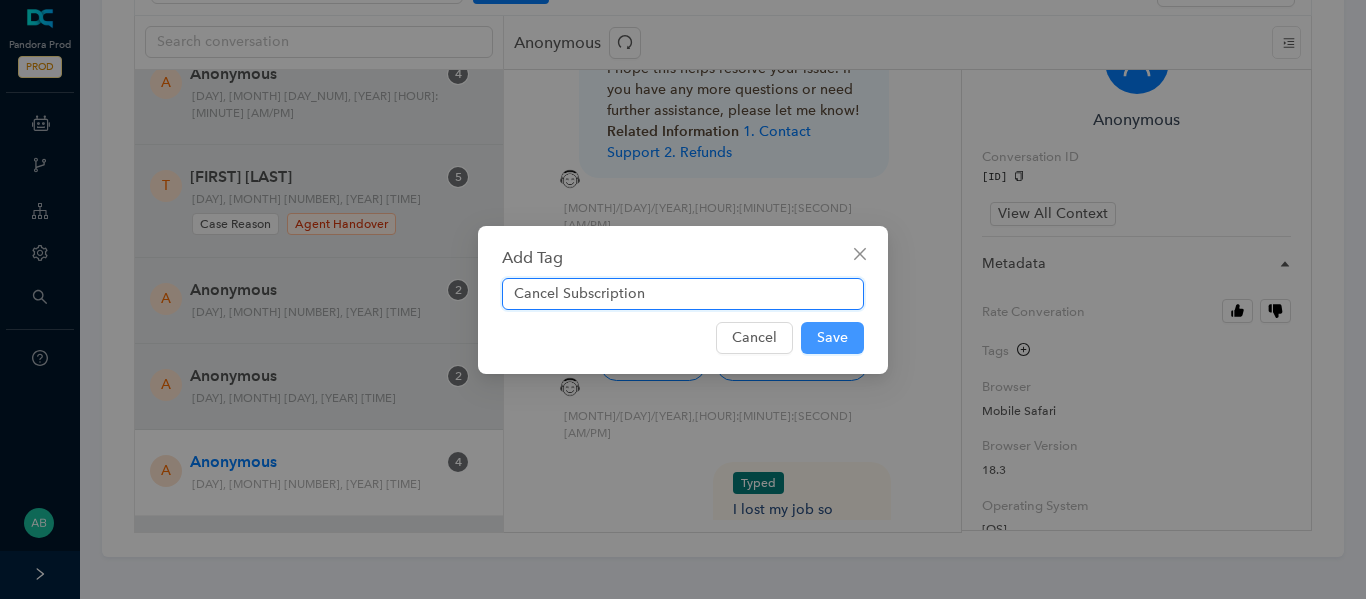 type on "Cancel Subscription" 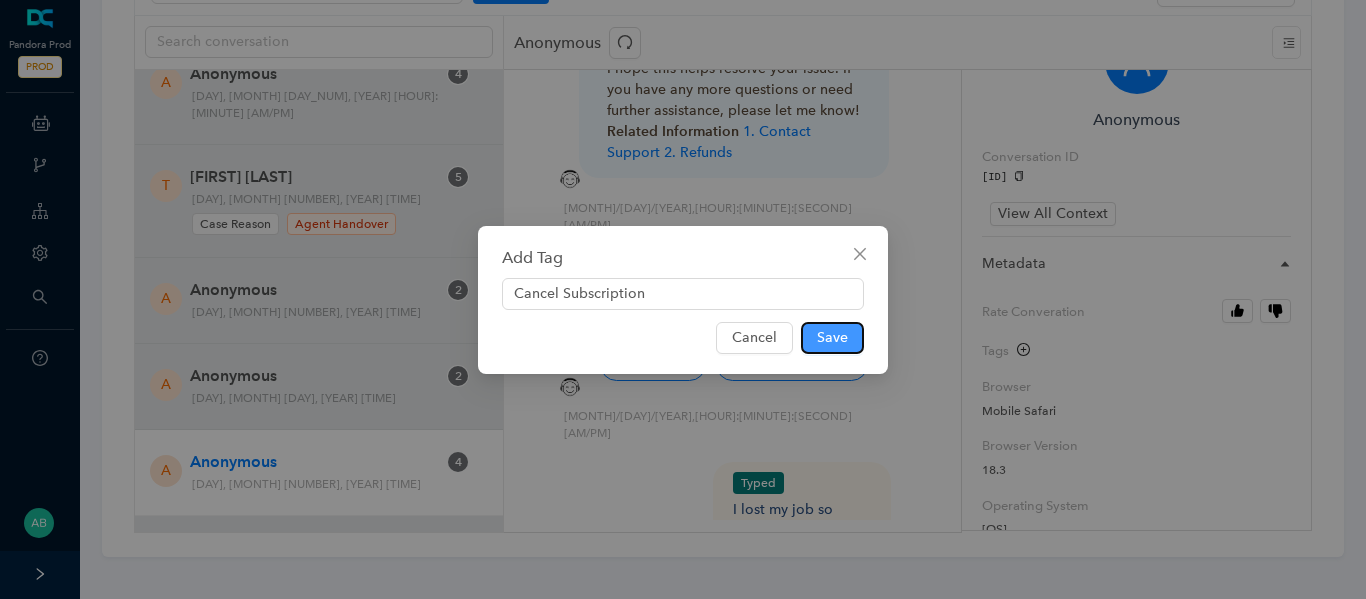 click on "Save" at bounding box center [832, 338] 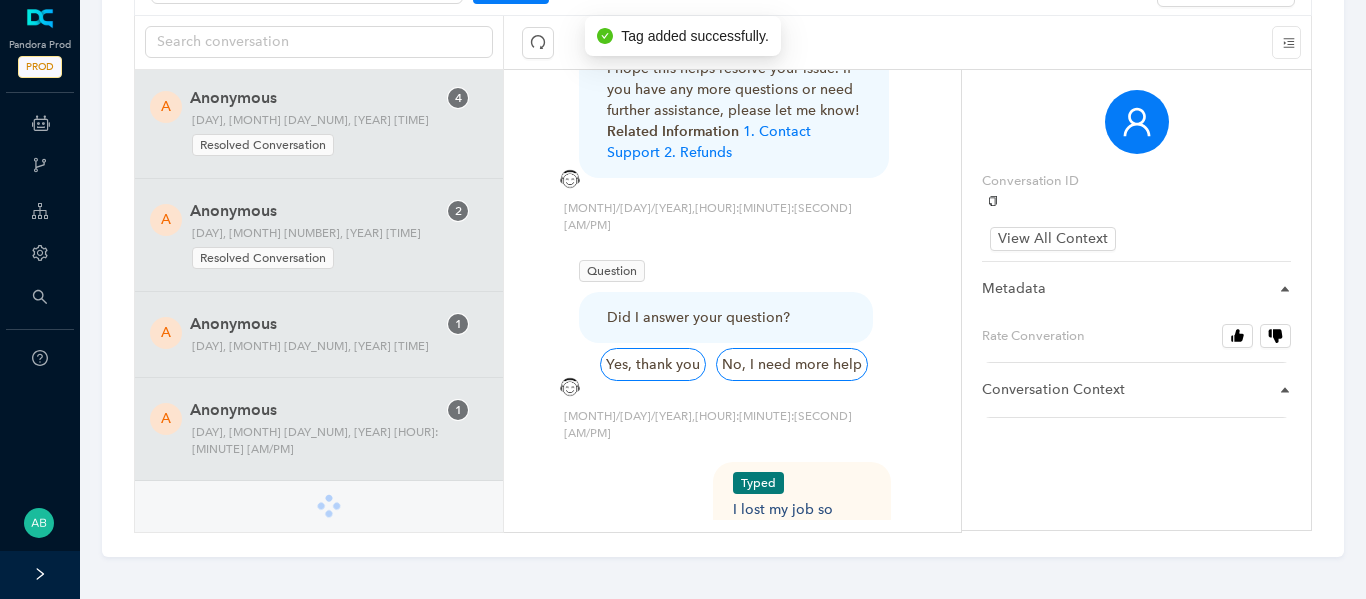 scroll, scrollTop: 3300, scrollLeft: 0, axis: vertical 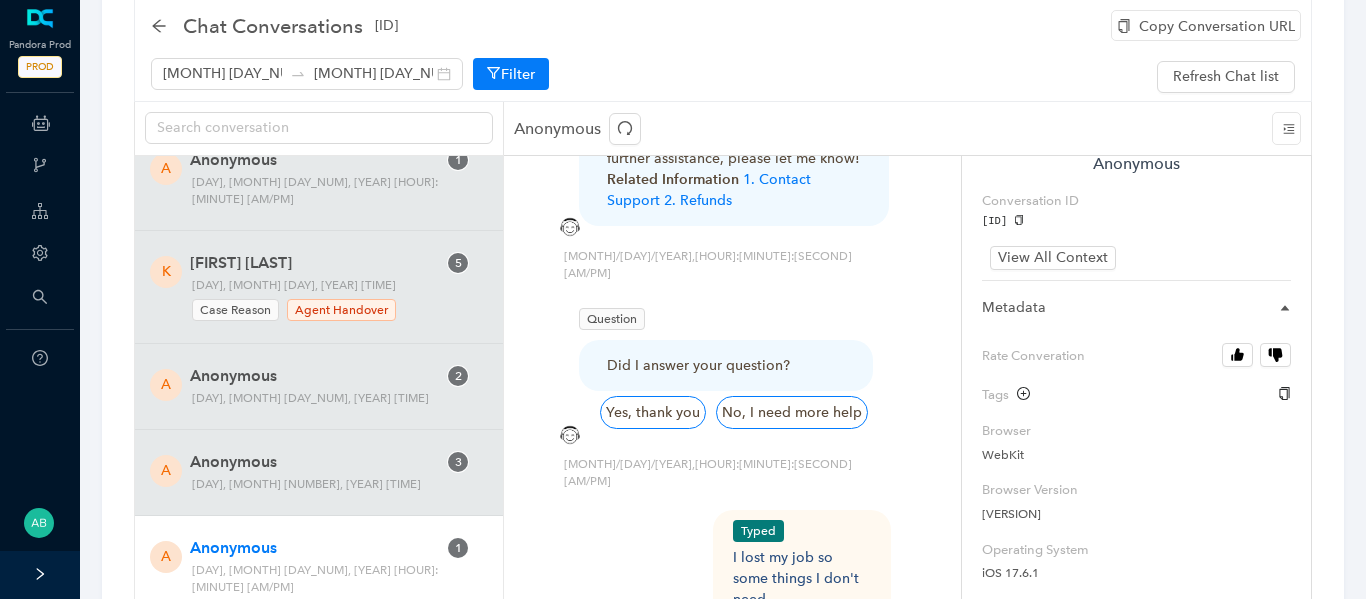 click on "Tags" at bounding box center (1136, 395) 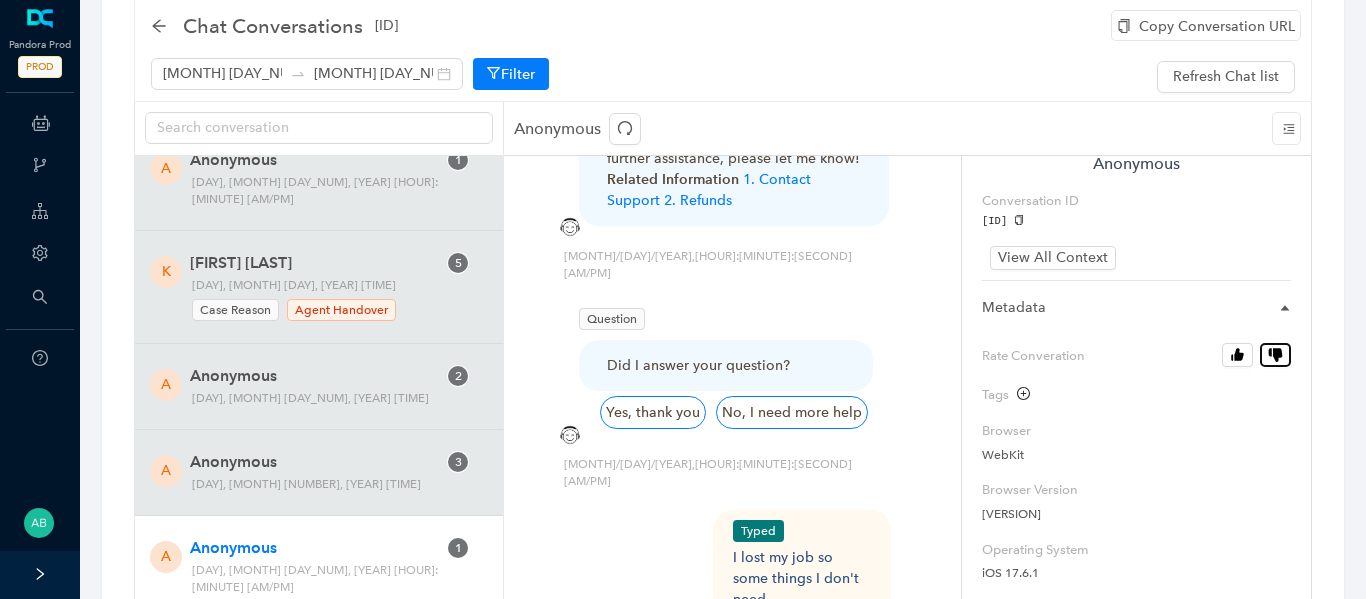 click 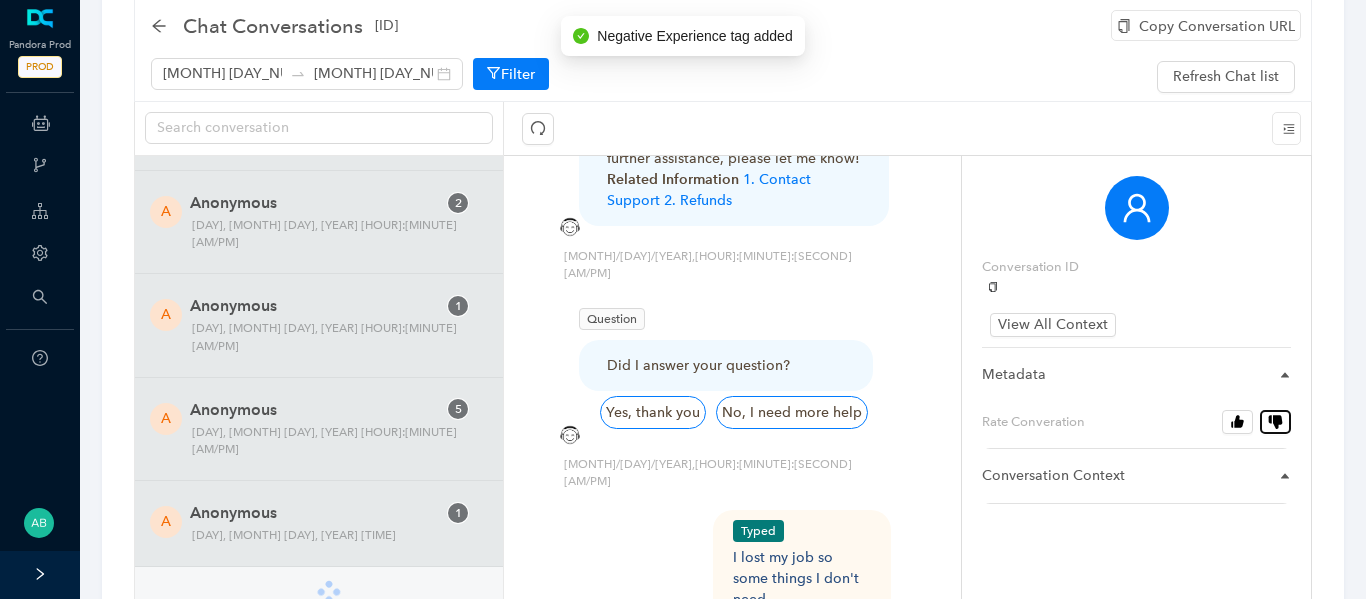 scroll, scrollTop: 3300, scrollLeft: 0, axis: vertical 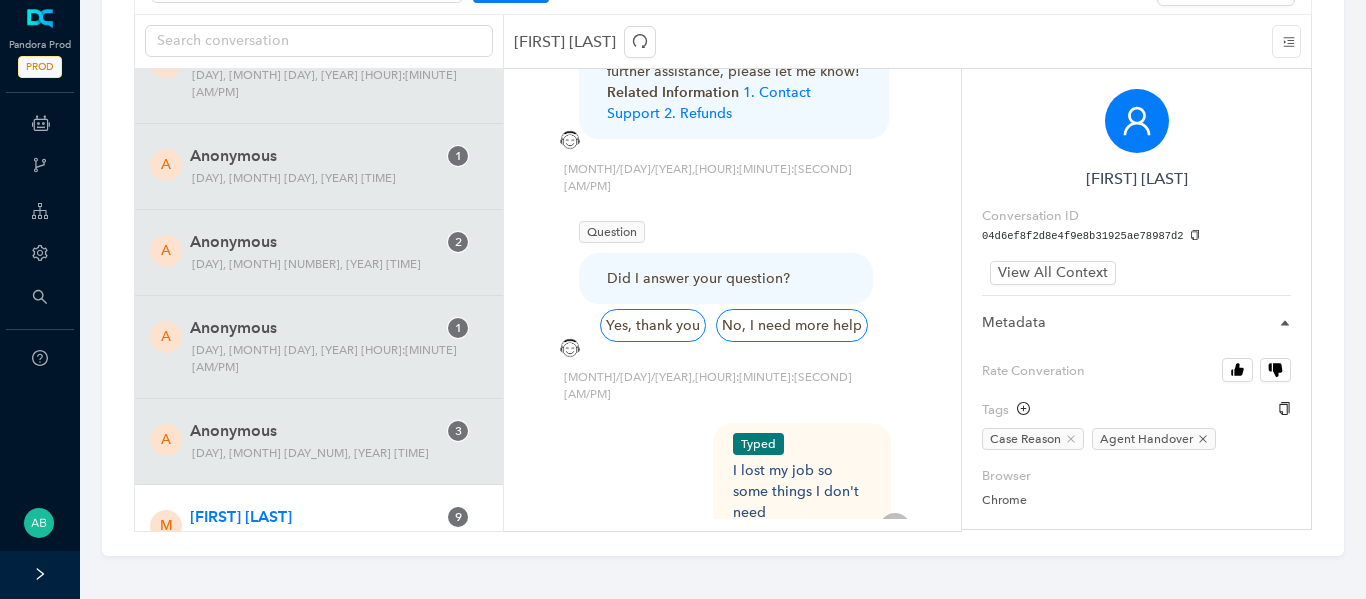 click 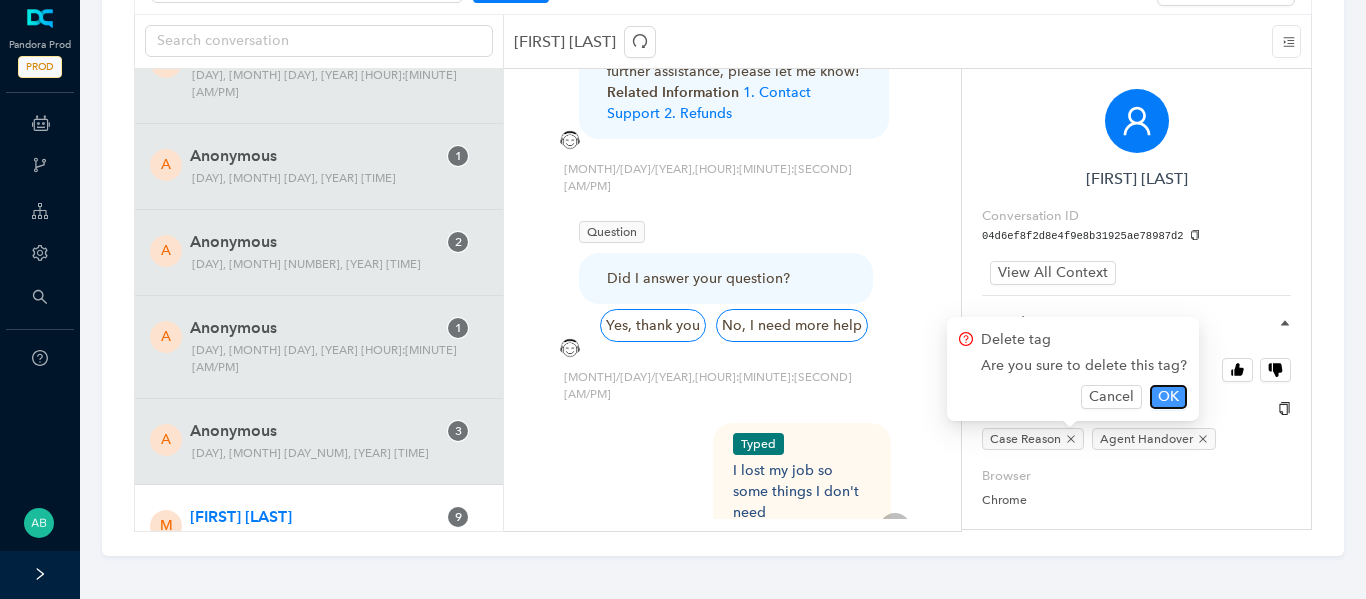 click on "OK" at bounding box center [1168, 397] 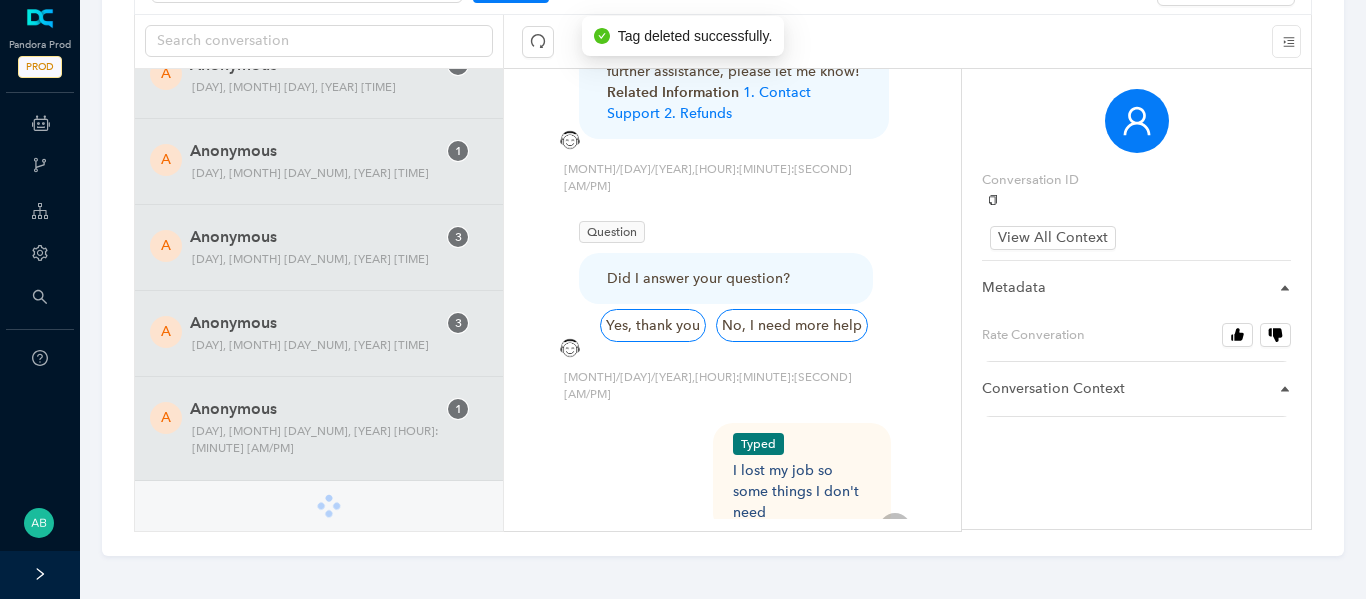 scroll, scrollTop: 3219, scrollLeft: 0, axis: vertical 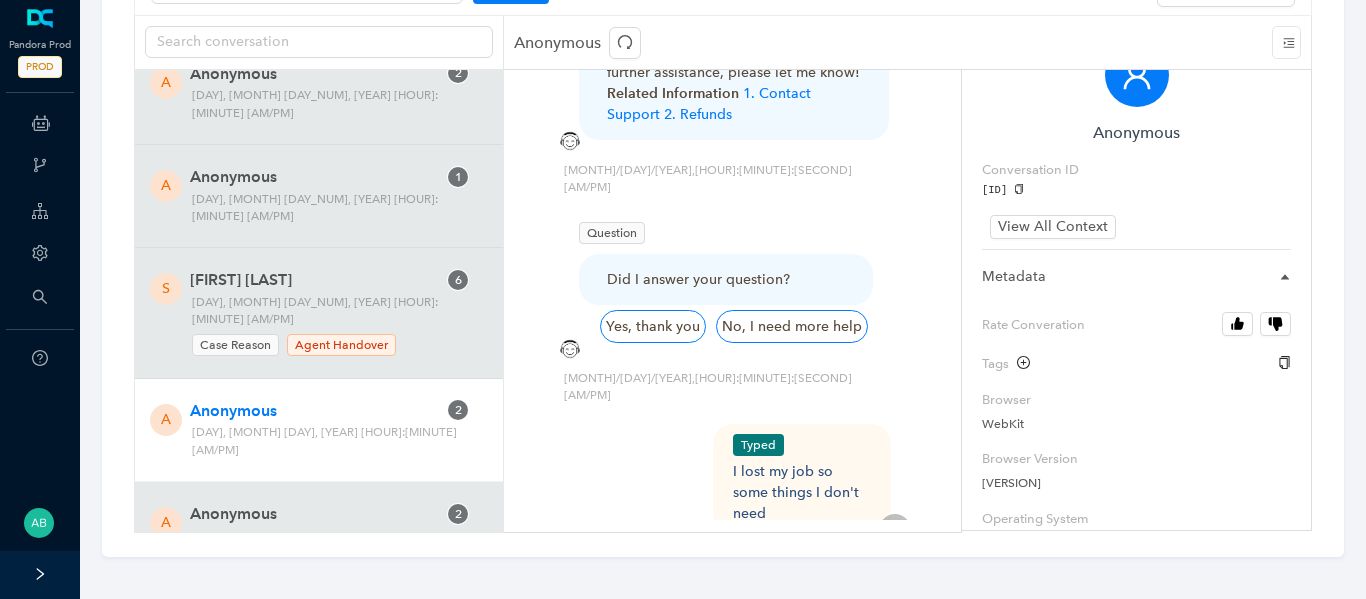 click 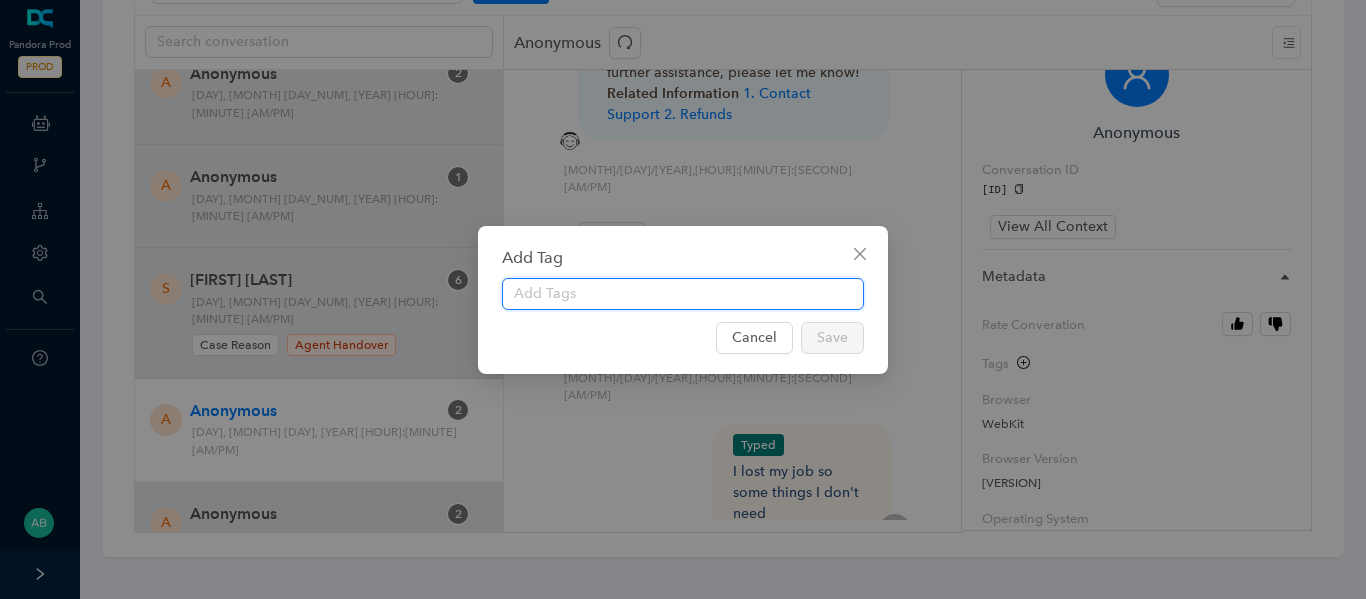 click at bounding box center [683, 294] 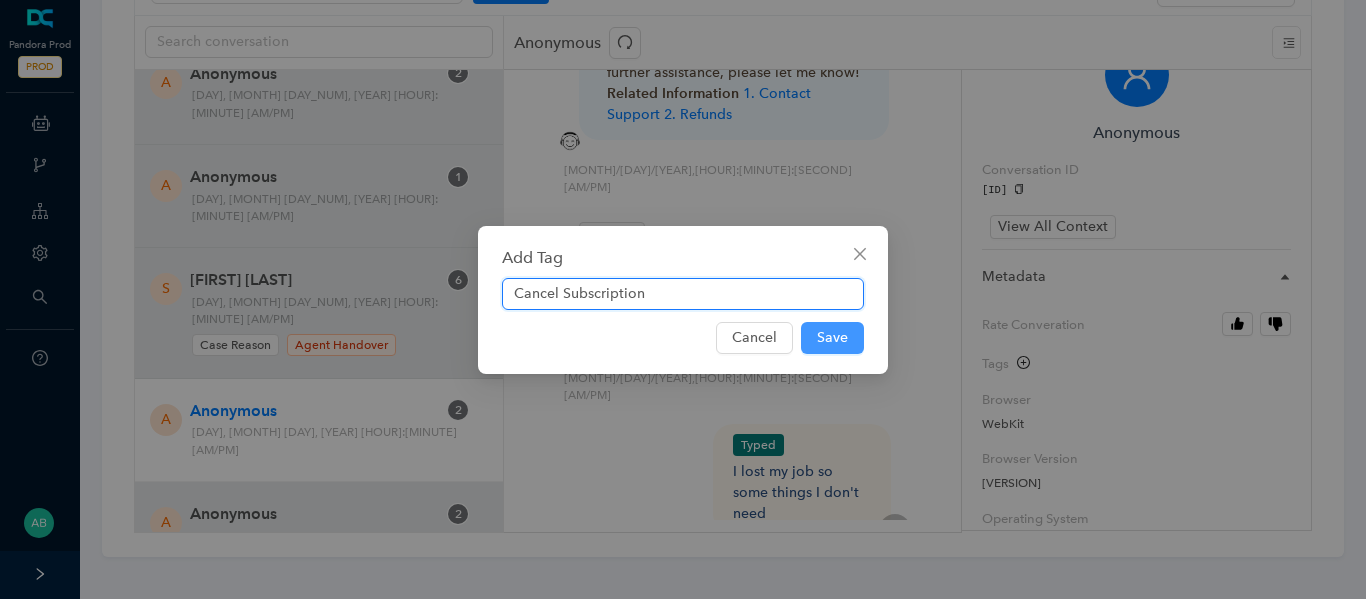 type on "Cancel Subscription" 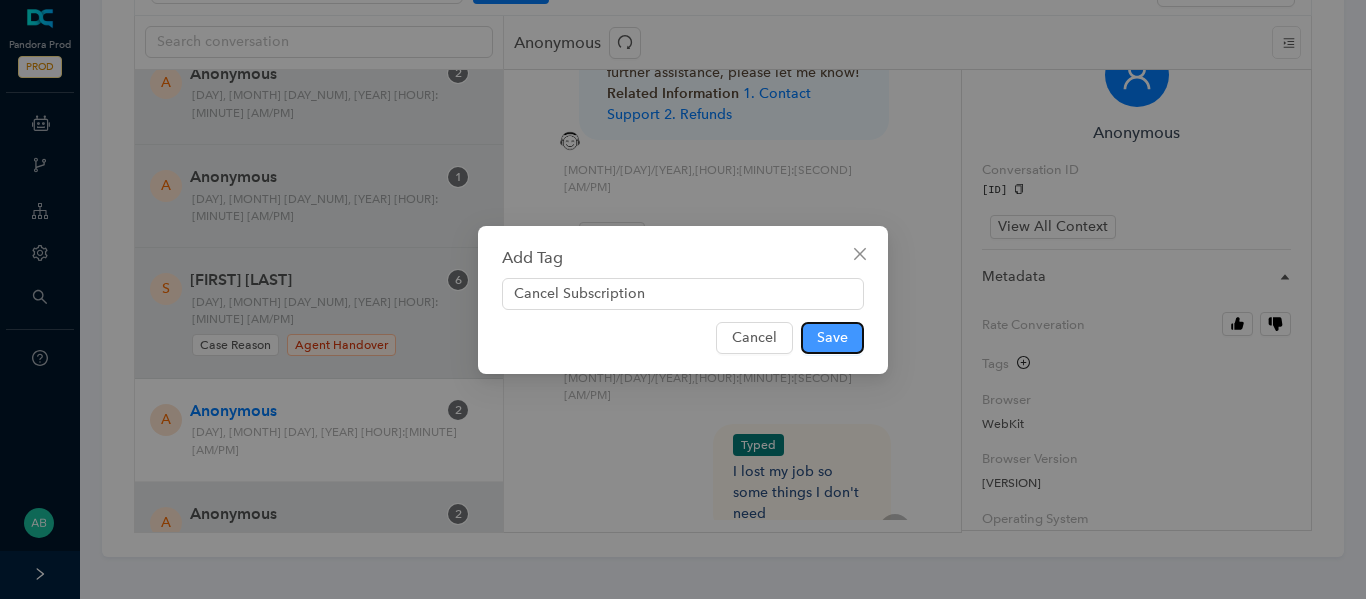 click on "Save" at bounding box center [832, 338] 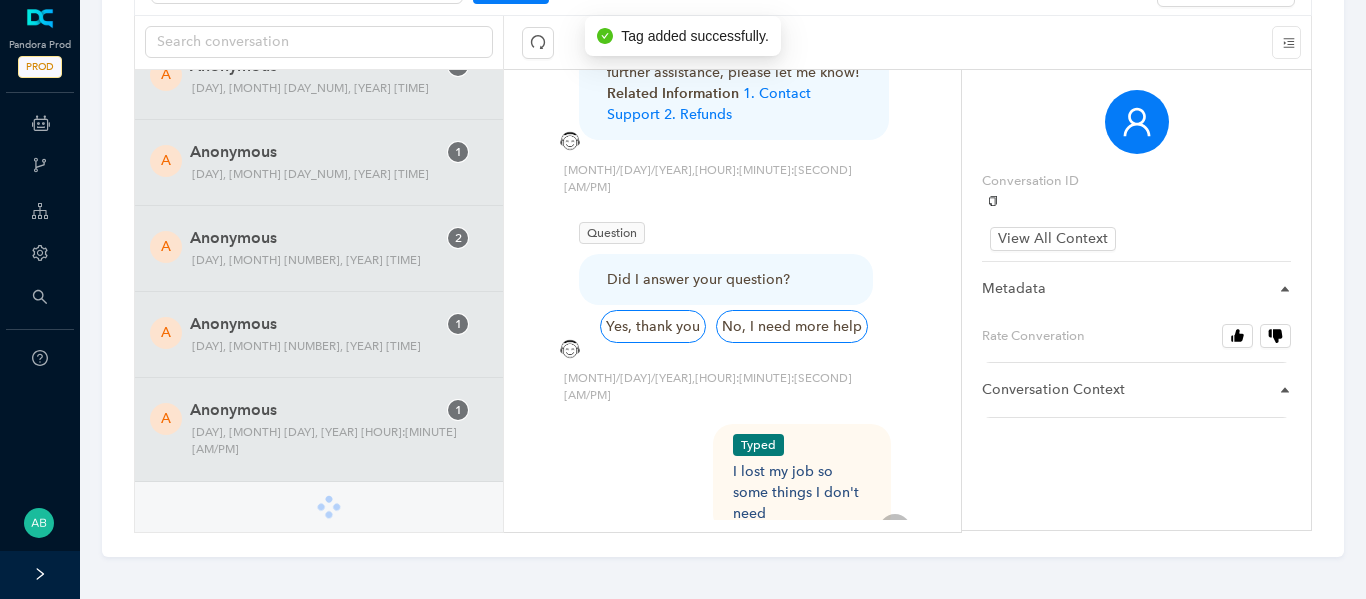 scroll, scrollTop: 3165, scrollLeft: 0, axis: vertical 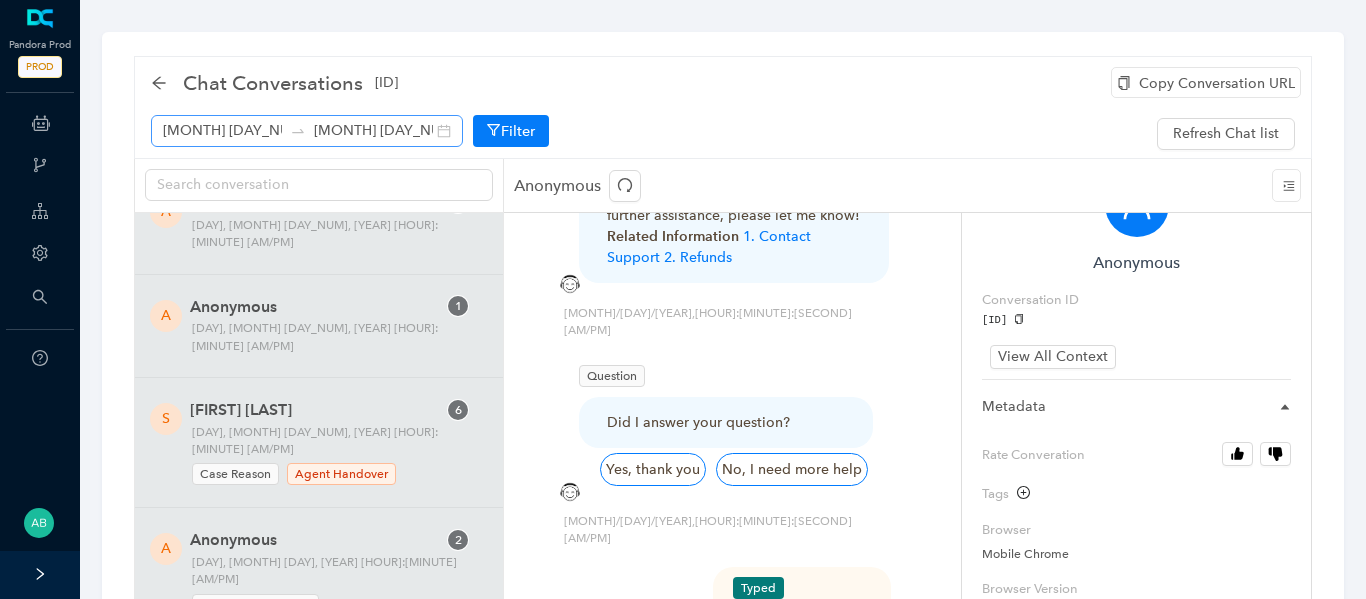 click on "[MONTH] [DAY] [YEAR] [MONTH] [DAY] [YEAR]" at bounding box center [307, 131] 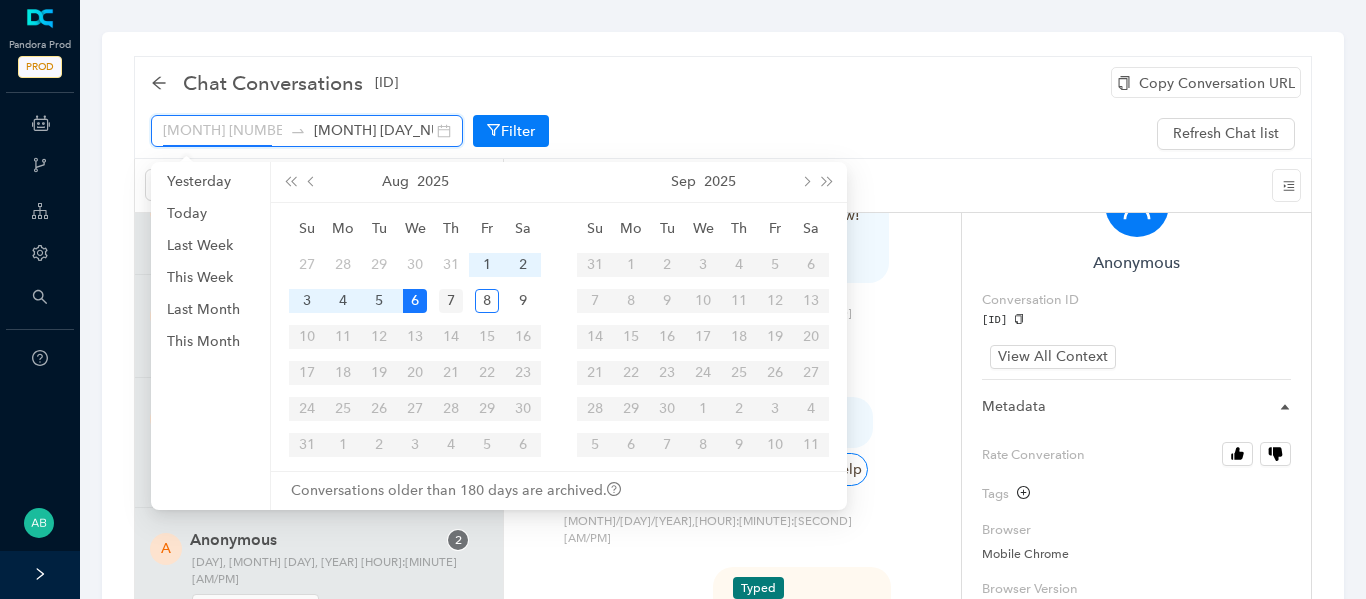 type on "[MONTH] [NUMBER] [YEAR]" 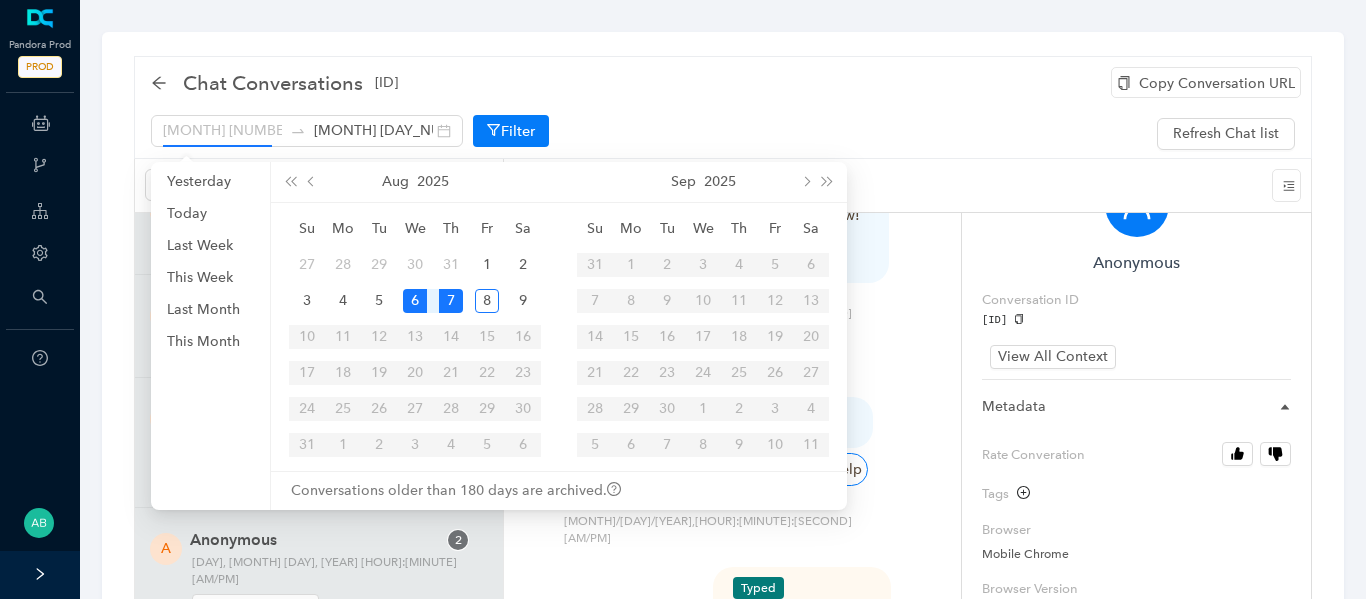 click on "7" at bounding box center (451, 301) 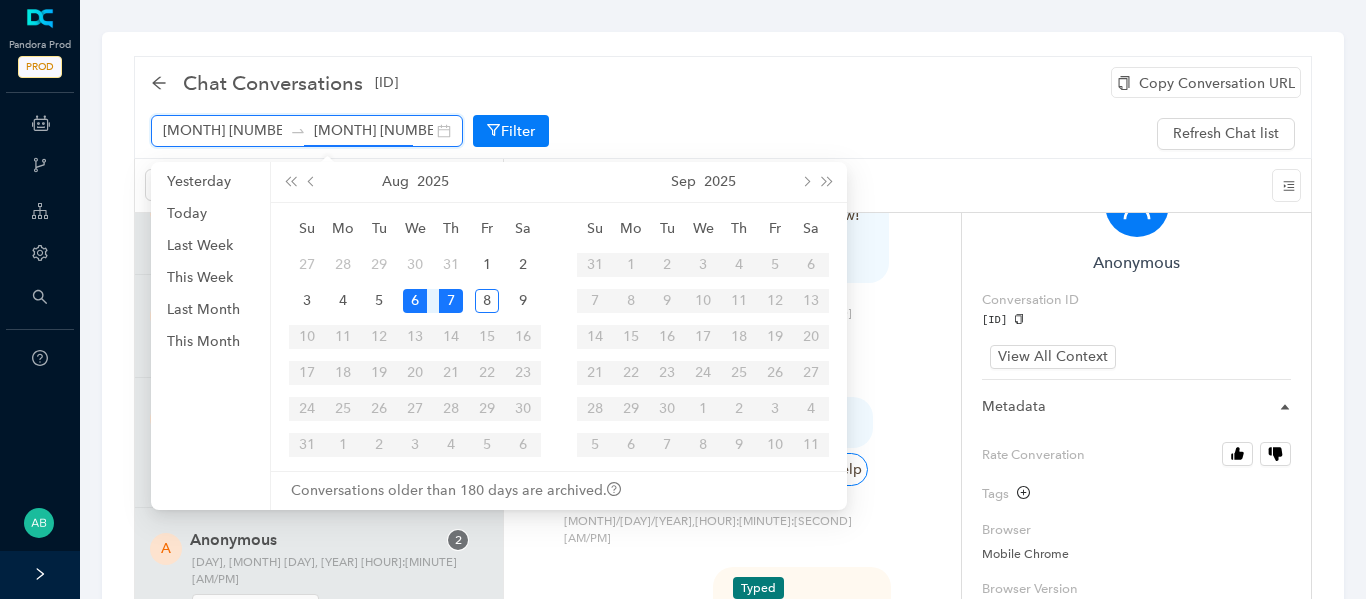 type on "[MONTH] [NUMBER] [YEAR]" 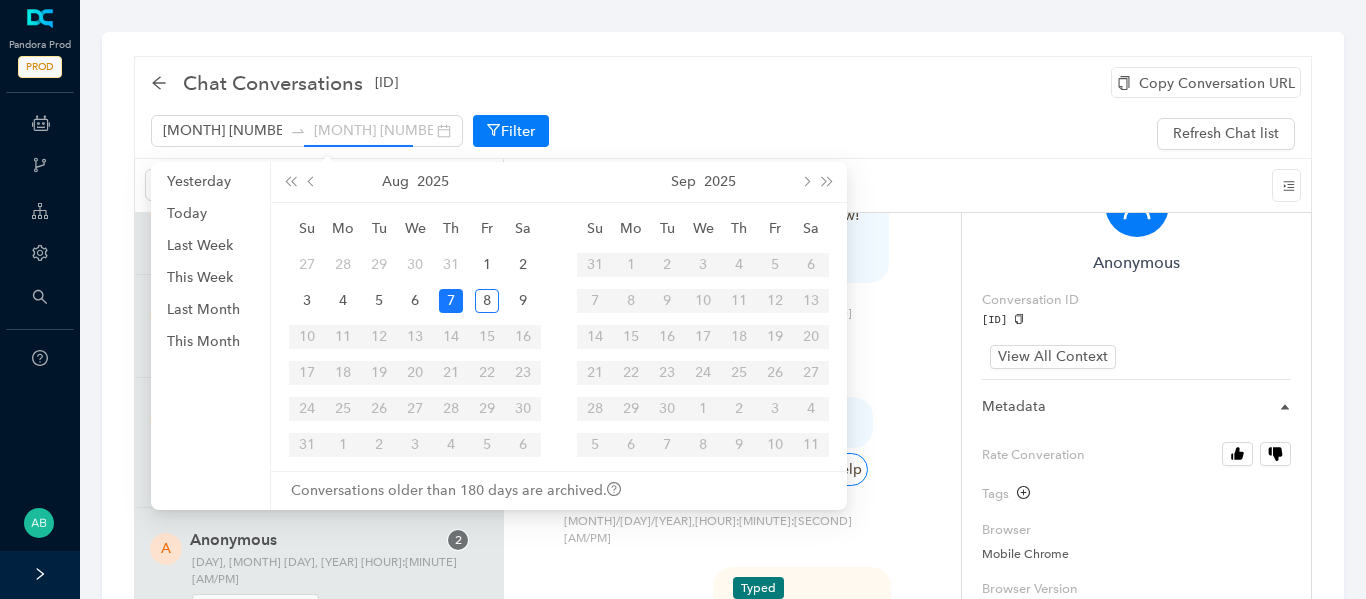 click on "7" at bounding box center [451, 301] 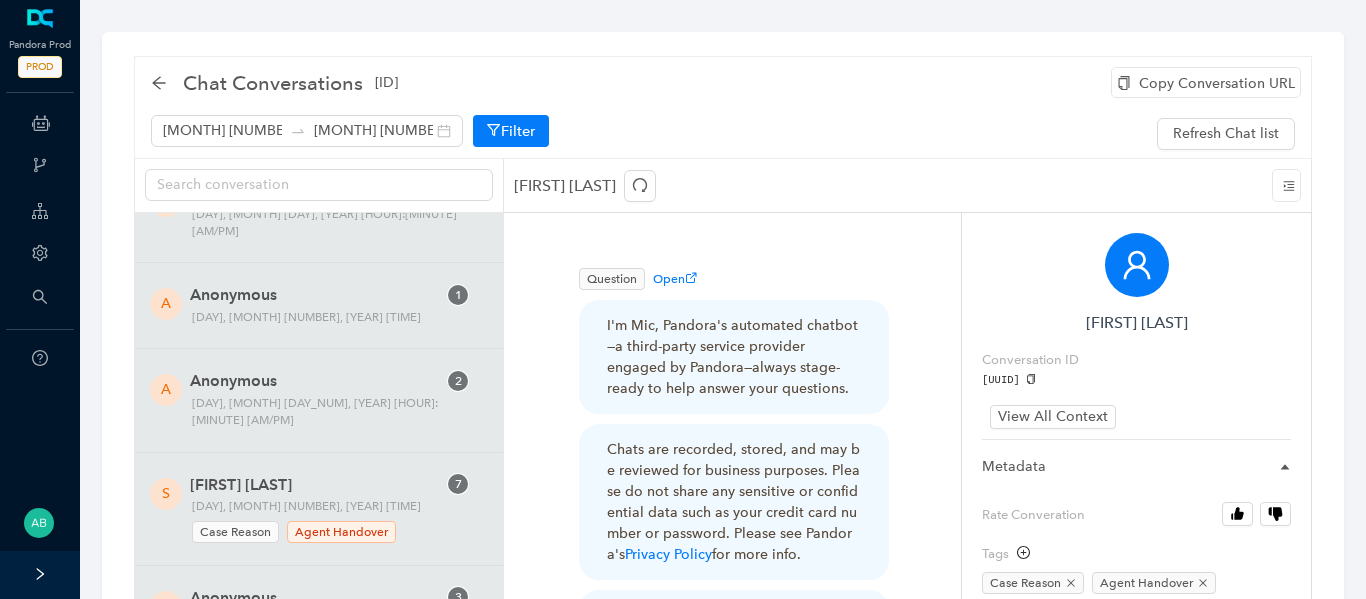 scroll, scrollTop: 3246, scrollLeft: 0, axis: vertical 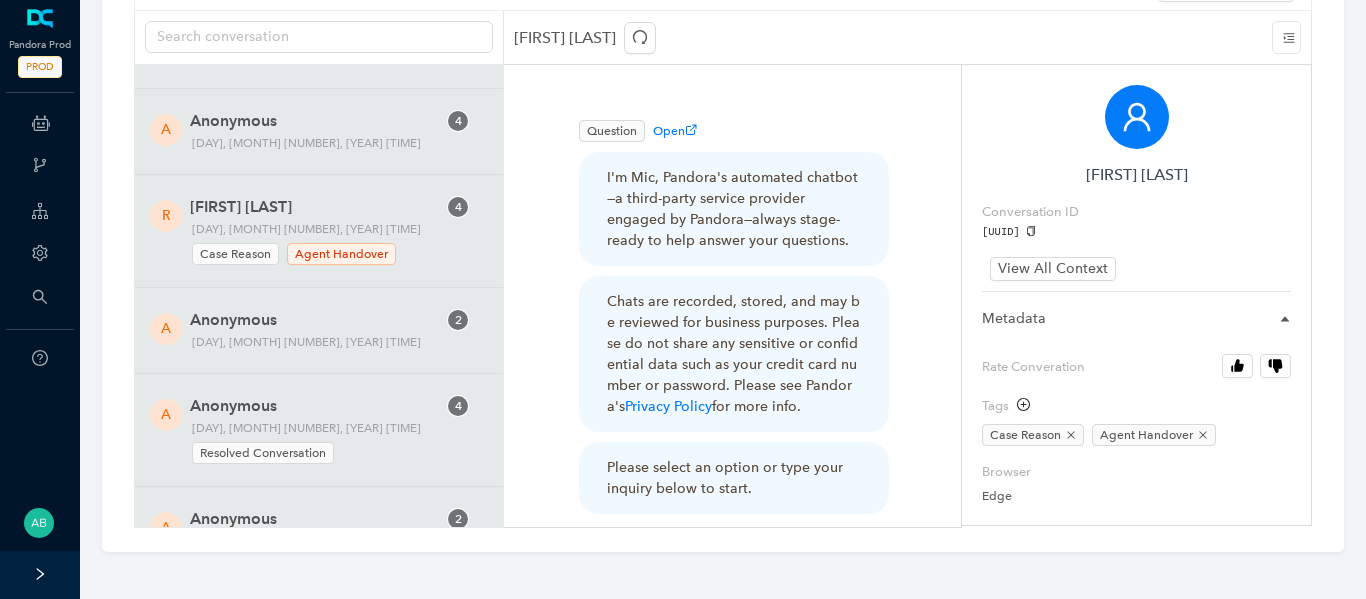 click on "[FIRST] [LAST]" at bounding box center [313, 1089] 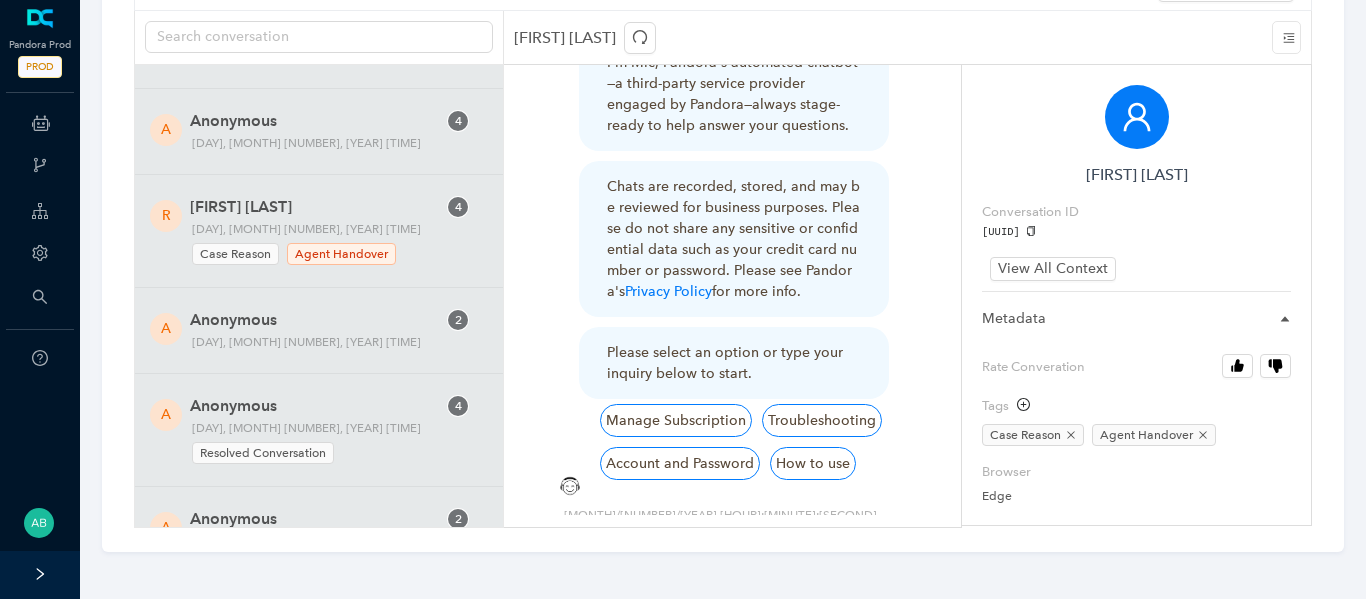 scroll, scrollTop: 0, scrollLeft: 0, axis: both 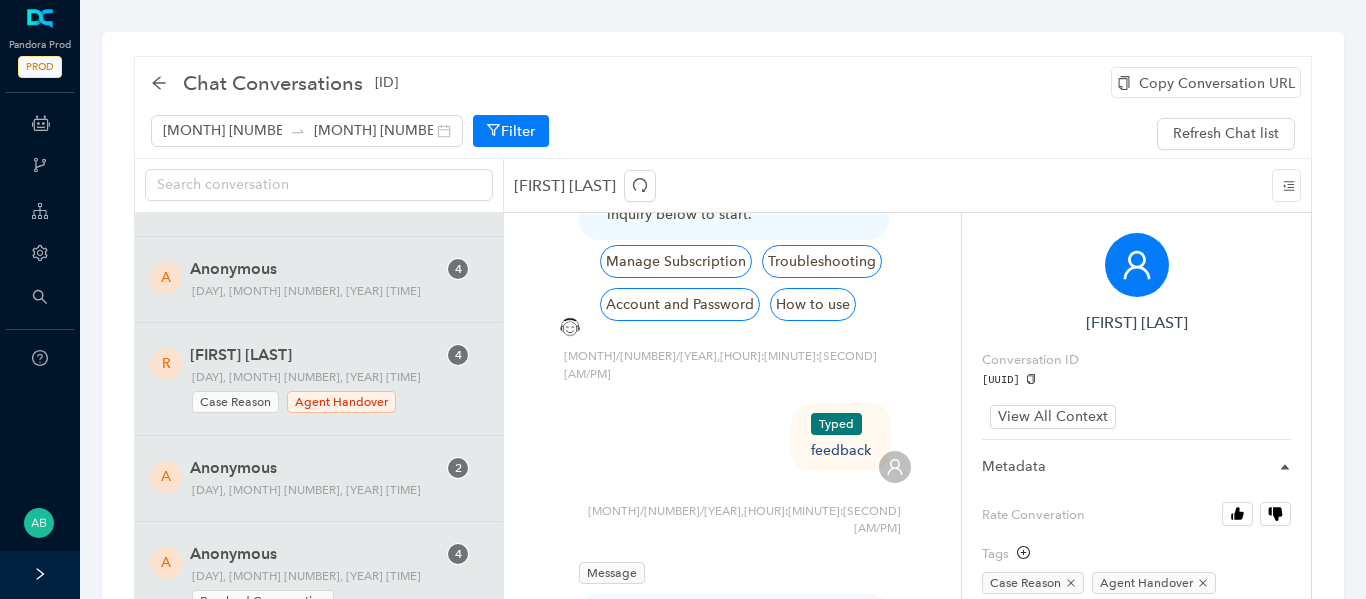 click on "Copy Conversation URL" at bounding box center (1206, 82) 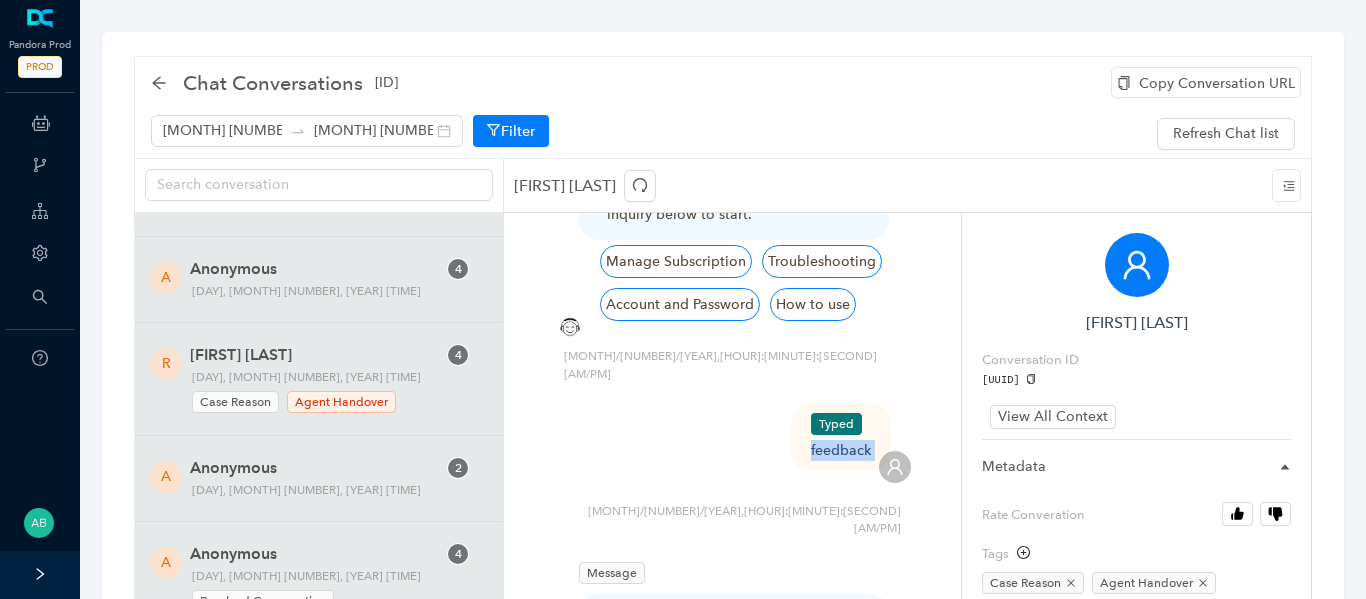 click on "Typed feedback [MONTH]/[NUMBER]/[YEAR] , [TIME]" at bounding box center [732, 470] 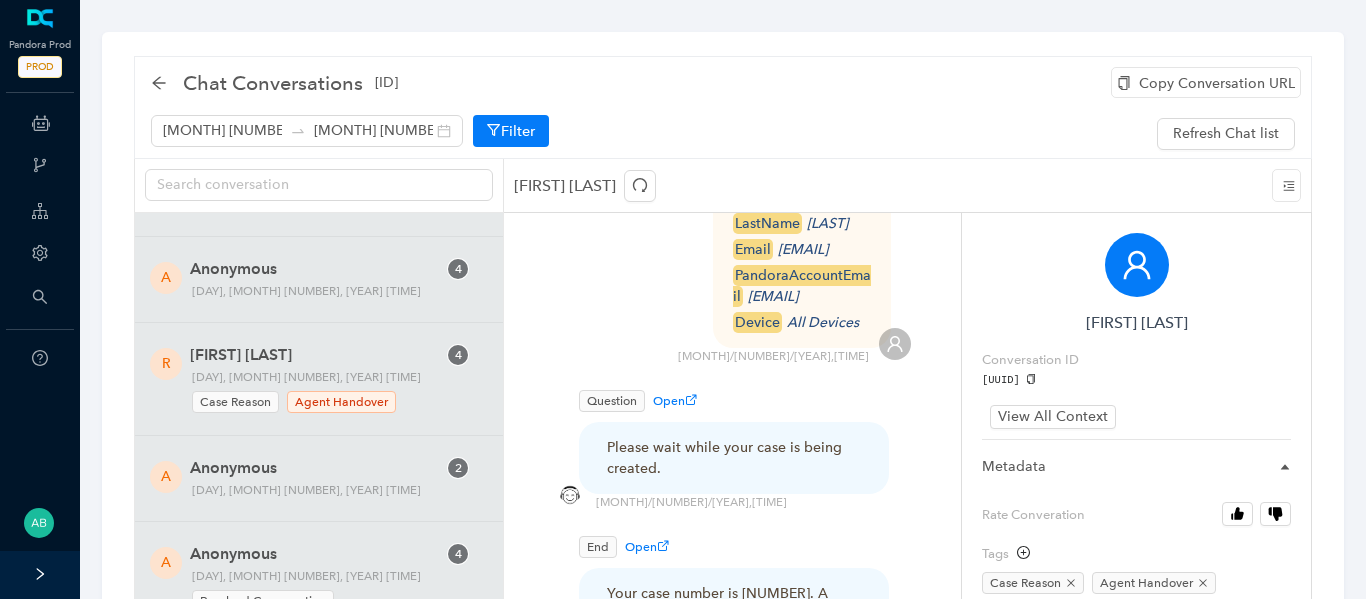 scroll, scrollTop: 2642, scrollLeft: 0, axis: vertical 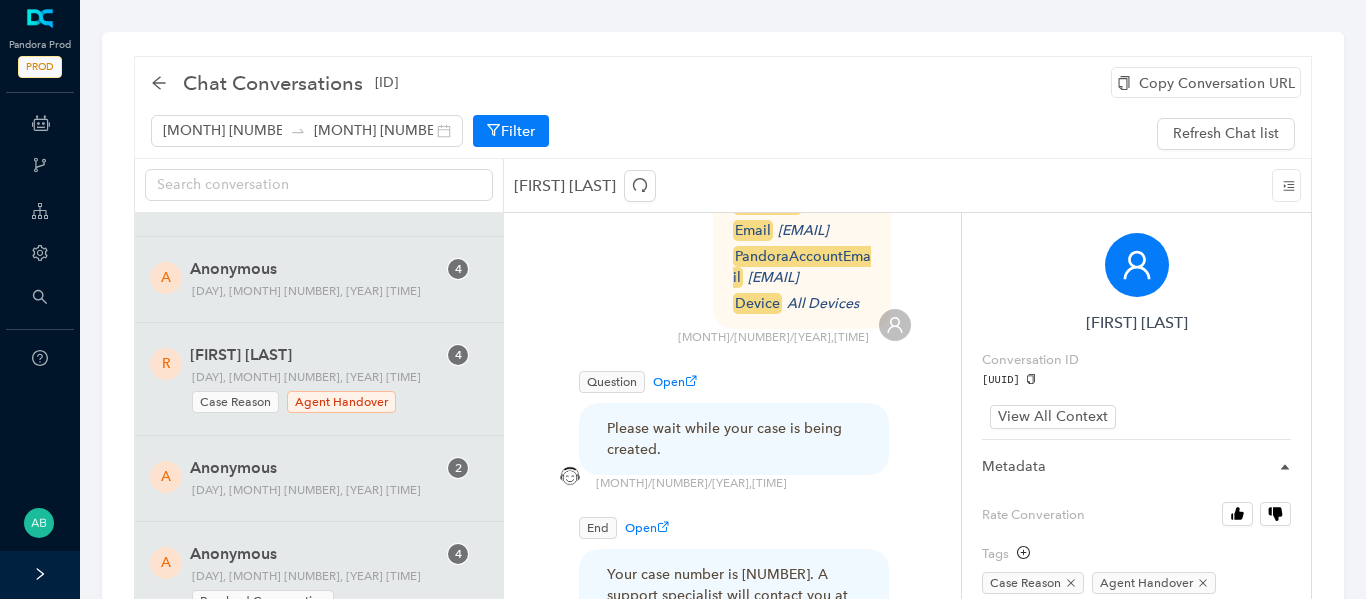 click on "Your case number is [NUMBER]. A support specialist will contact you at the email address you provided as soon as possible. Thanks for your patience in the meantime!" at bounding box center [734, 616] 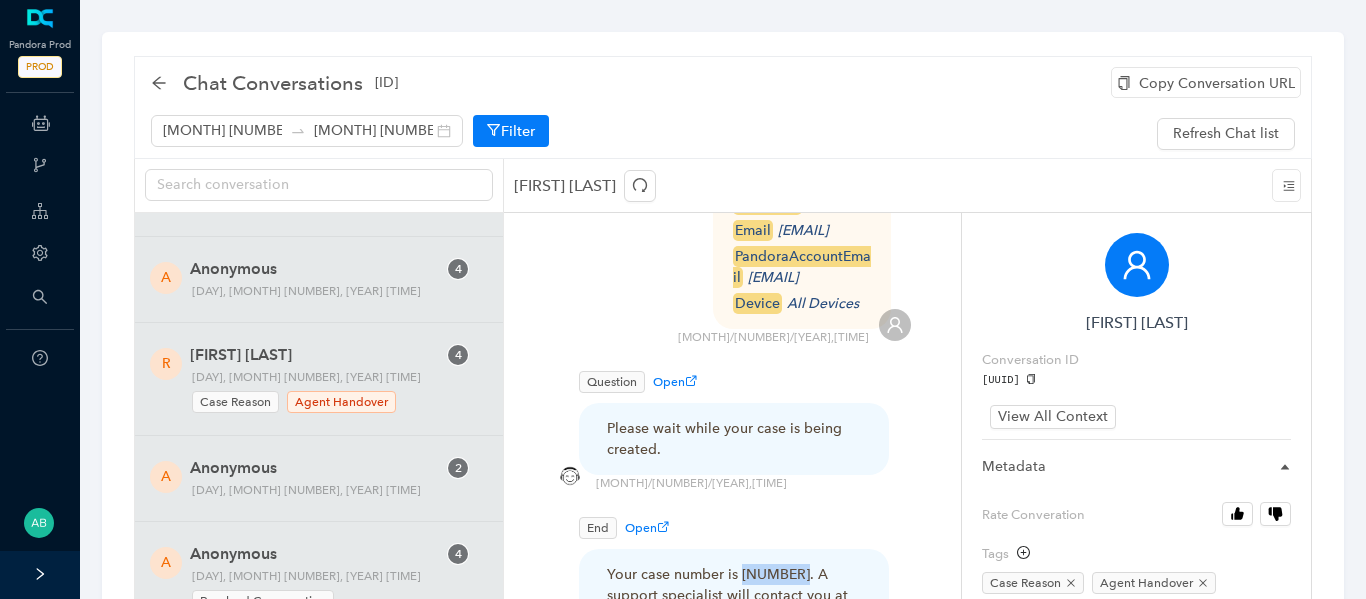 click on "Your case number is [NUMBER]. A support specialist will contact you at the email address you provided as soon as possible. Thanks for your patience in the meantime!" at bounding box center [734, 616] 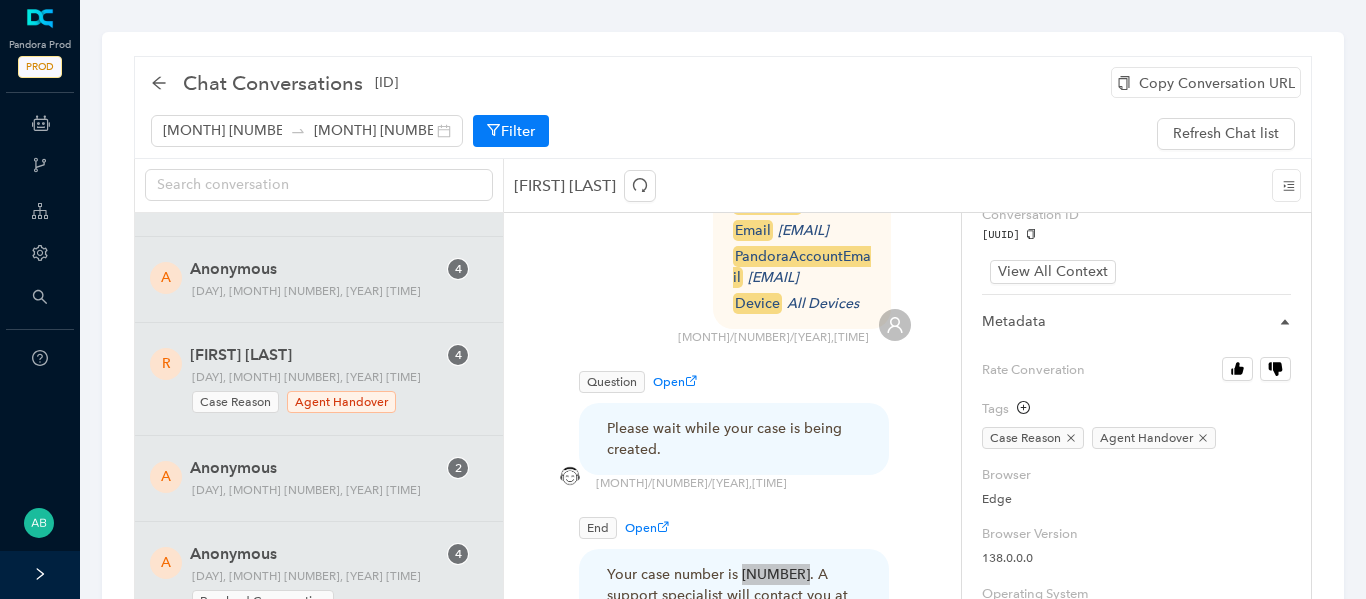 scroll, scrollTop: 146, scrollLeft: 0, axis: vertical 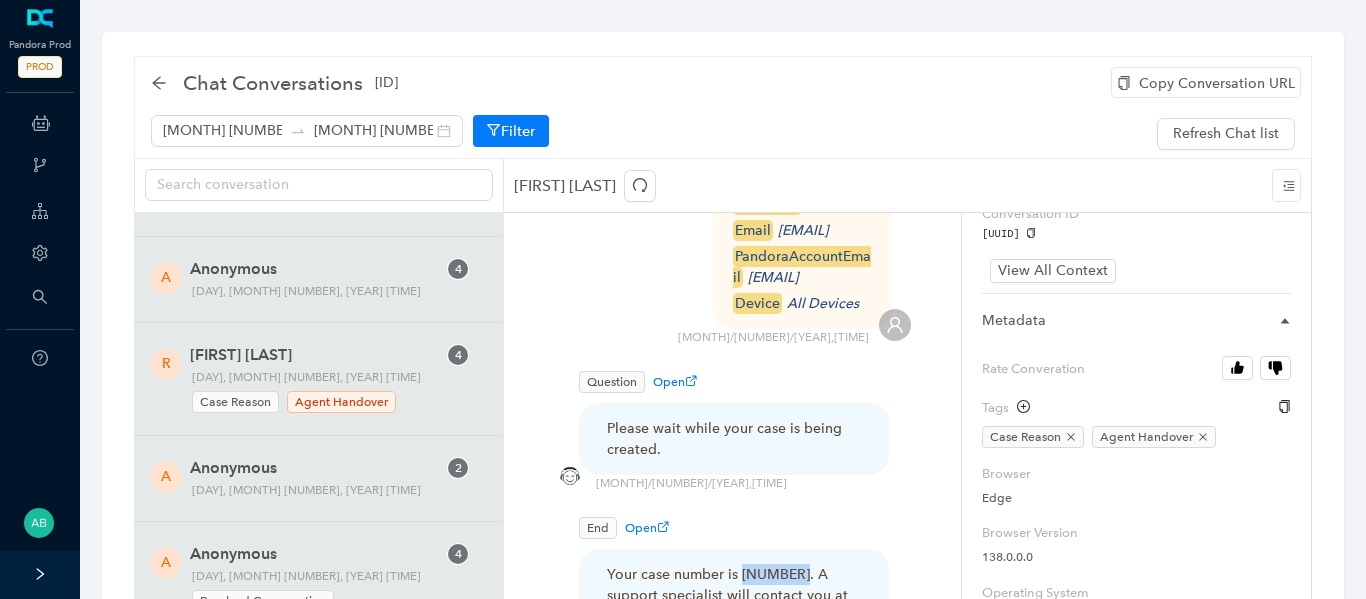 click 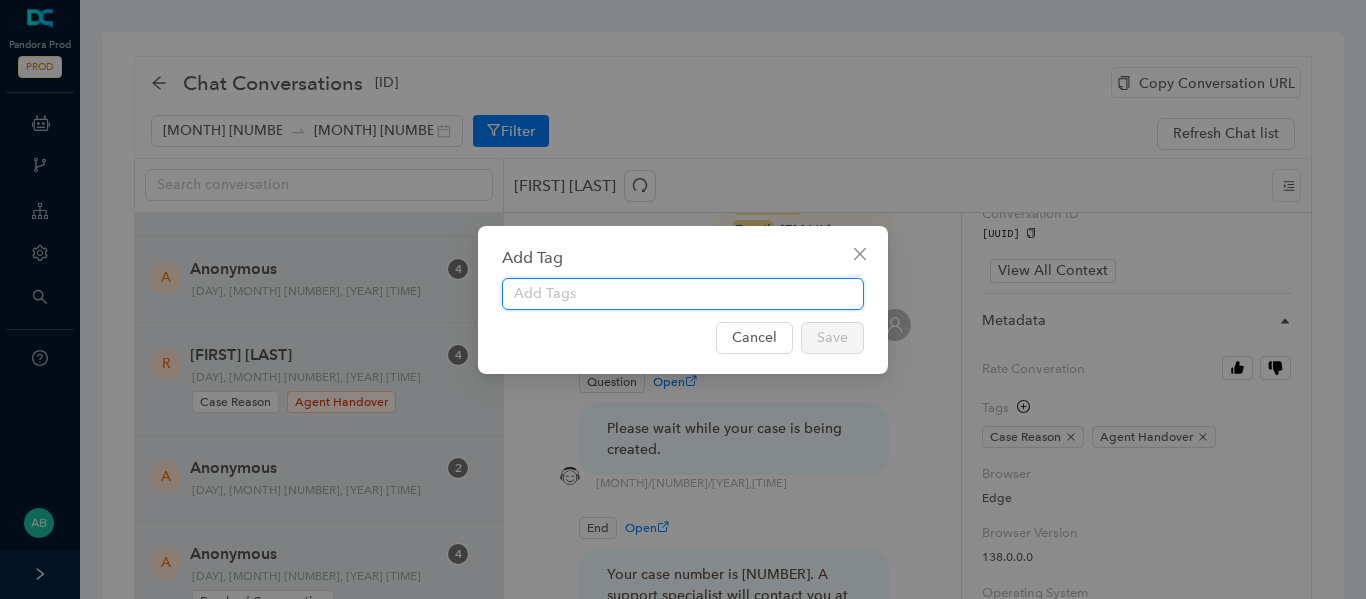 click at bounding box center [683, 294] 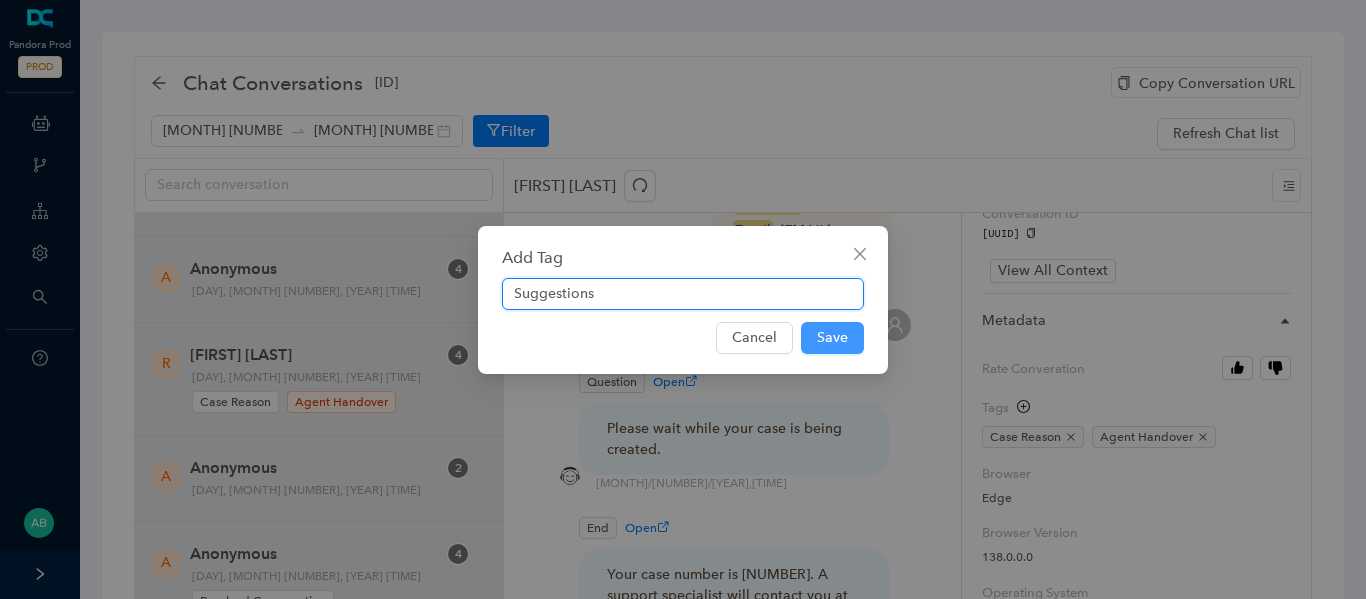 type on "Suggestions" 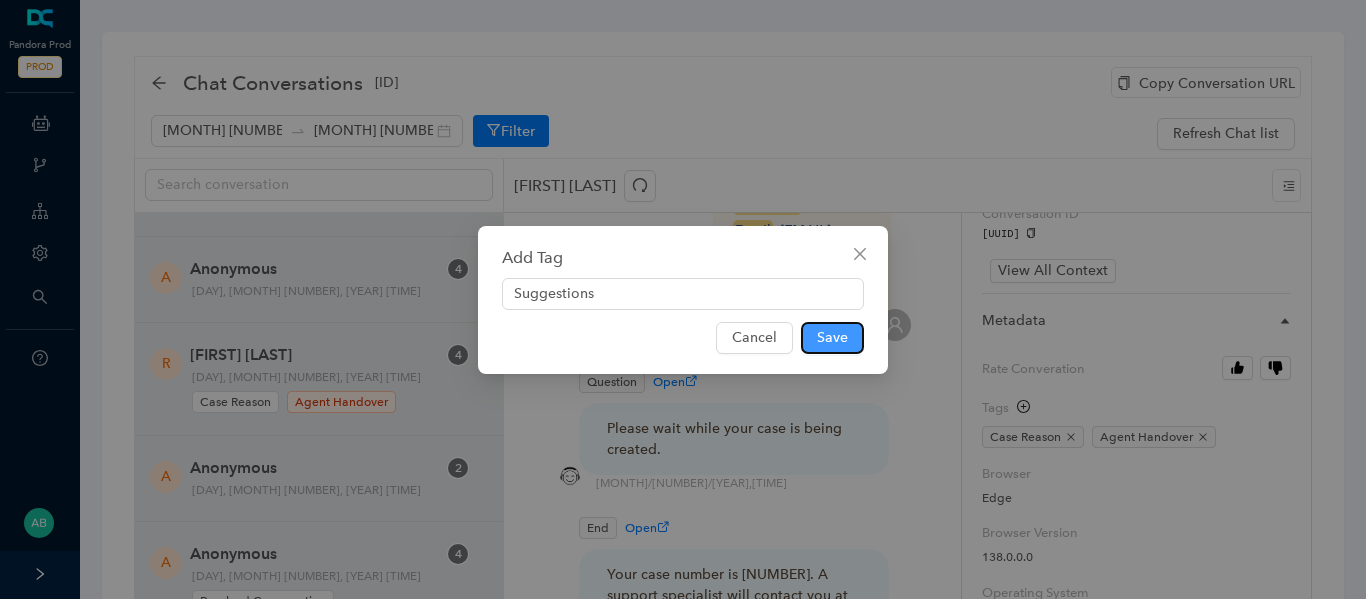 click on "Save" at bounding box center (832, 338) 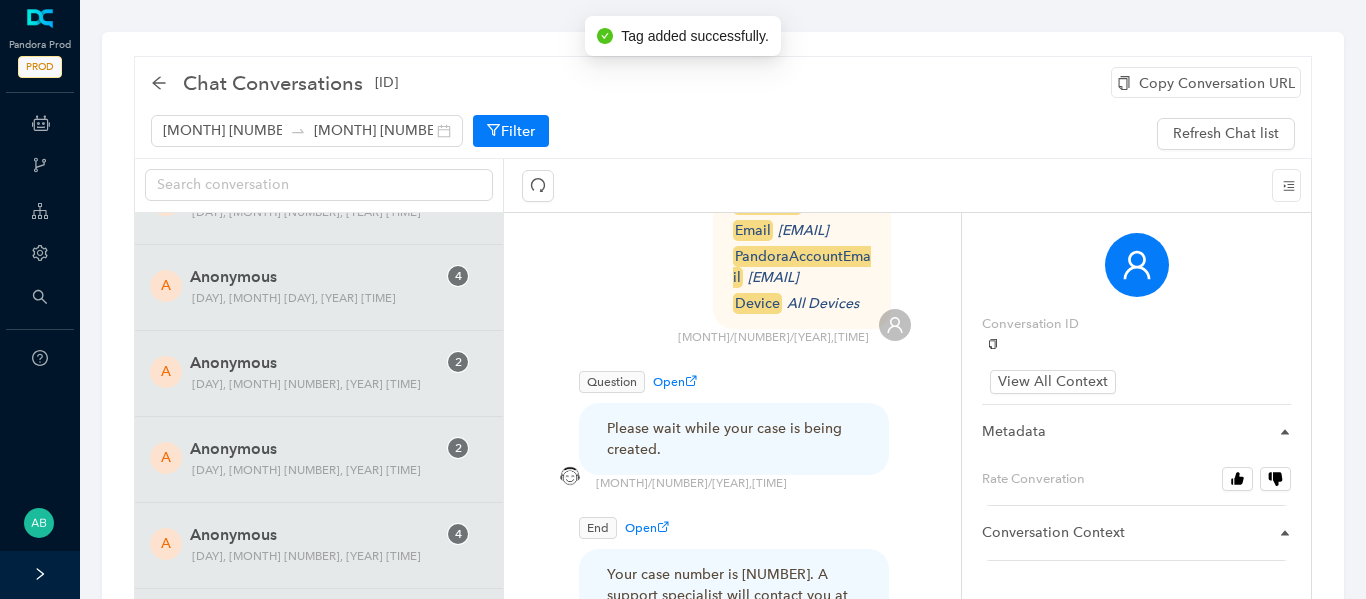 scroll, scrollTop: 3057, scrollLeft: 0, axis: vertical 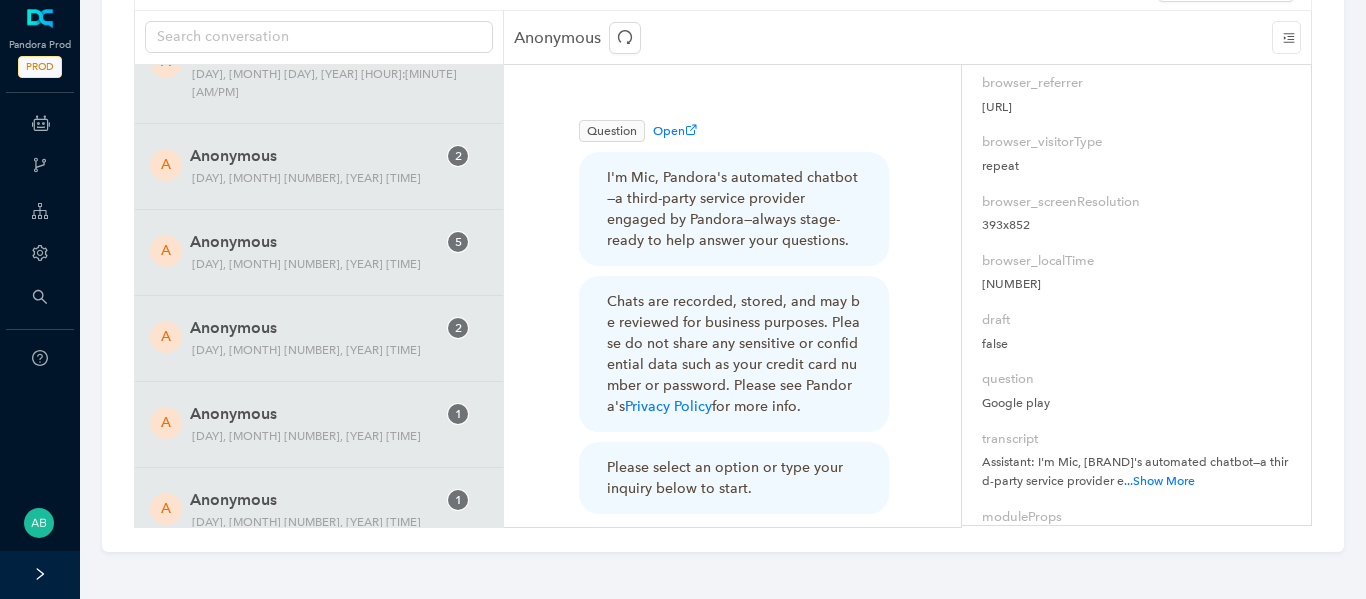 click on "Question Open I'm Mic, Pandora's automated chatbot—a third-party service provider engaged by Pandora—always stage-ready to help answer your questions. Chats are recorded, stored, and may be reviewed for business purposes. Please do not share any sensitive or confidential data such as your credit card number or password. Please see Pandora's Privacy Policy for more info. Please select an option or type your inquiry below to start. Manage Subscription Troubleshooting Account and Password How to use" at bounding box center (732, 350) 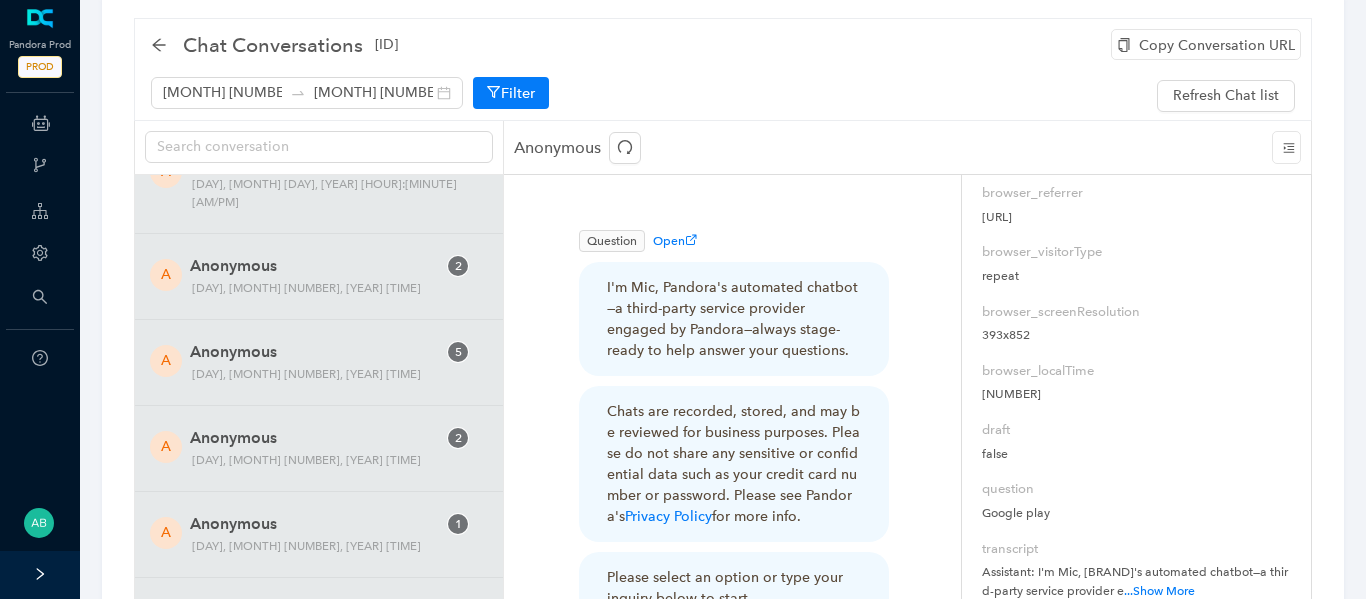 scroll, scrollTop: 35, scrollLeft: 0, axis: vertical 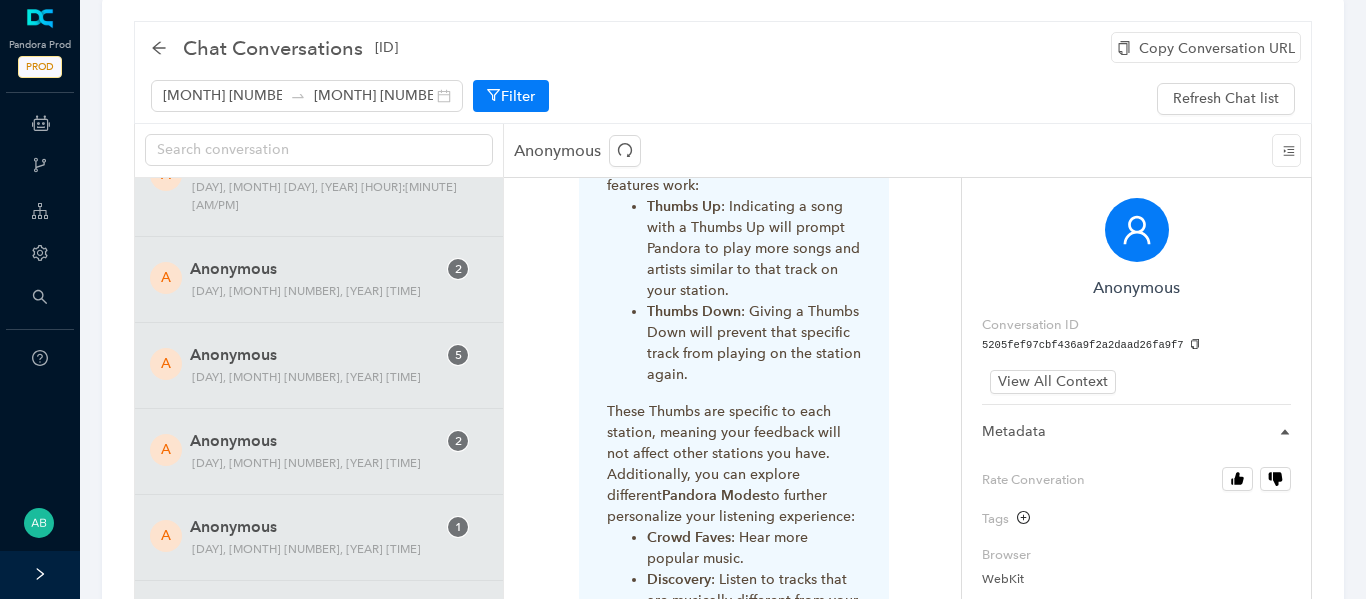 click on "Anonymous" at bounding box center (581, 151) 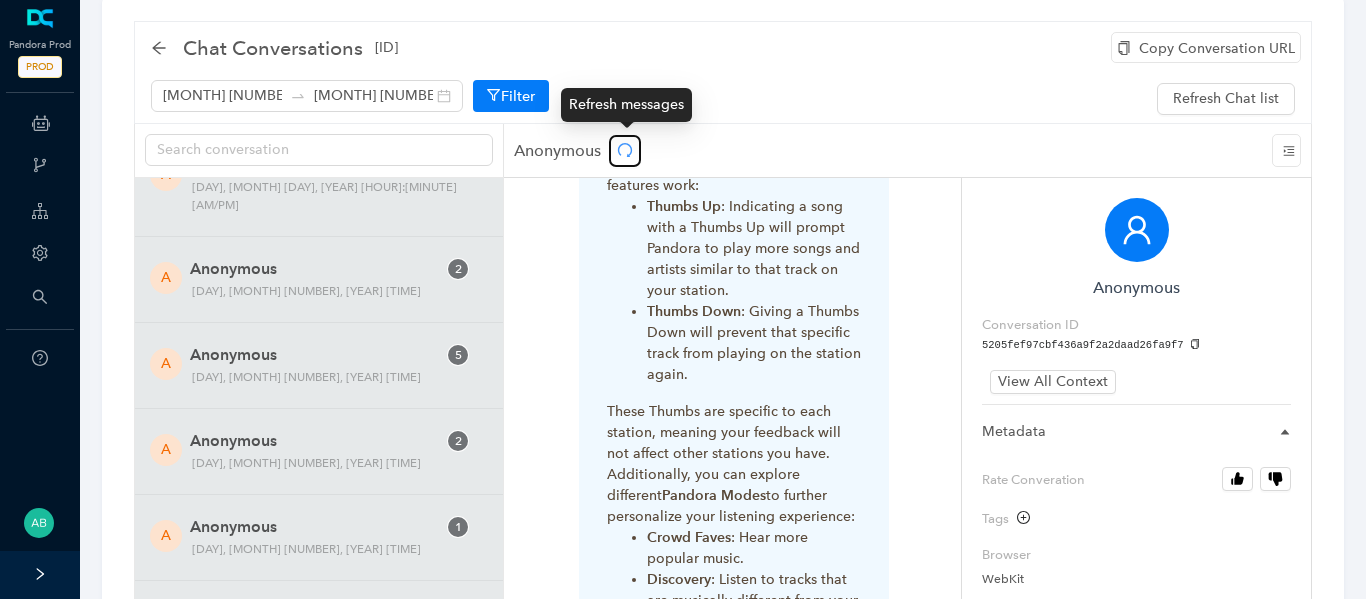 click 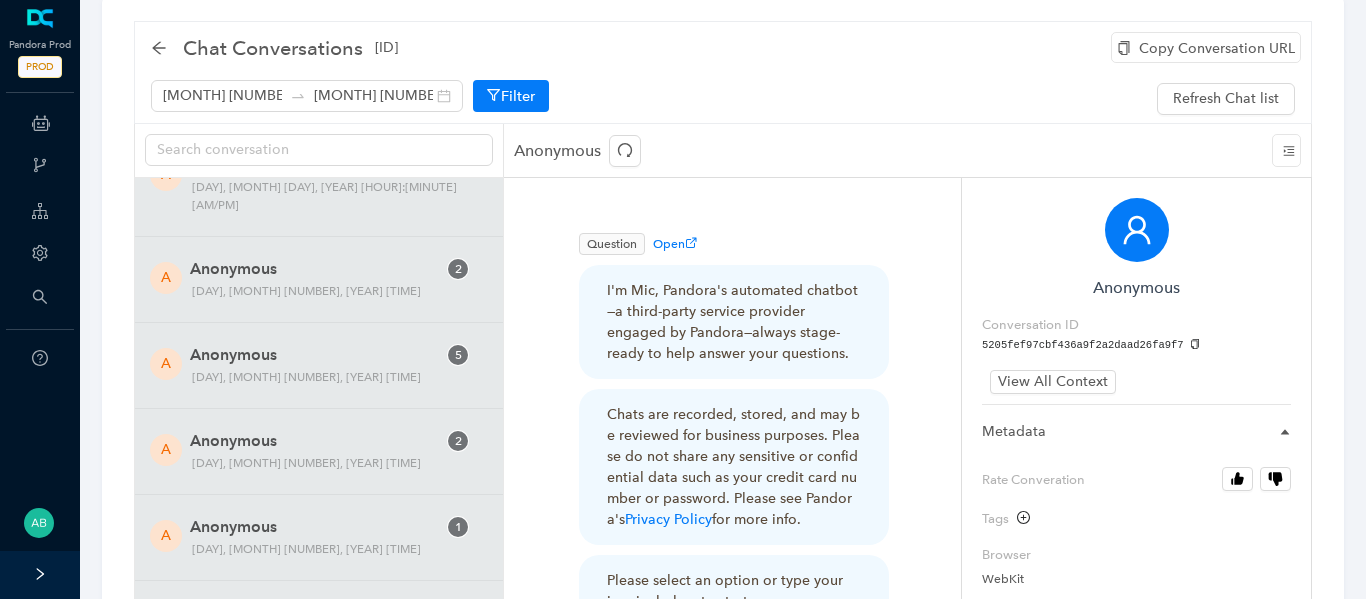click on "Chats are recorded, stored, and may be reviewed for business purposes. Please do not share any sensitive or confidential data such as your credit card number or password. Please see Pandora's Privacy Policy for more info." at bounding box center [734, 467] 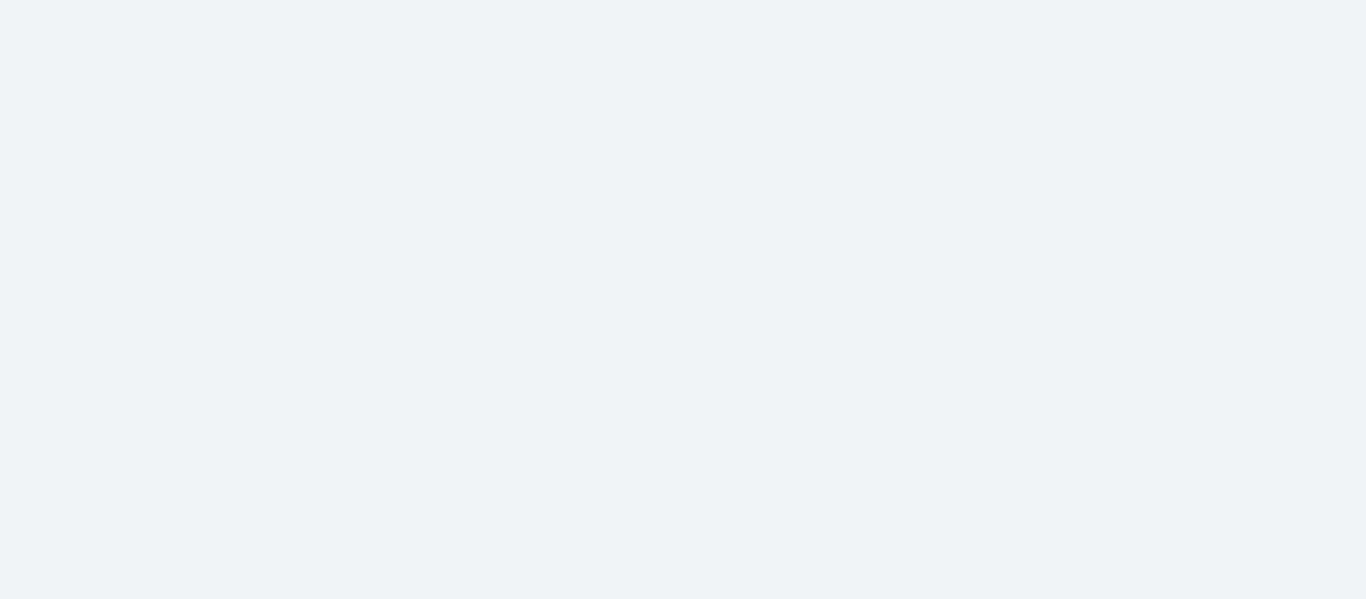 scroll, scrollTop: 0, scrollLeft: 0, axis: both 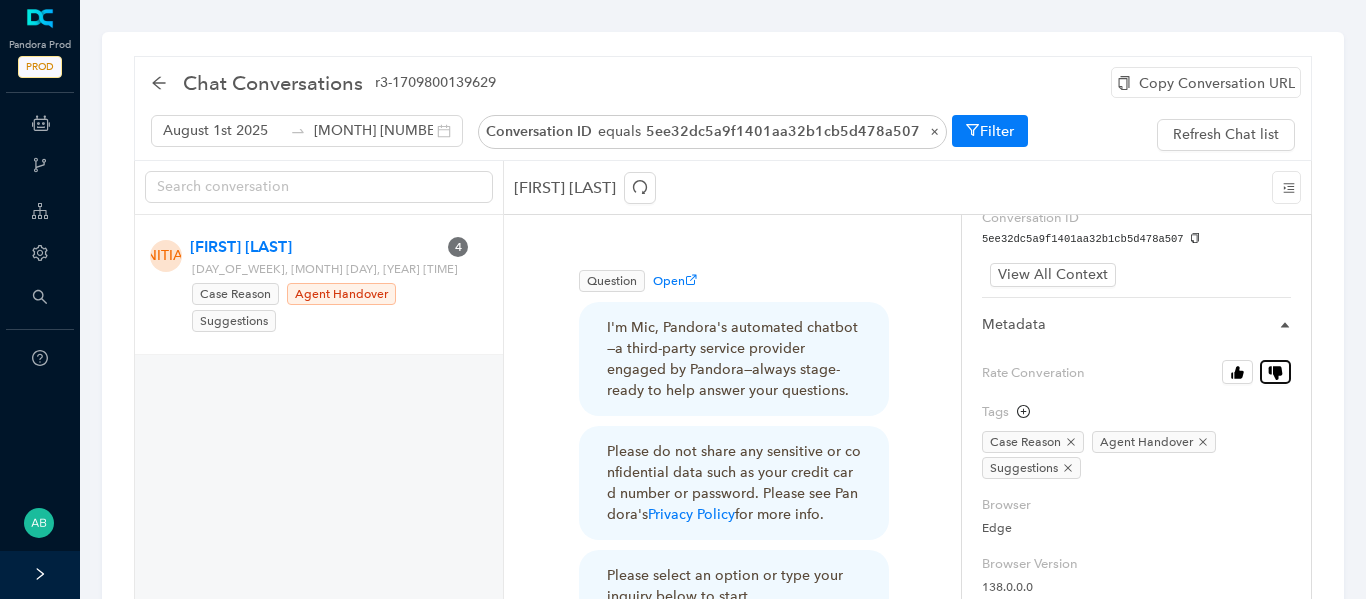 click 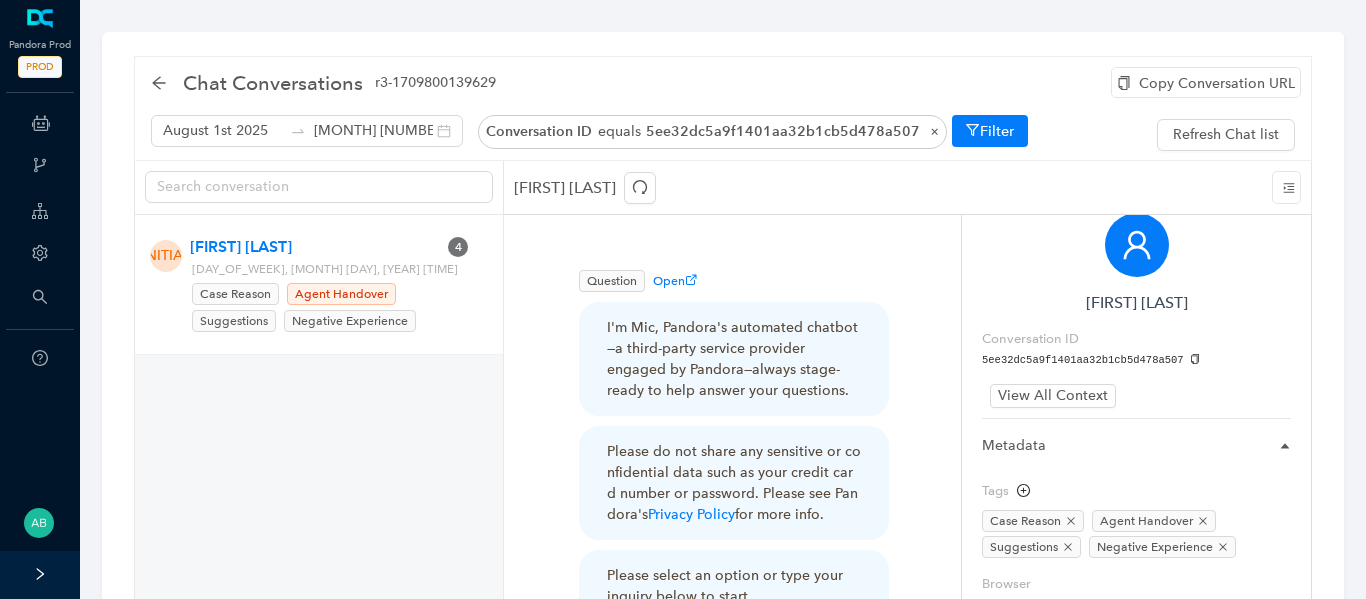 scroll, scrollTop: 0, scrollLeft: 0, axis: both 